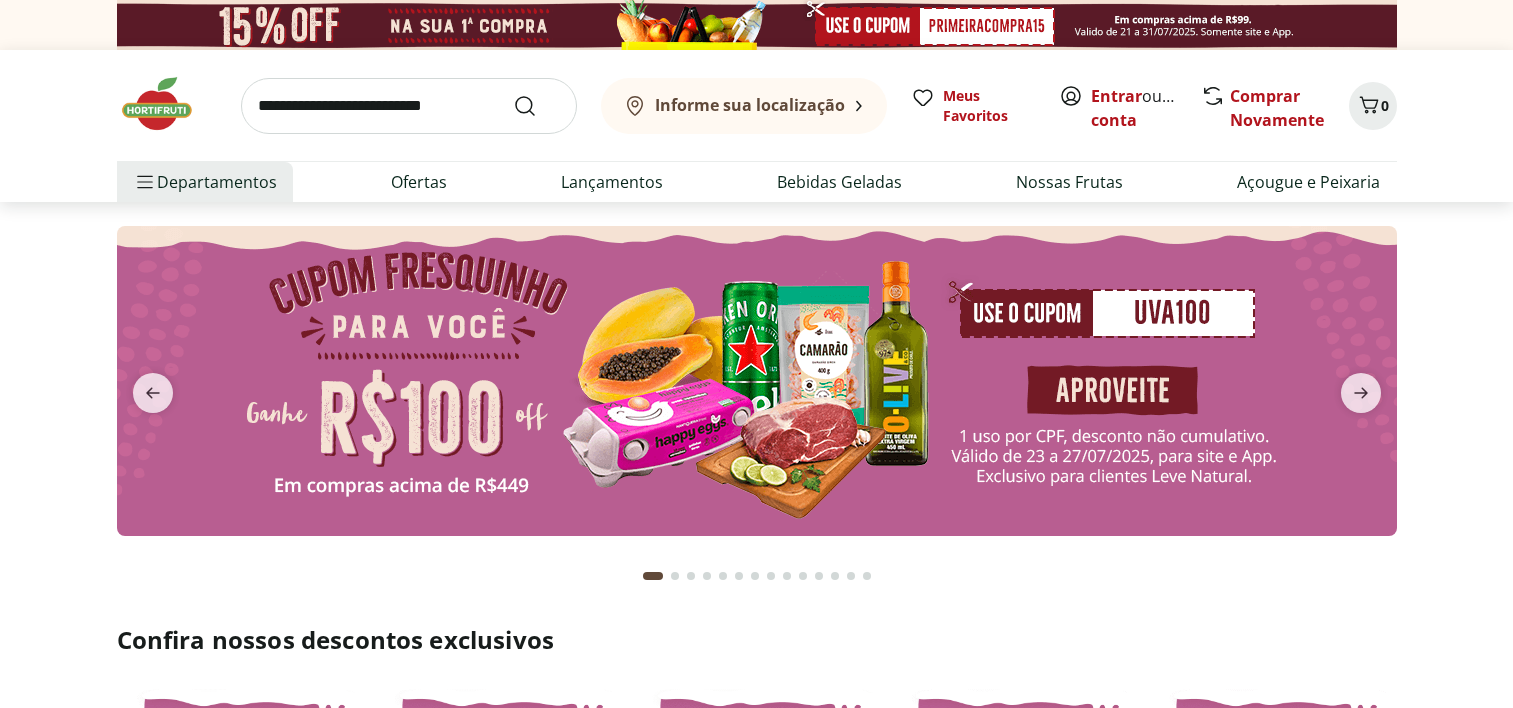 scroll, scrollTop: 0, scrollLeft: 0, axis: both 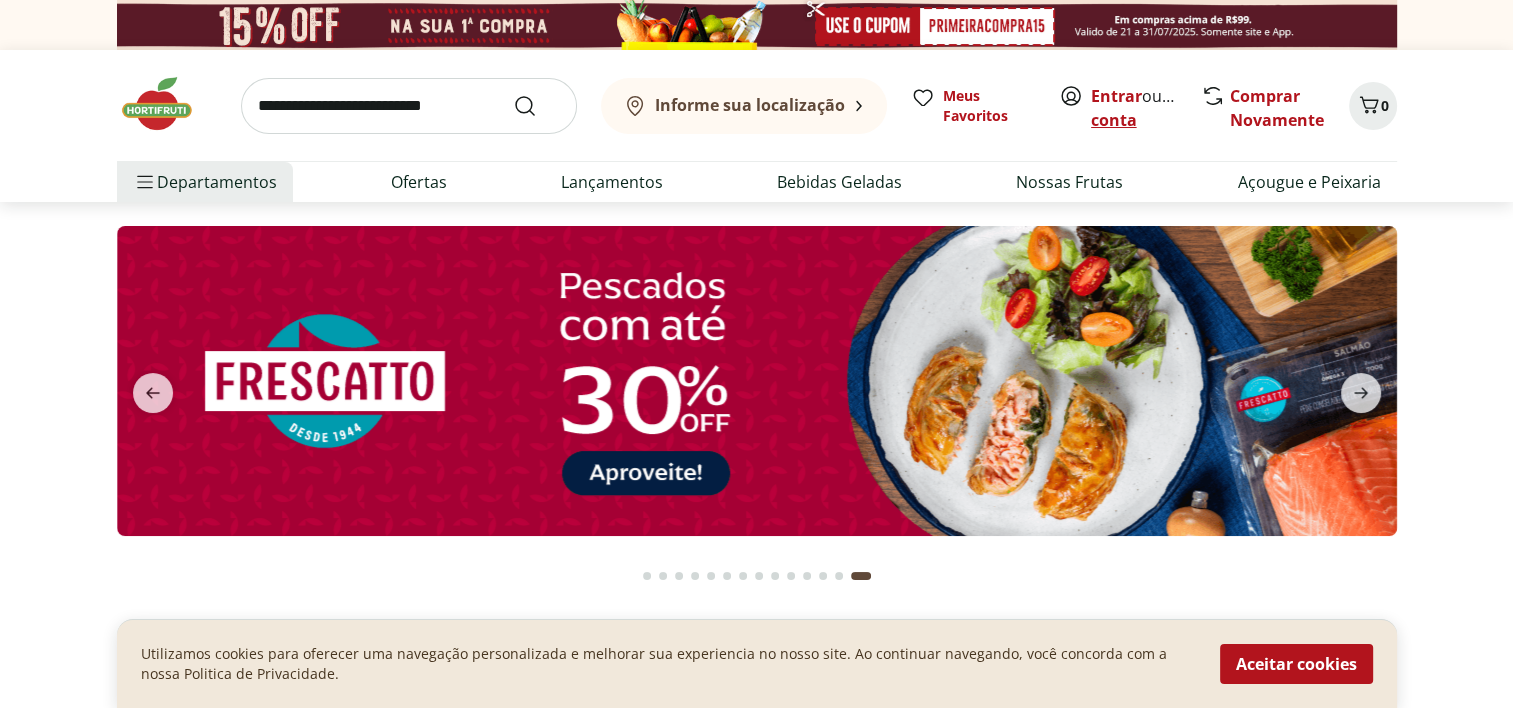 click on "Criar conta" at bounding box center [1146, 108] 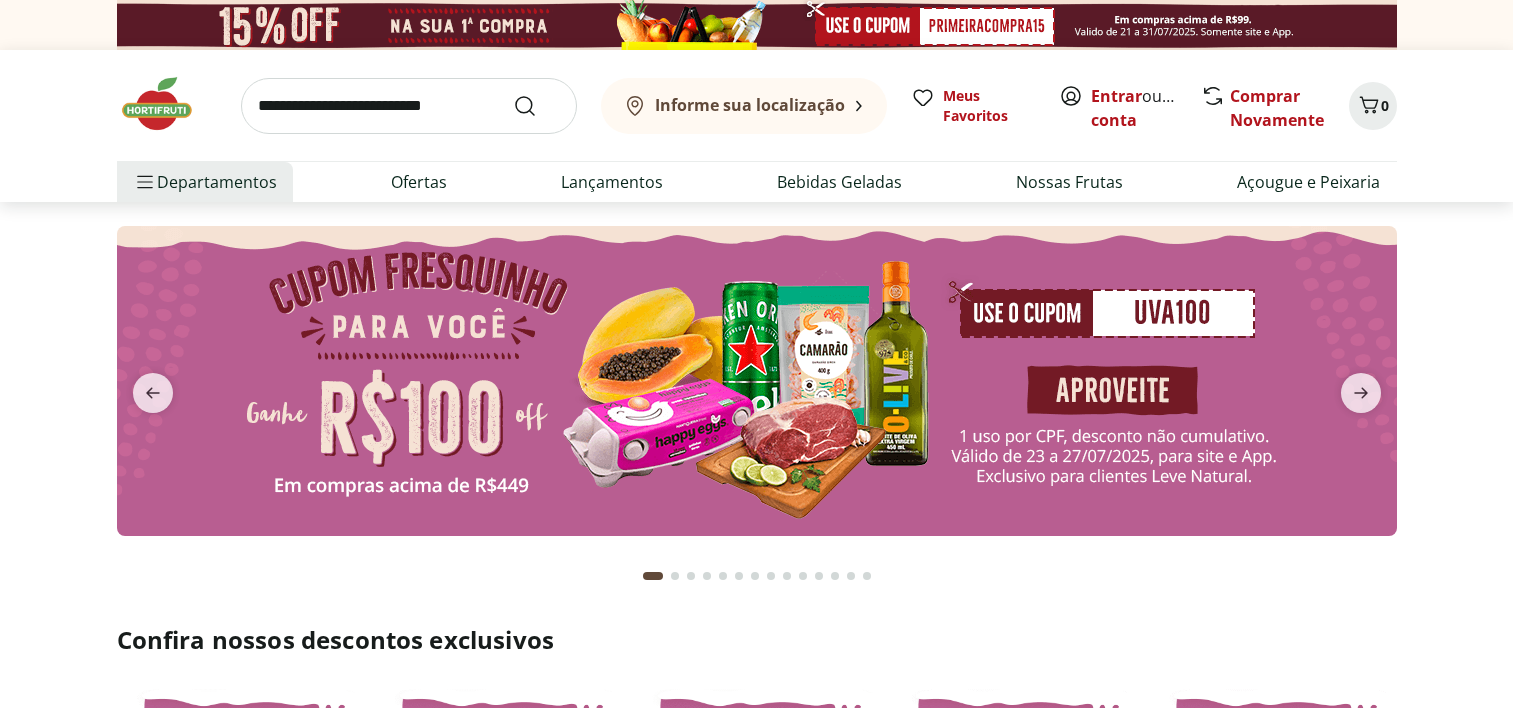 scroll, scrollTop: 0, scrollLeft: 0, axis: both 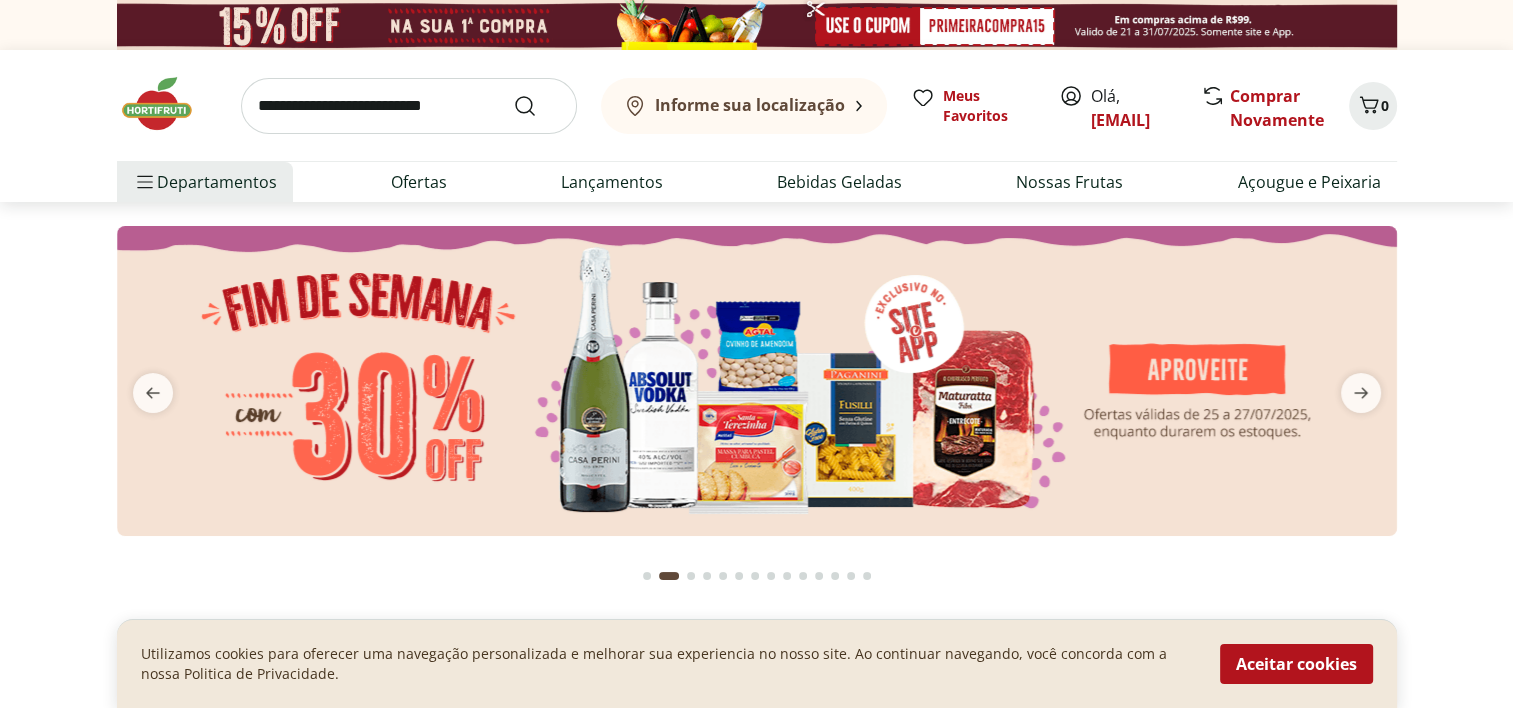 click at bounding box center (409, 106) 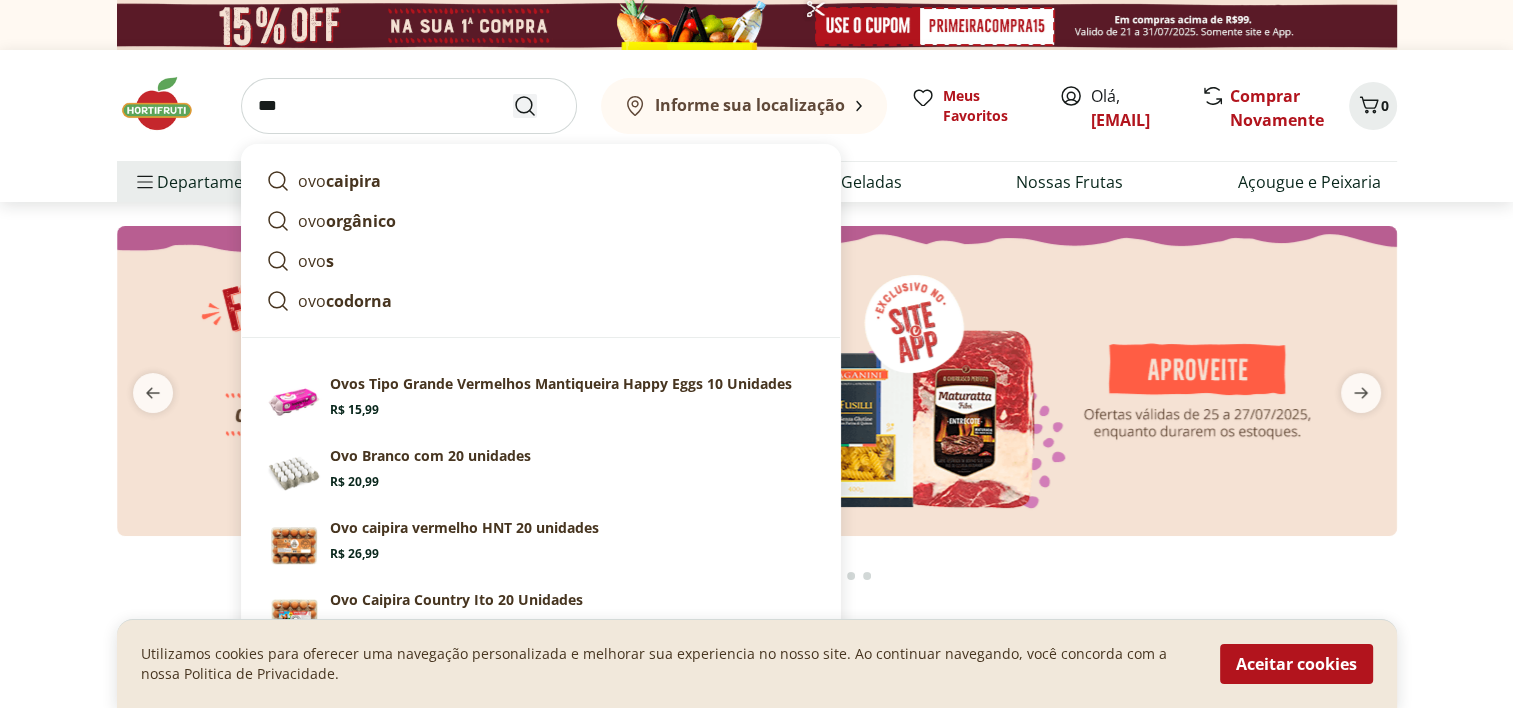 type on "***" 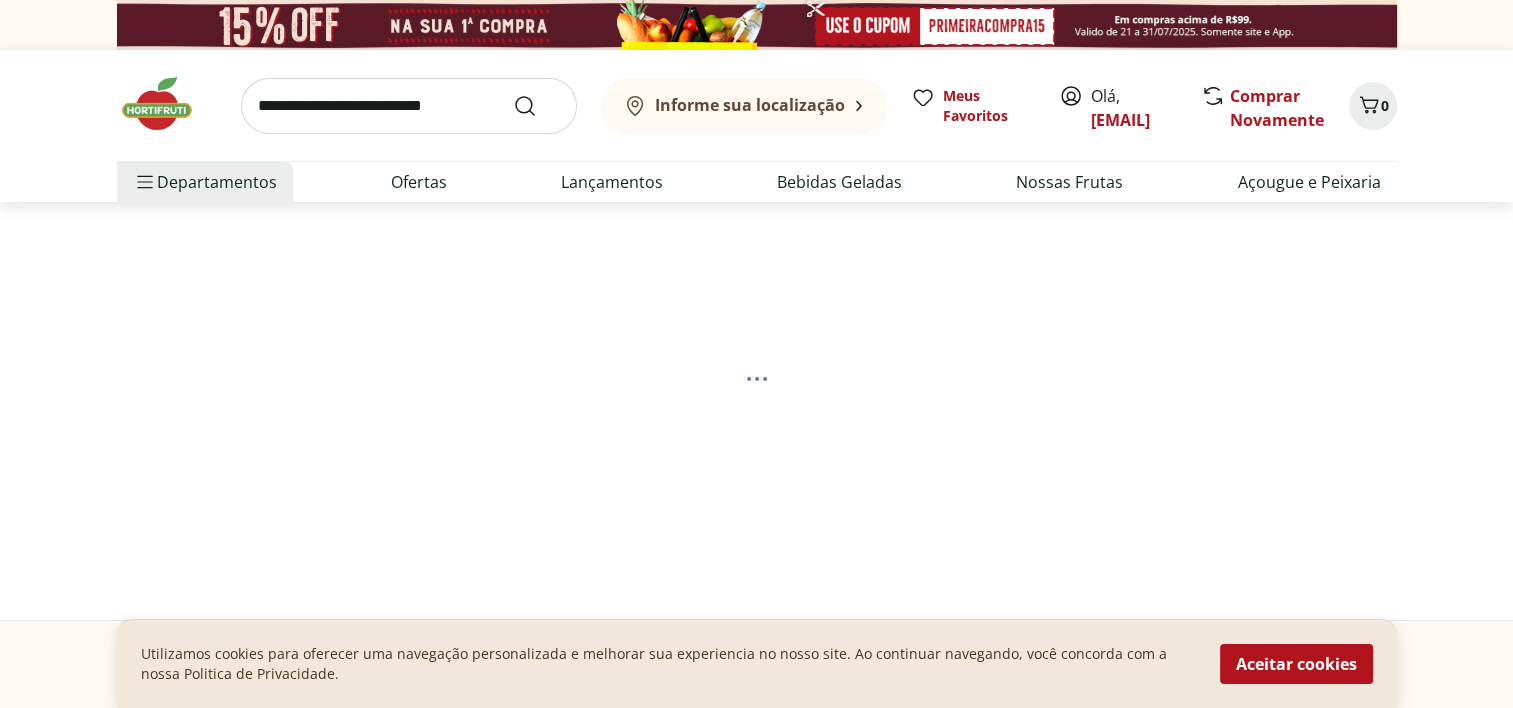 select on "**********" 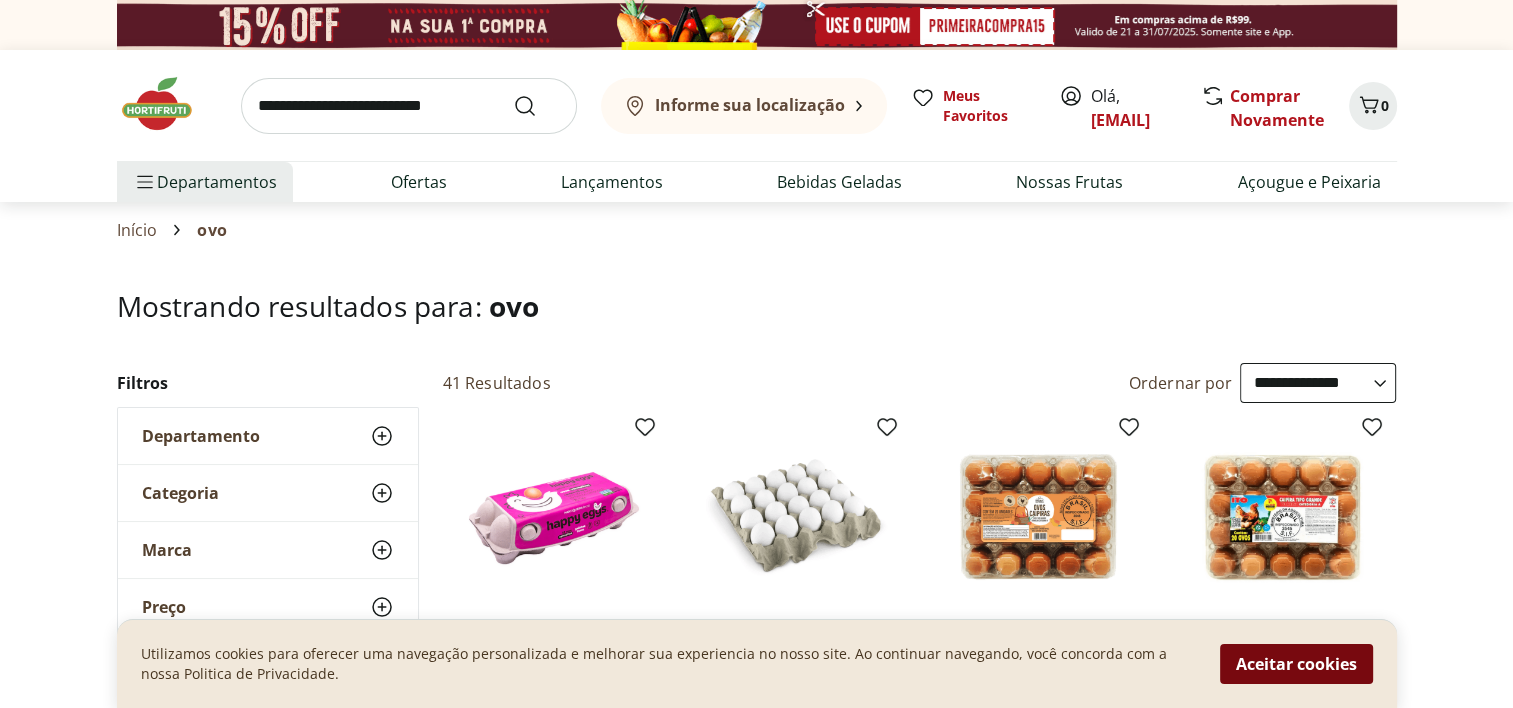 click on "Aceitar cookies" at bounding box center [1296, 664] 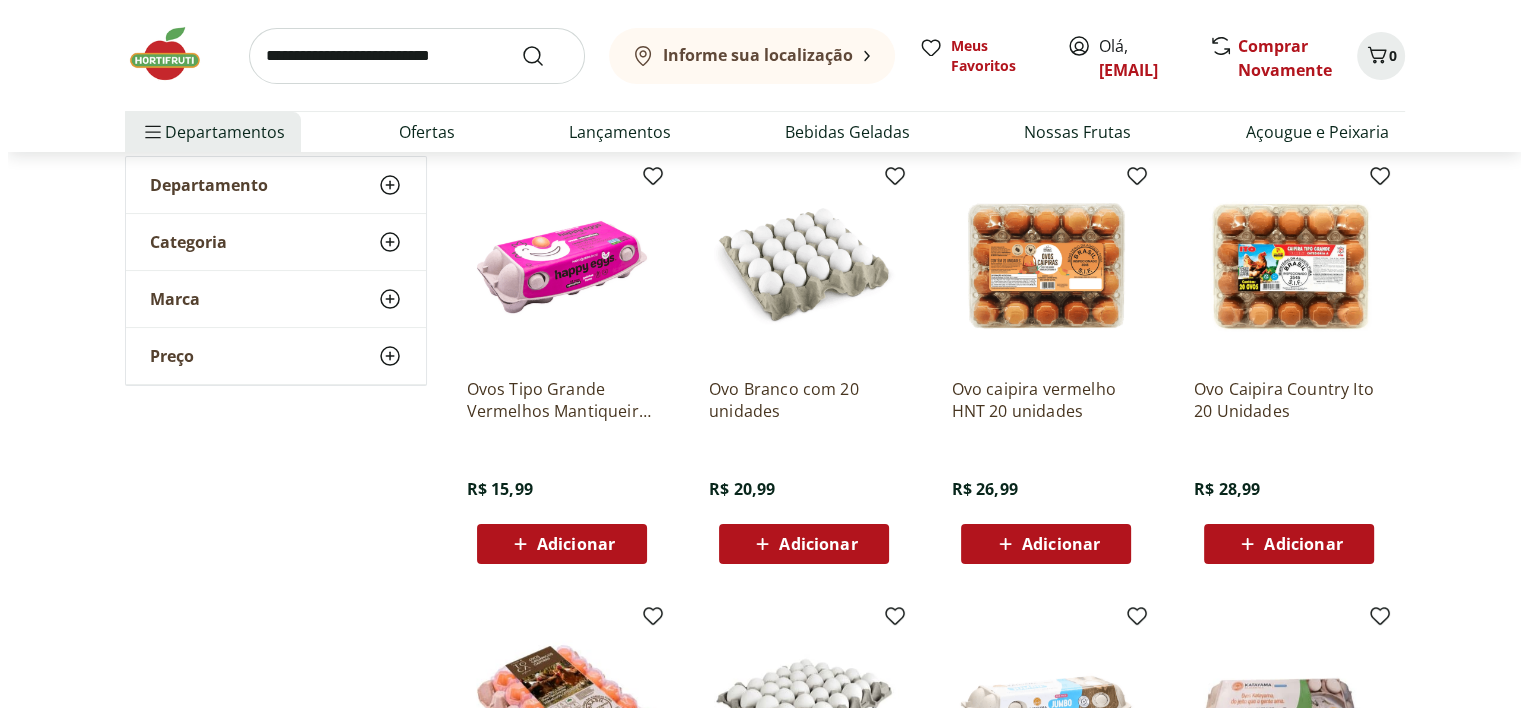 scroll, scrollTop: 300, scrollLeft: 0, axis: vertical 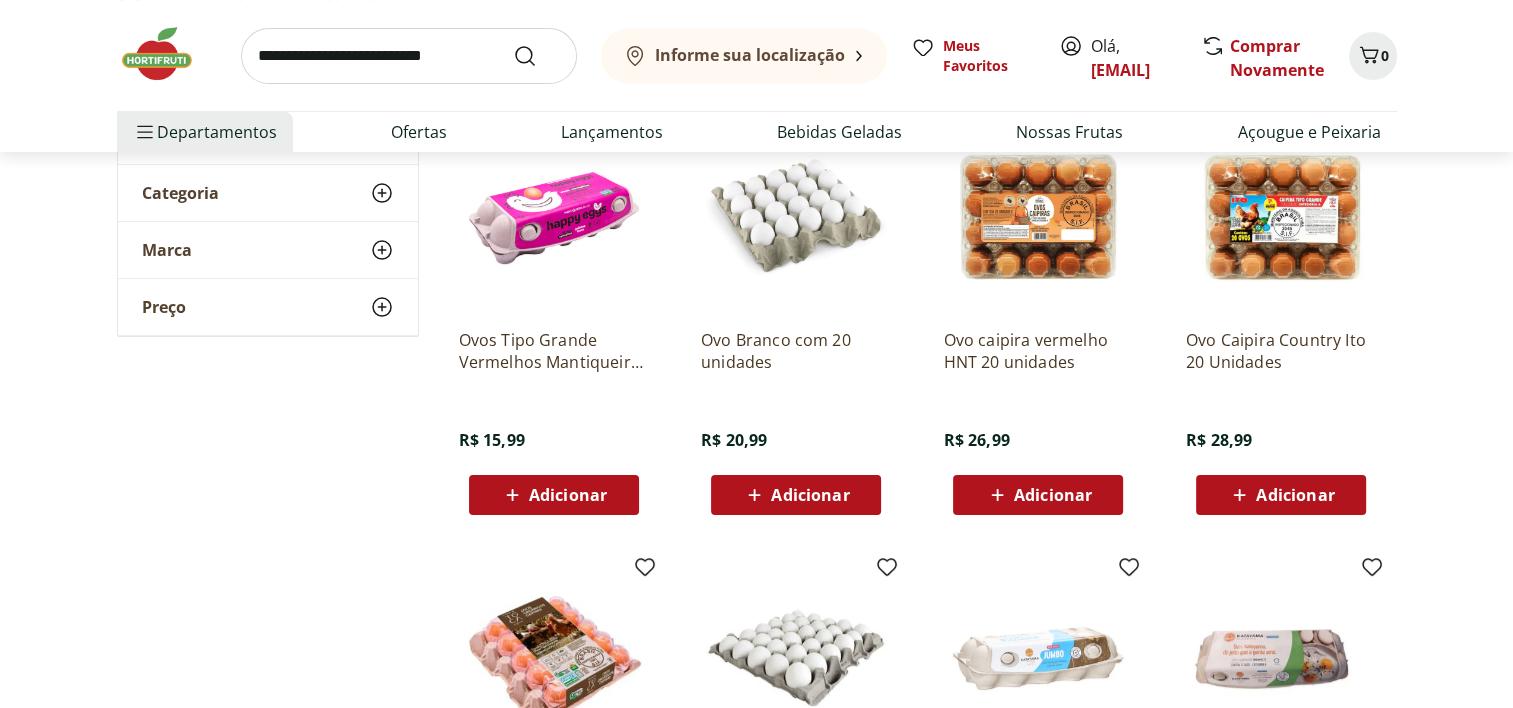 click on "Adicionar" at bounding box center (1053, 495) 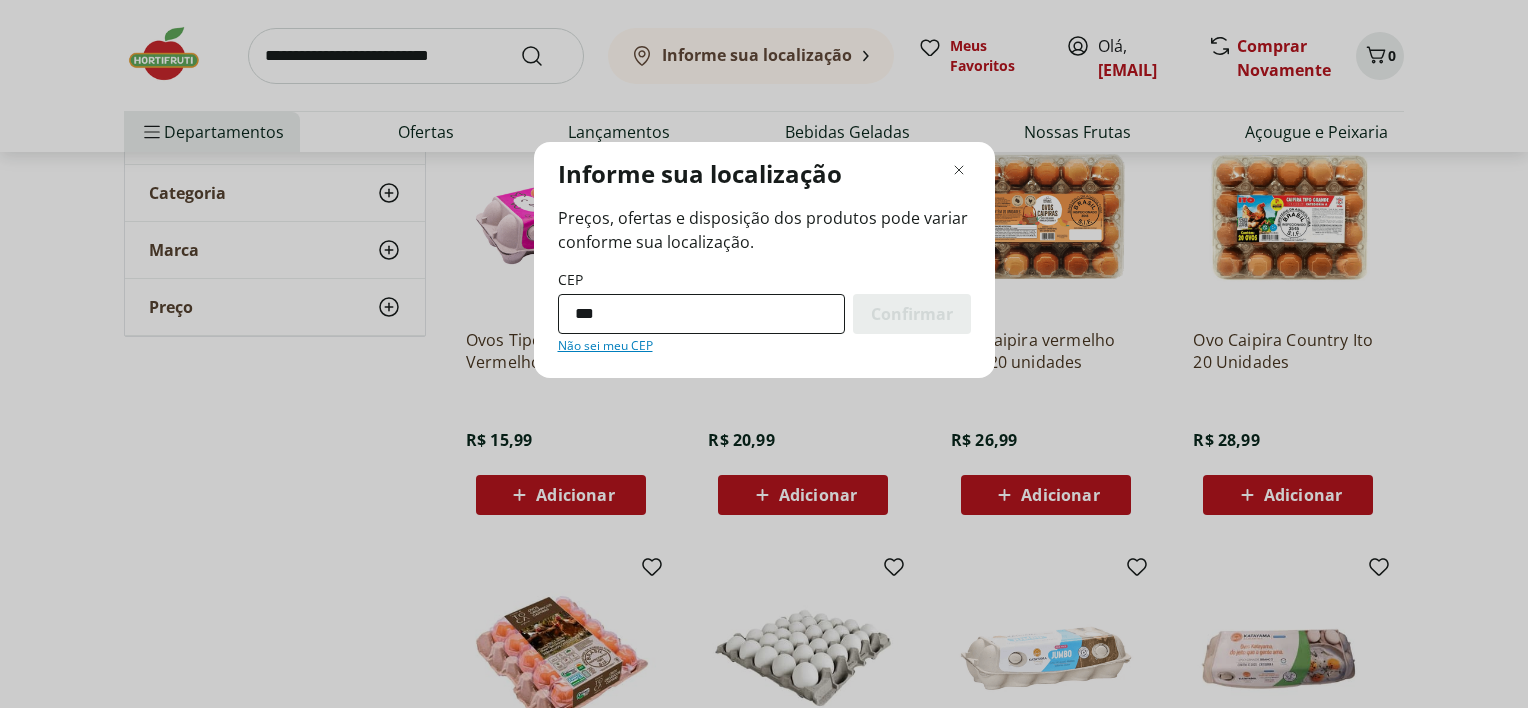 type on "*********" 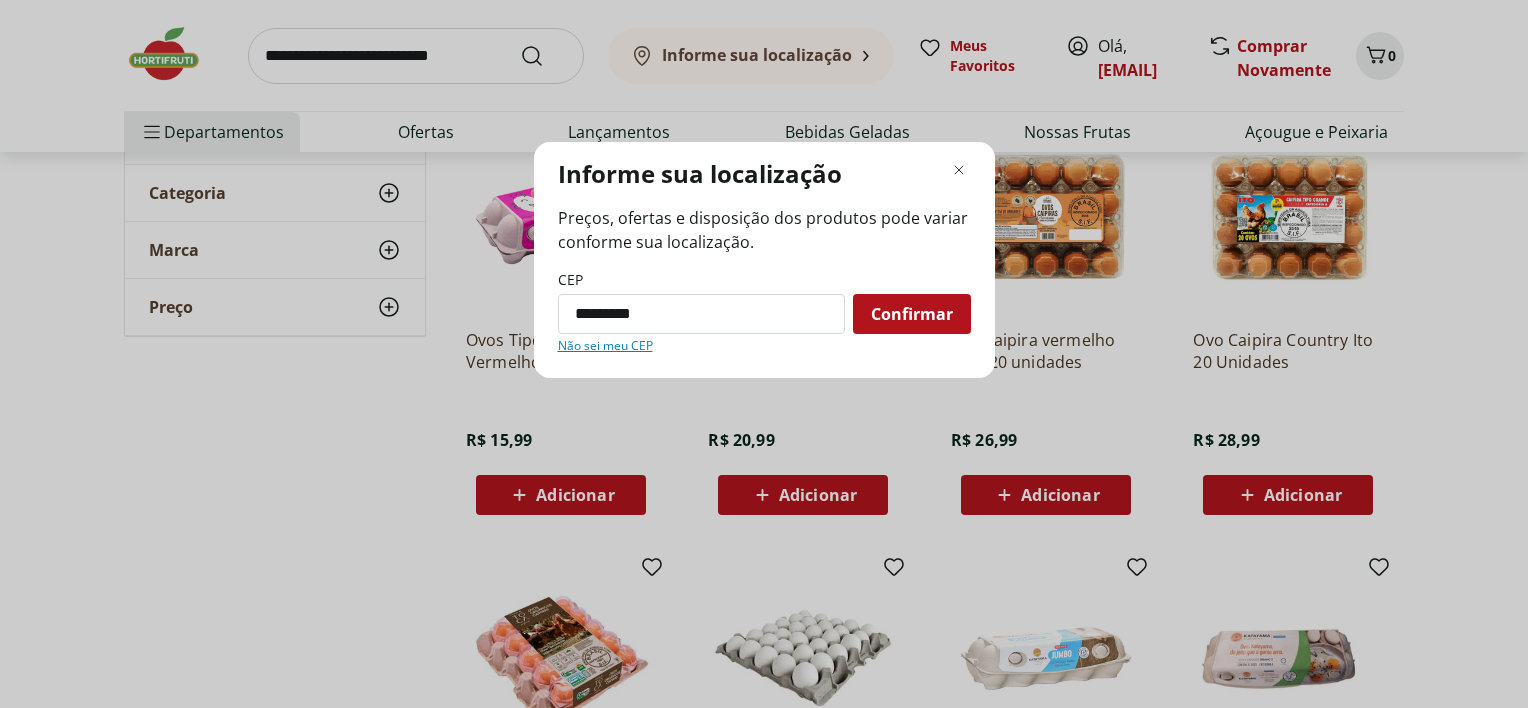 click on "Confirmar" at bounding box center [912, 314] 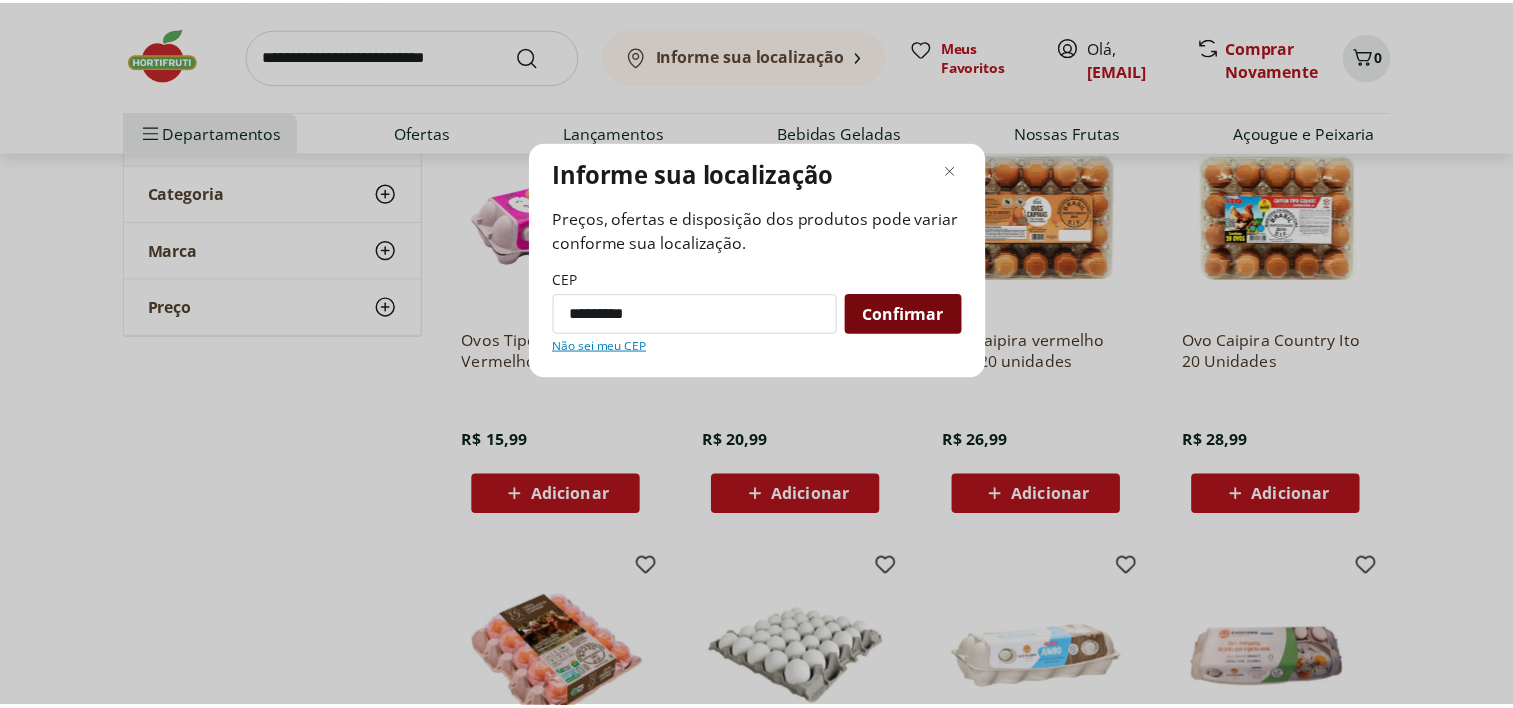 scroll, scrollTop: 97, scrollLeft: 0, axis: vertical 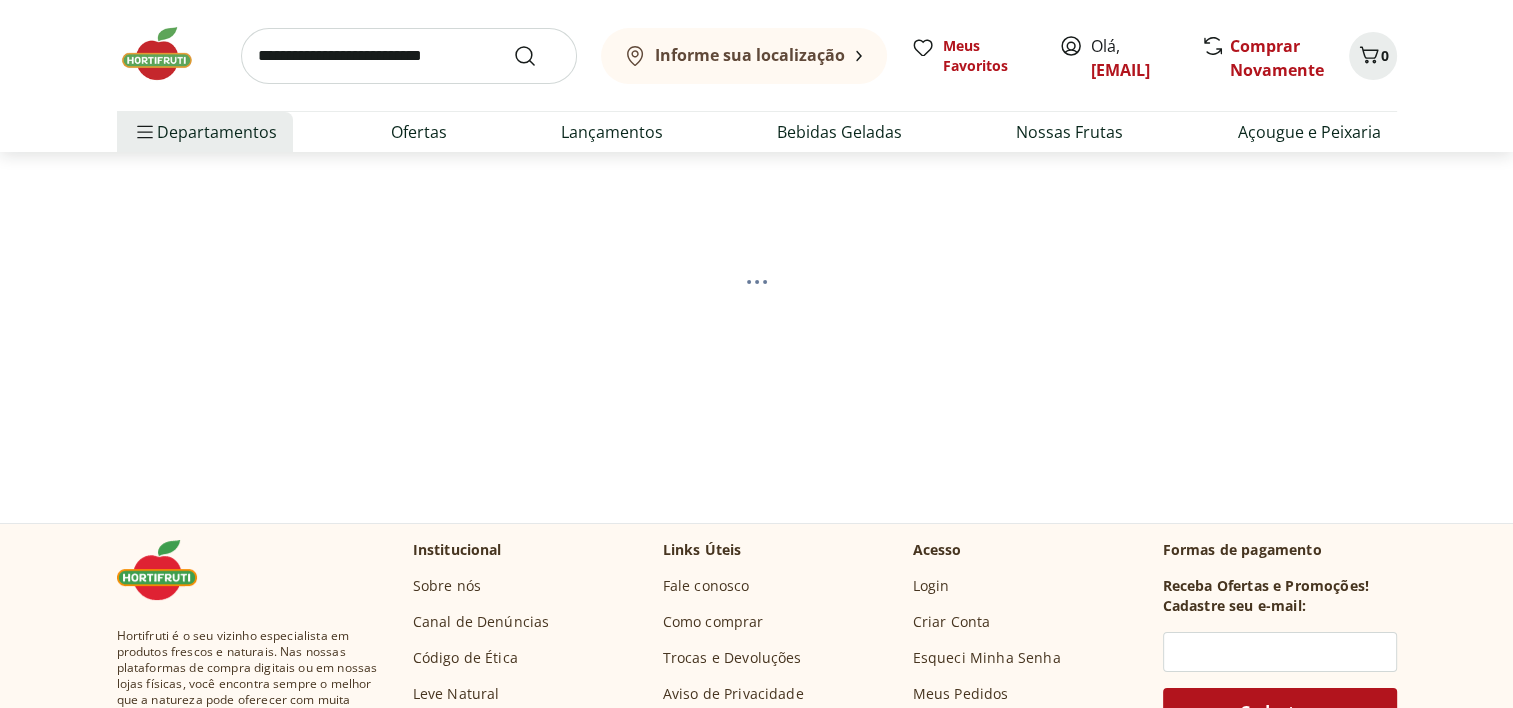 select on "**********" 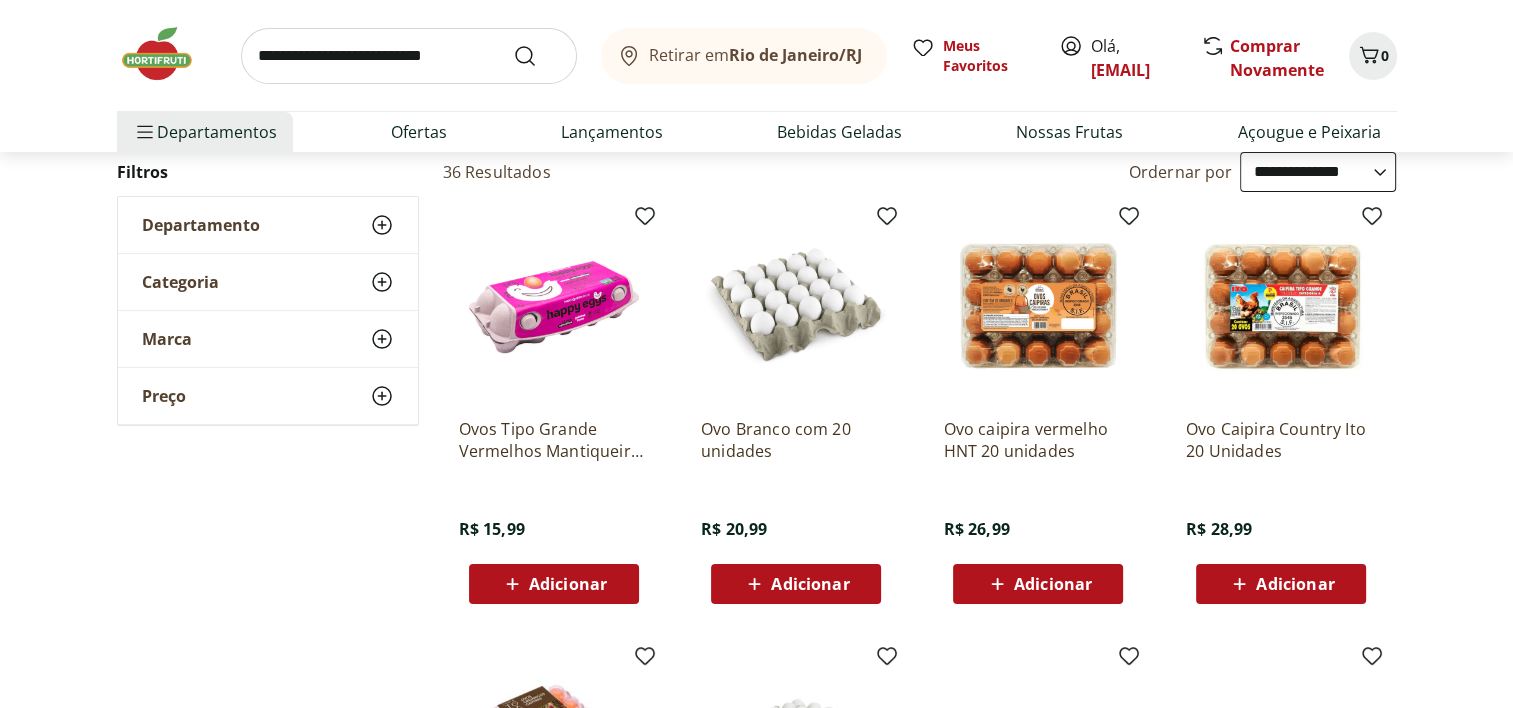 scroll, scrollTop: 197, scrollLeft: 0, axis: vertical 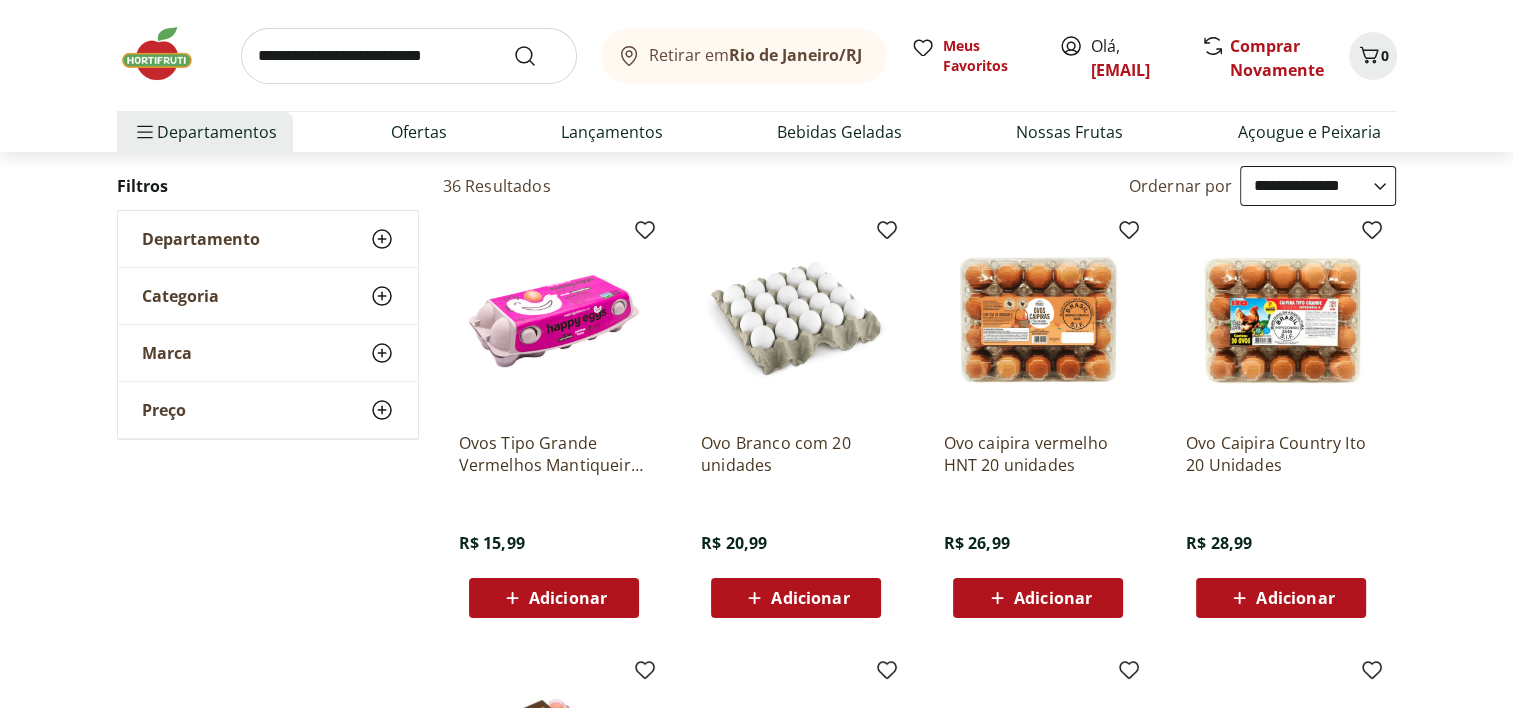 click on "Adicionar" at bounding box center [1053, 598] 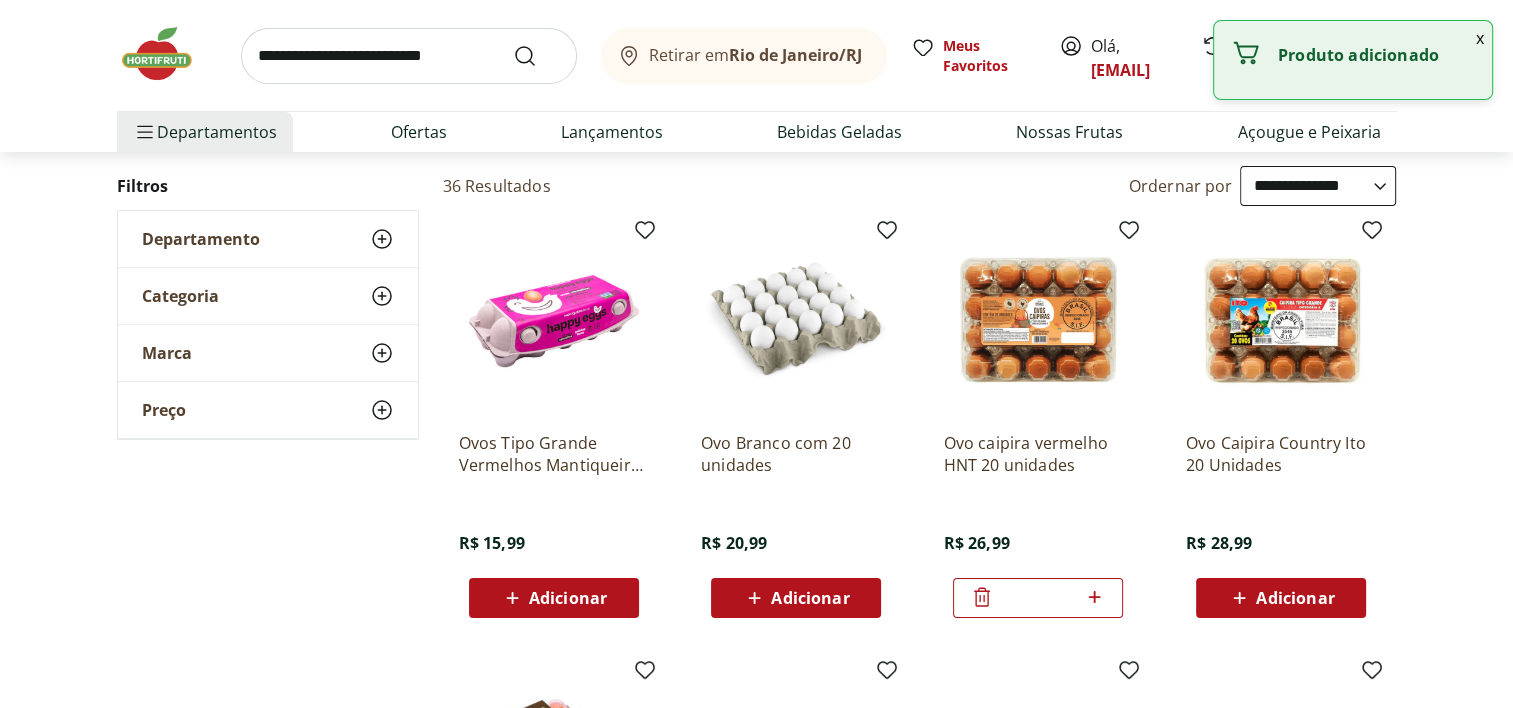 click at bounding box center [409, 56] 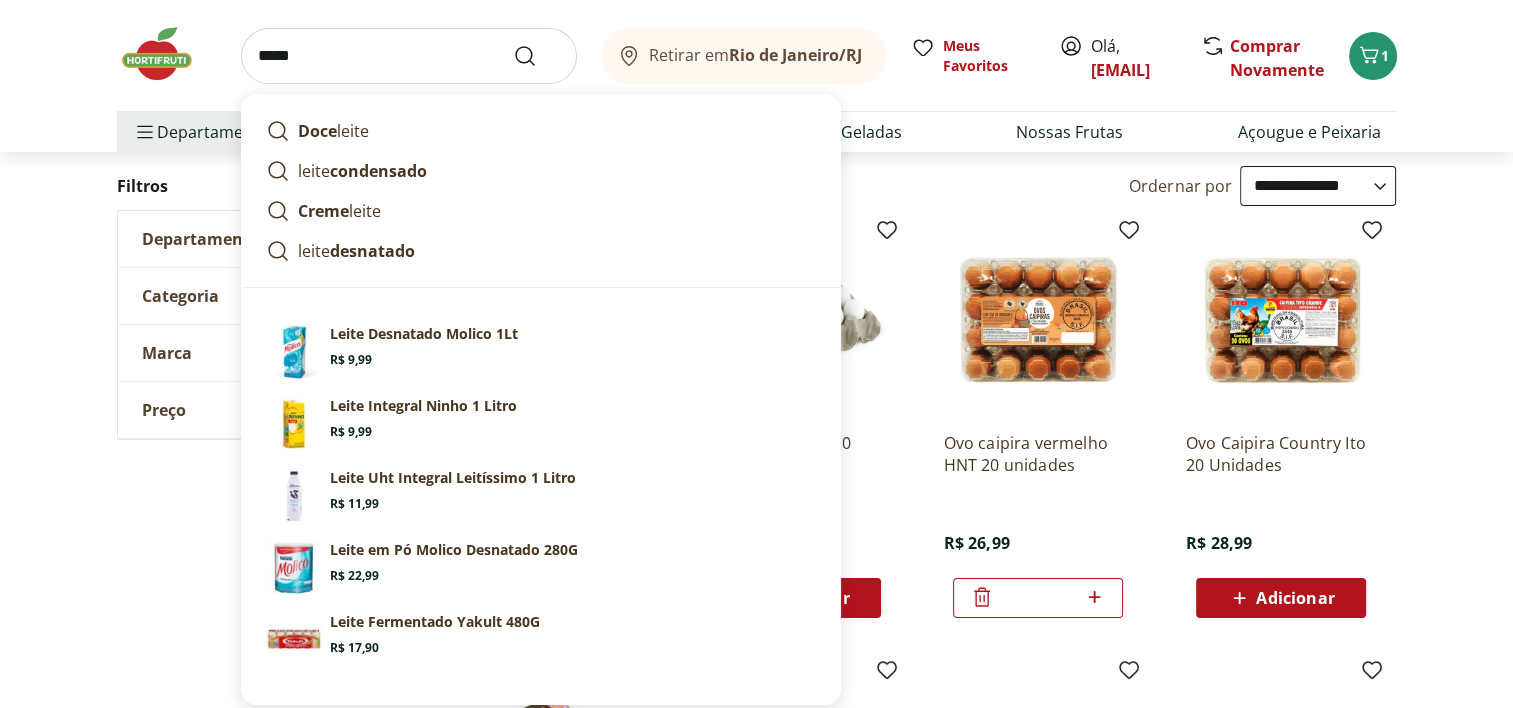 type on "*****" 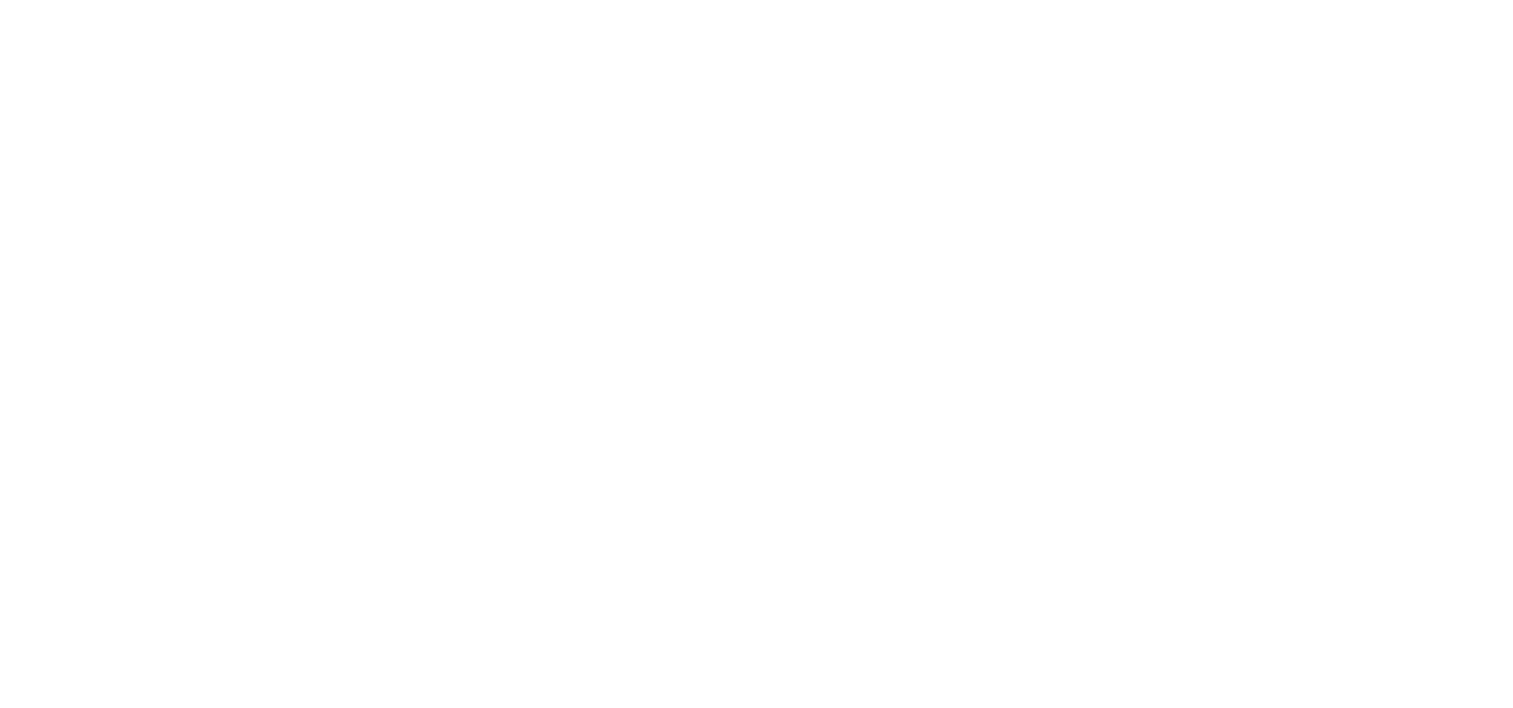 scroll, scrollTop: 0, scrollLeft: 0, axis: both 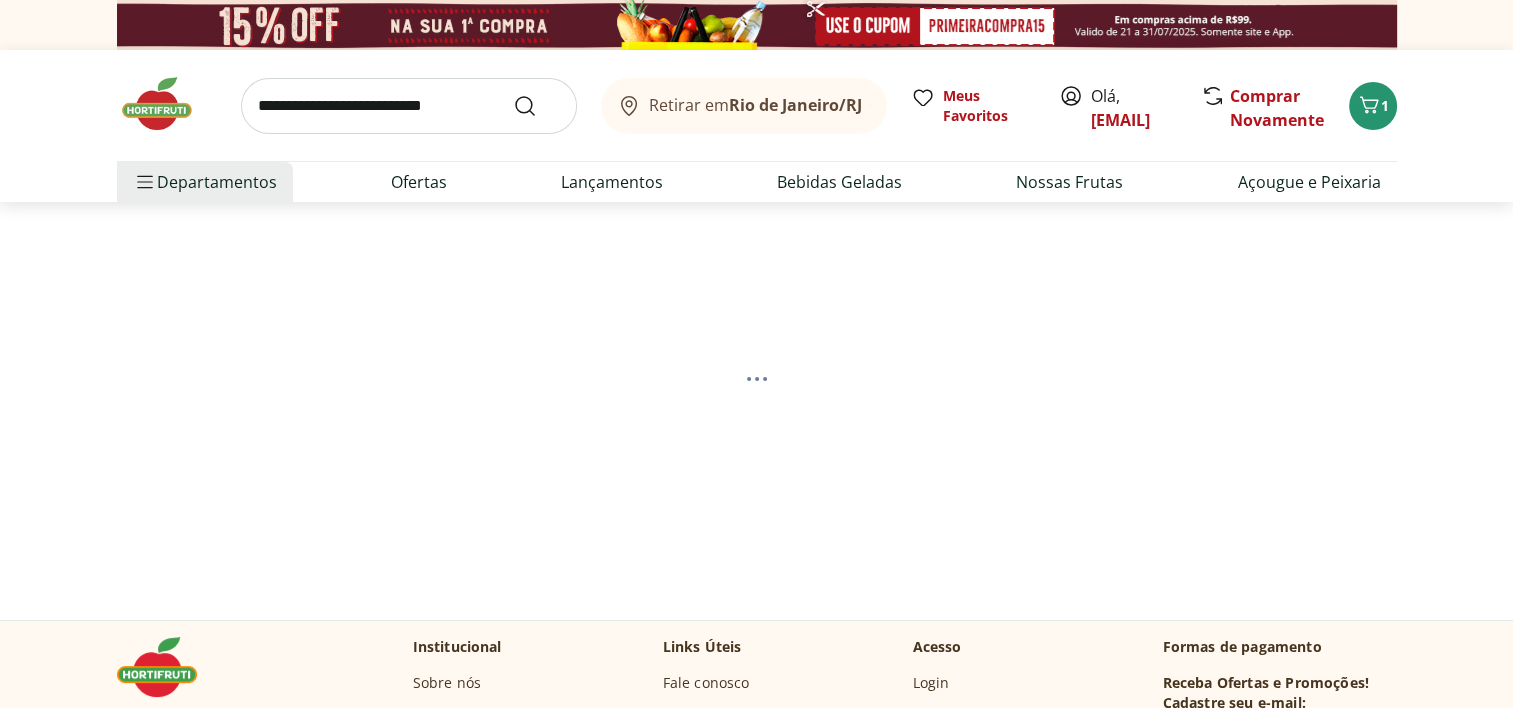select on "**********" 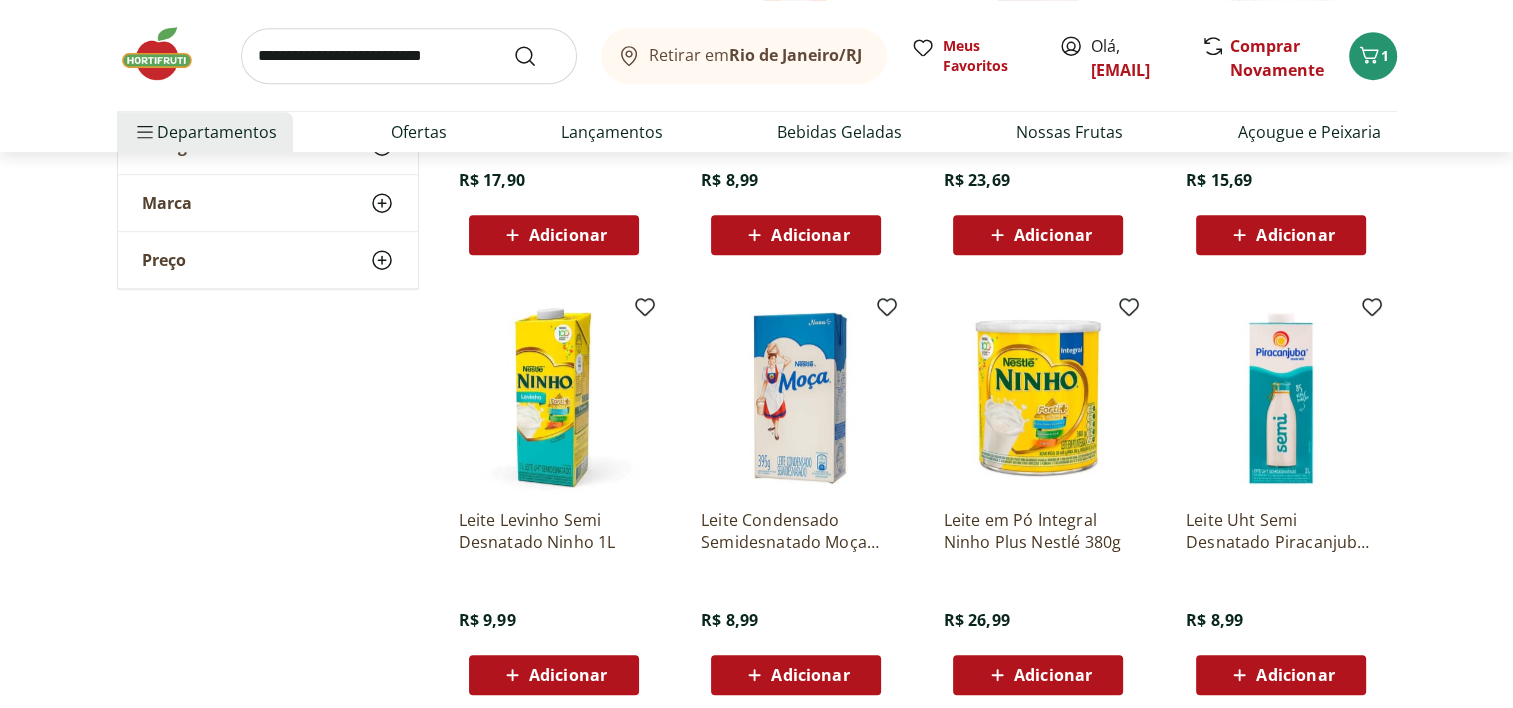 scroll, scrollTop: 1100, scrollLeft: 0, axis: vertical 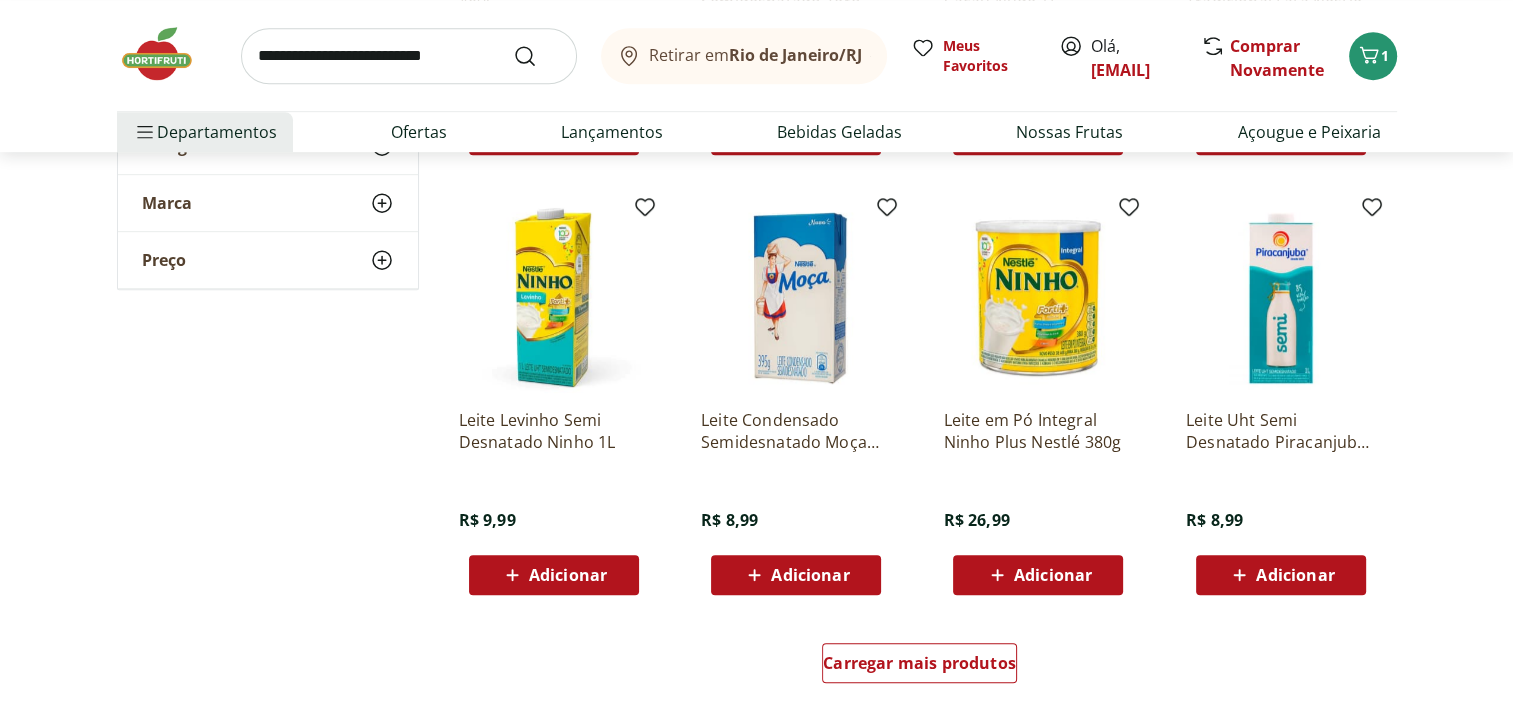 click on "Carregar mais produtos" at bounding box center [920, 667] 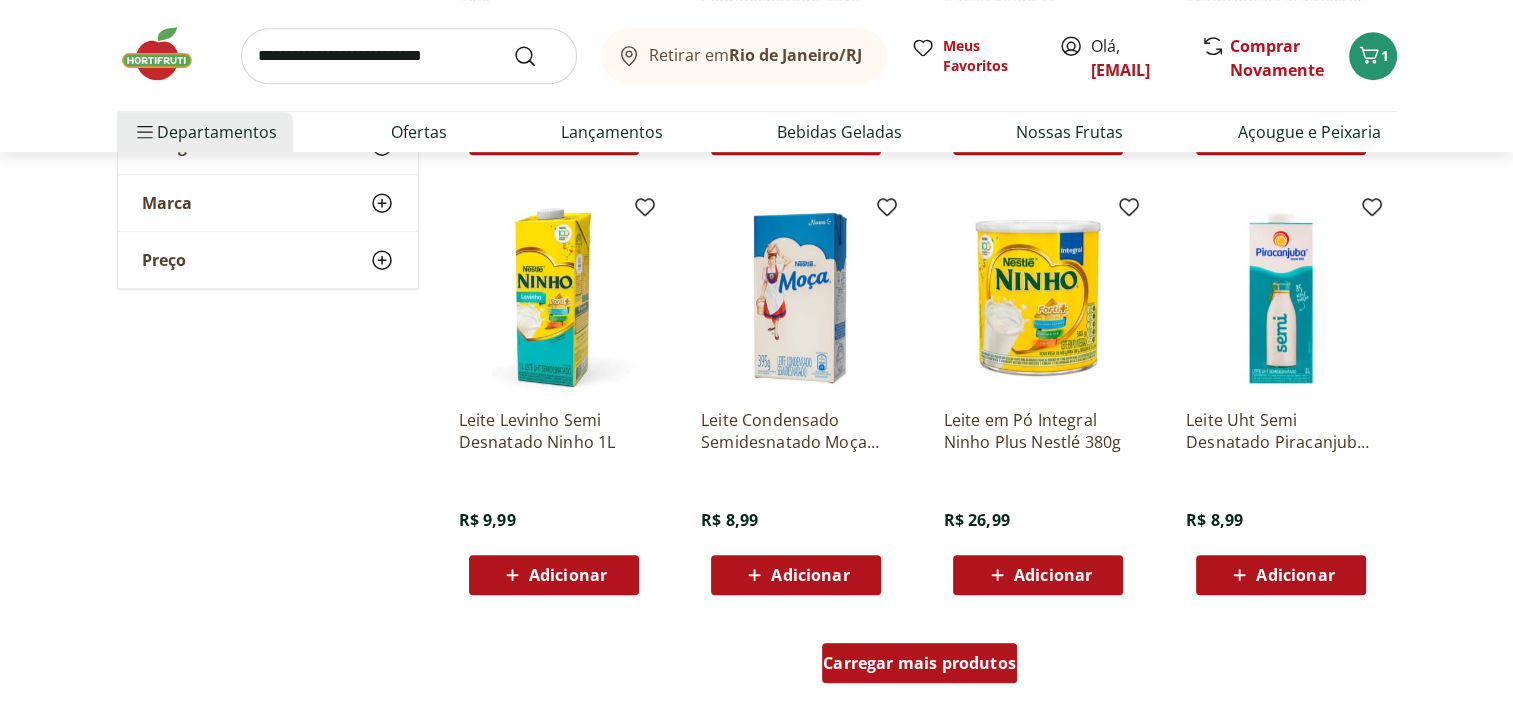 click on "Carregar mais produtos" at bounding box center [919, 663] 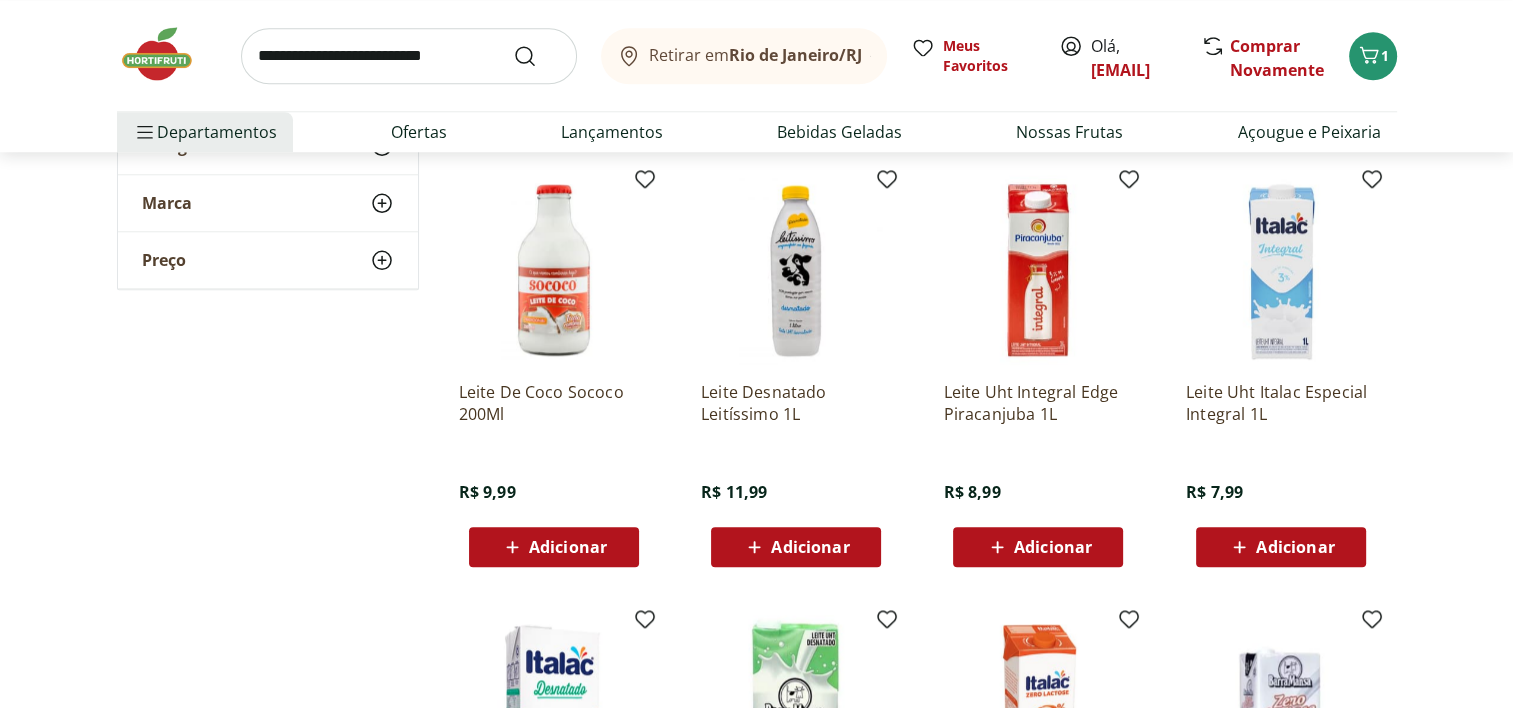 scroll, scrollTop: 2000, scrollLeft: 0, axis: vertical 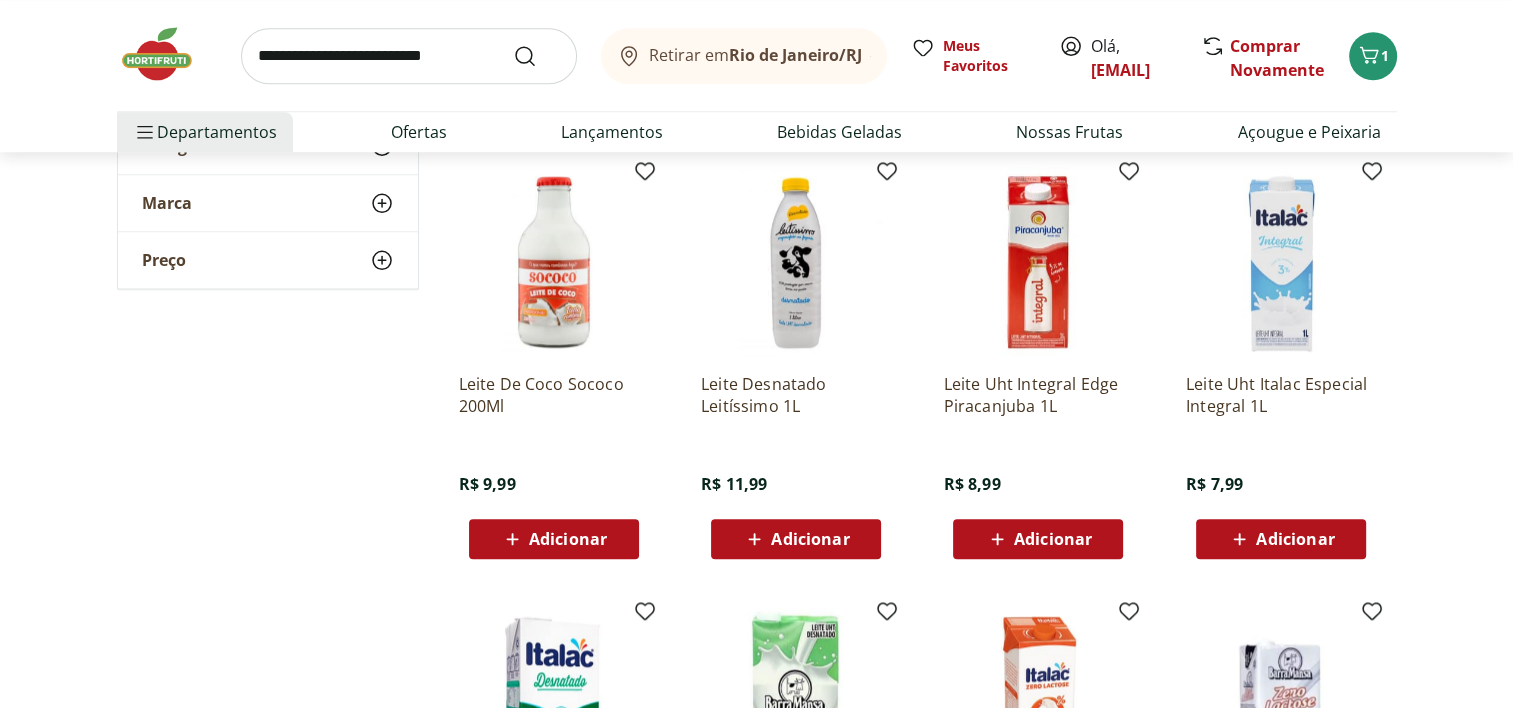 click on "Adicionar" at bounding box center (1053, 539) 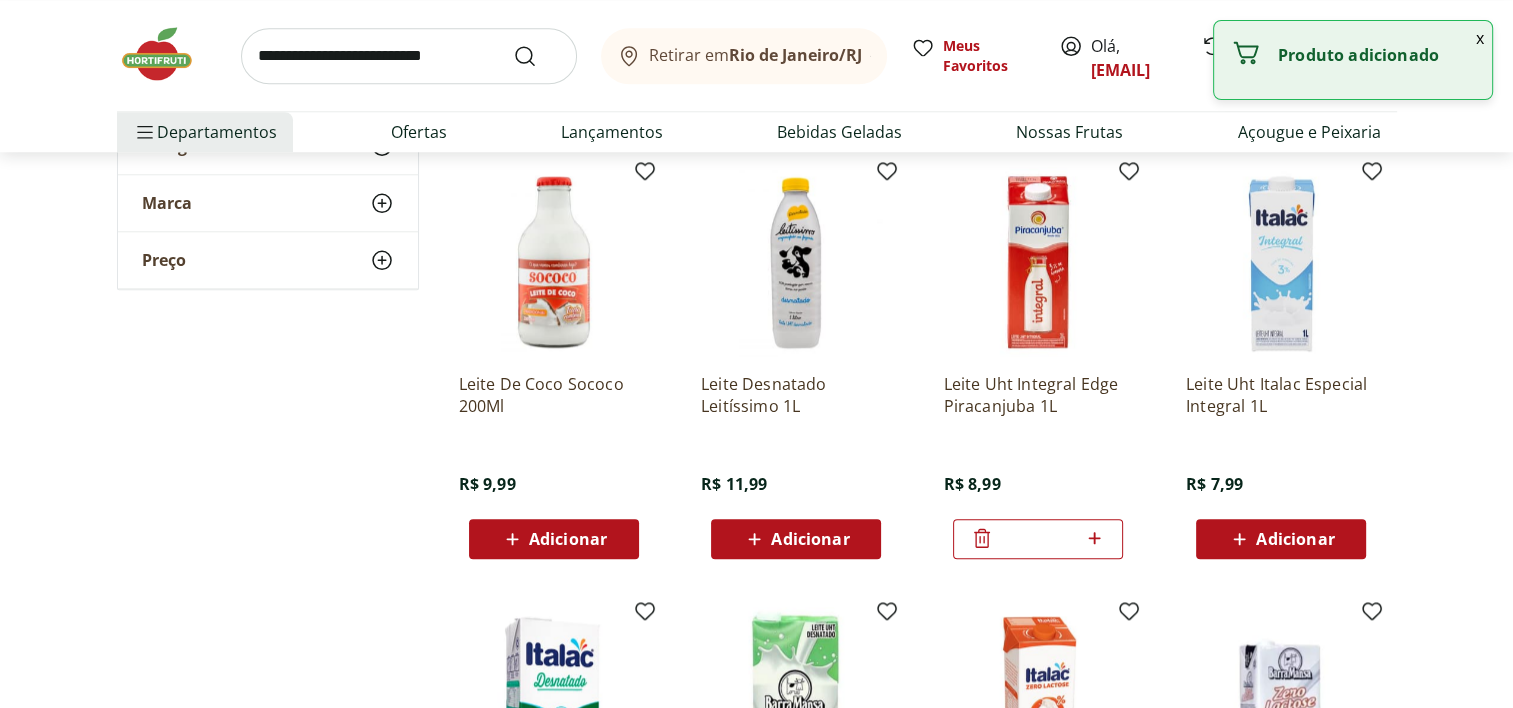 click 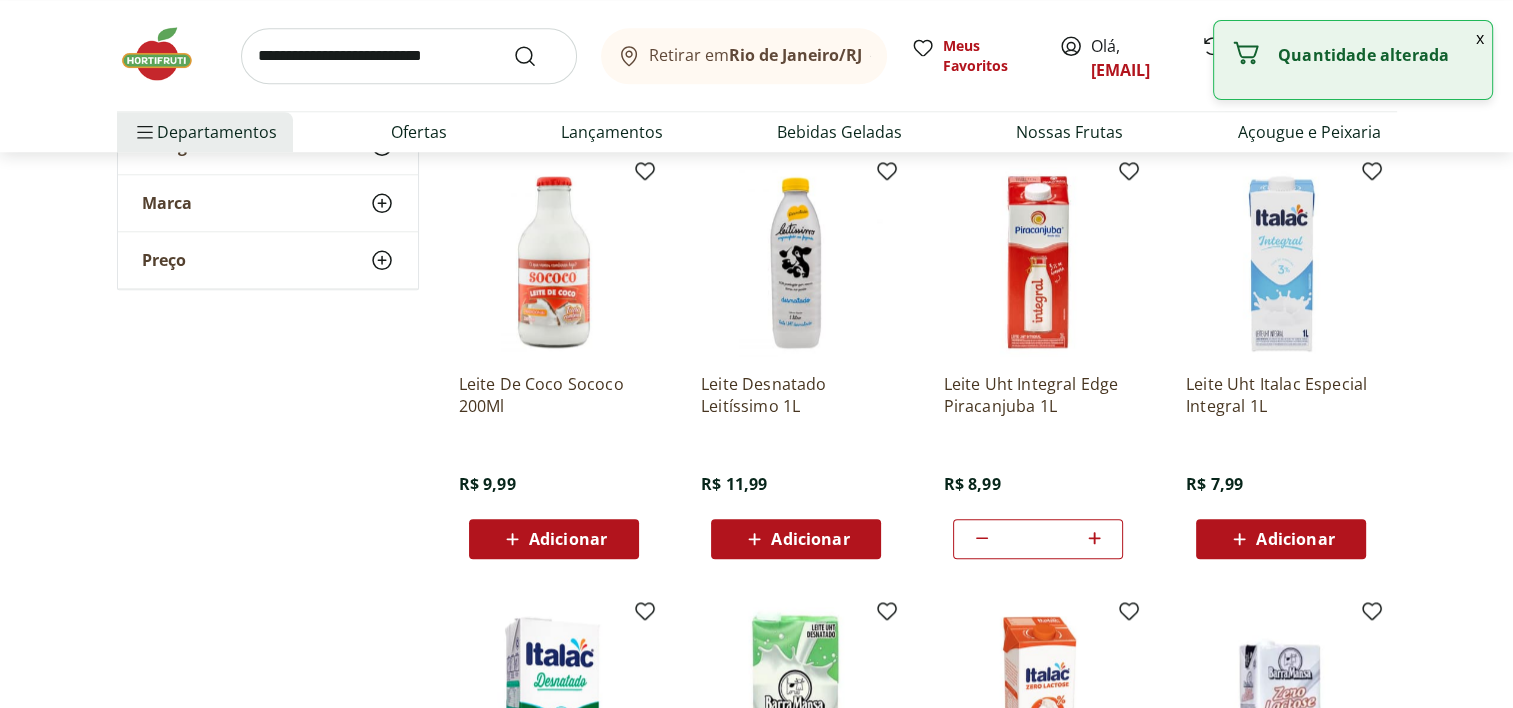 click 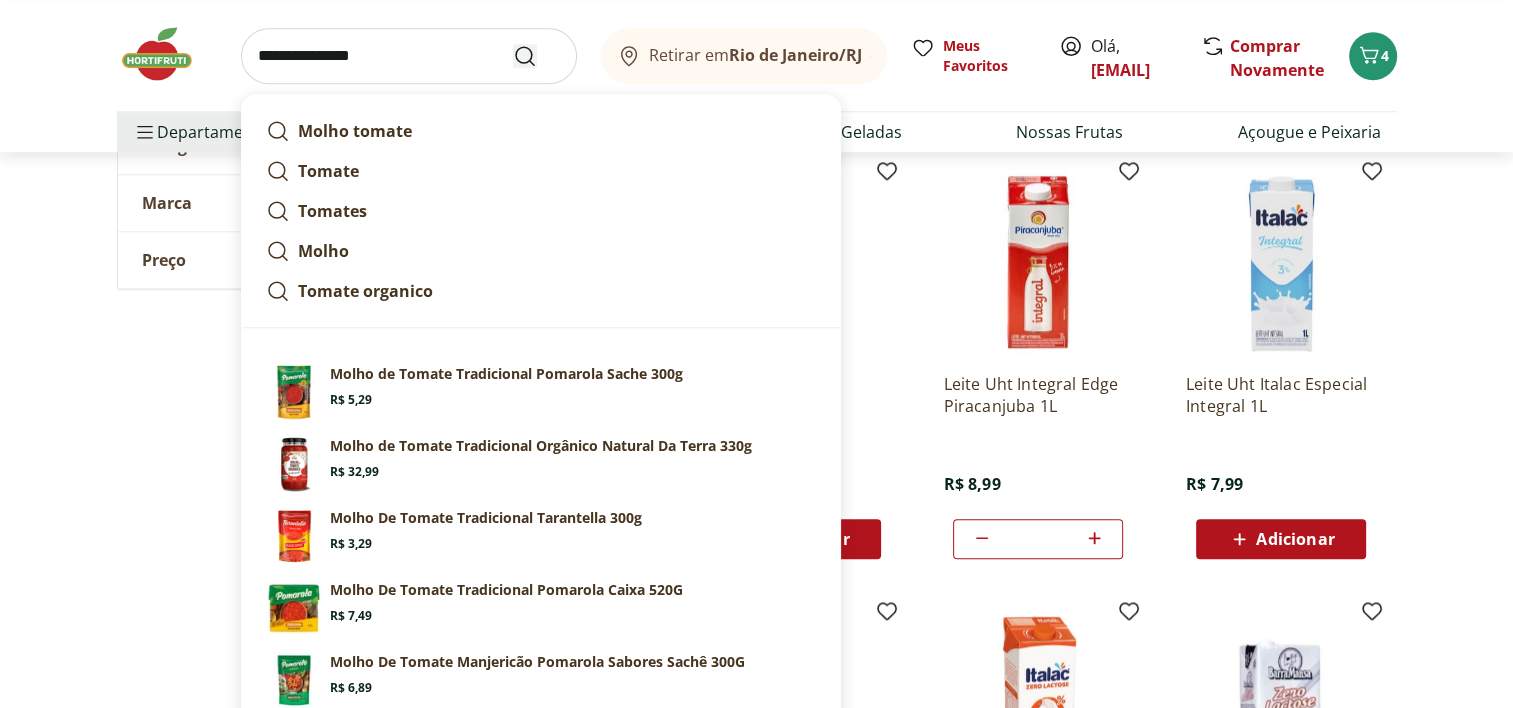 type on "**********" 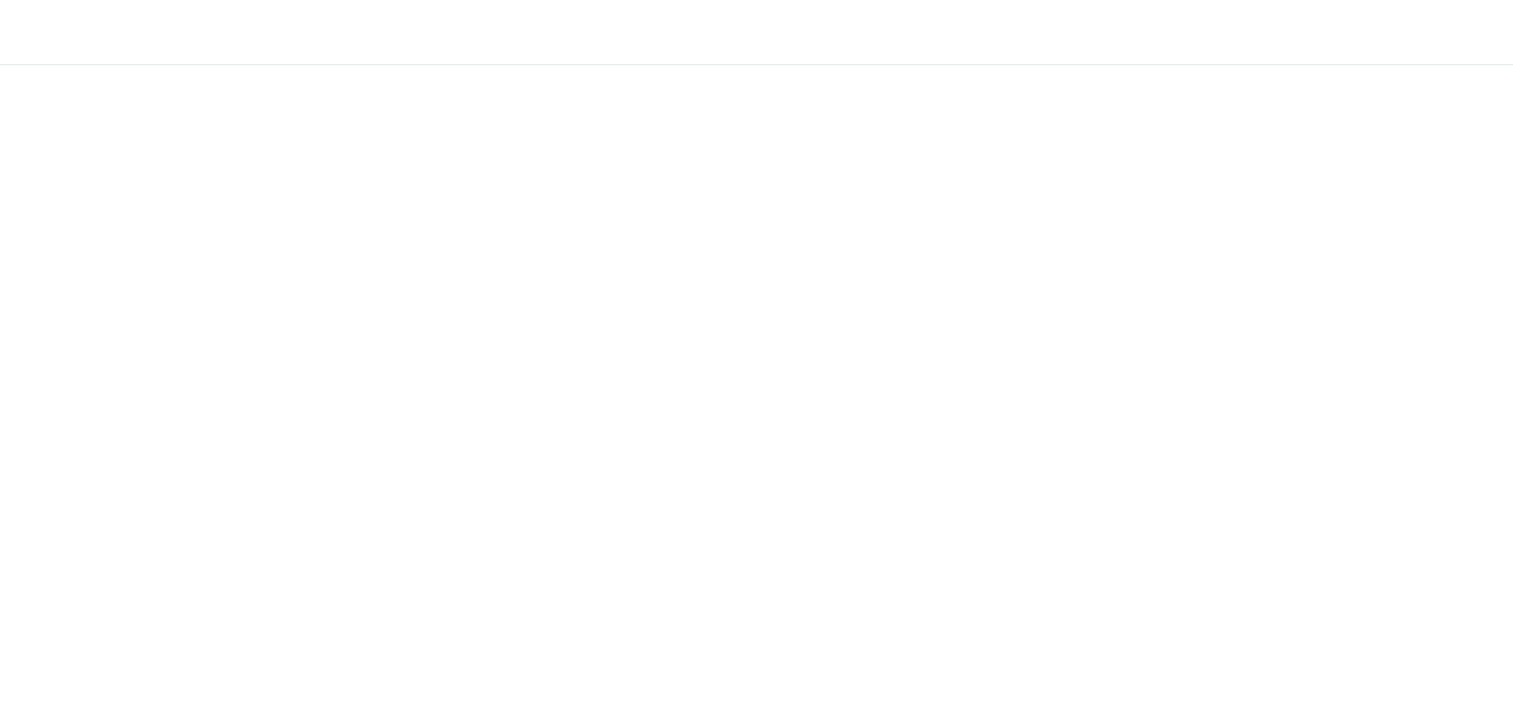 scroll, scrollTop: 0, scrollLeft: 0, axis: both 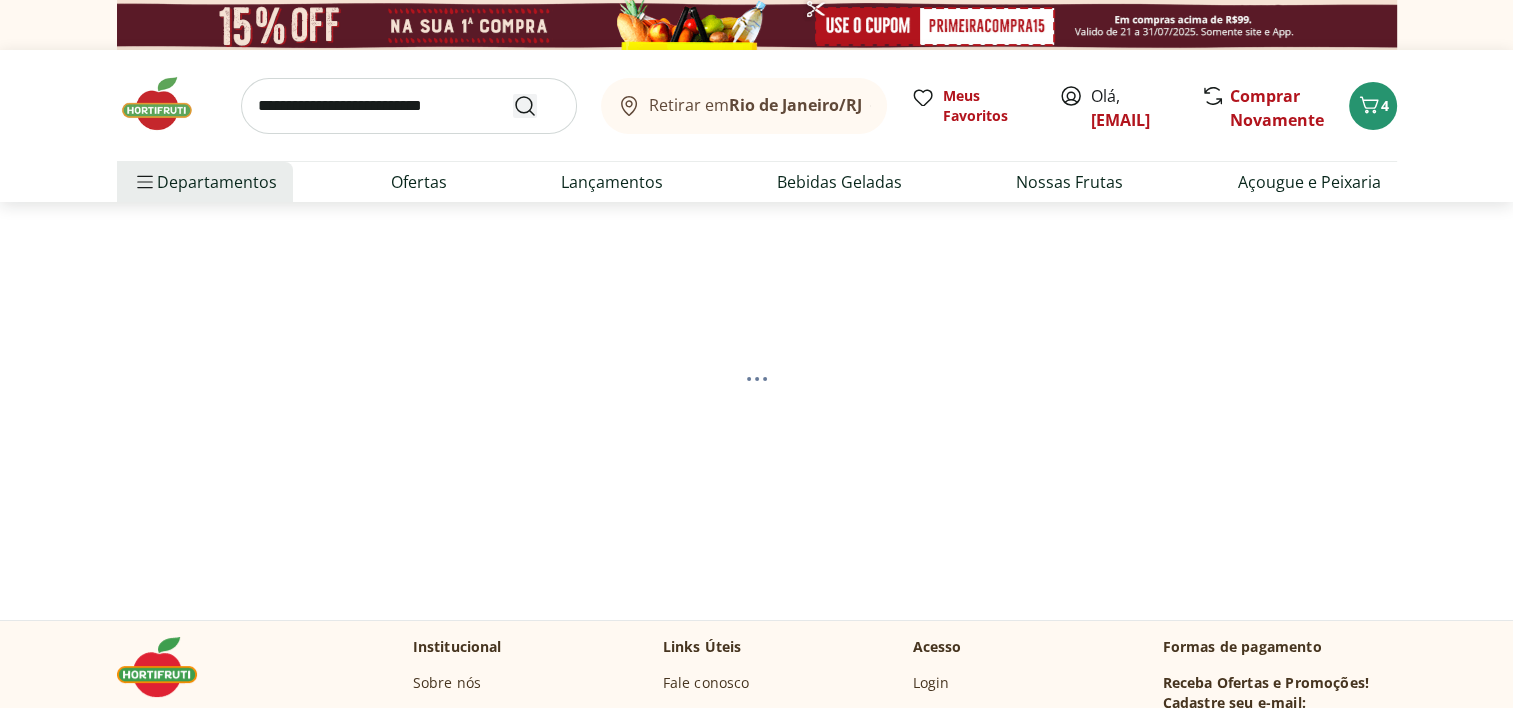 select on "**********" 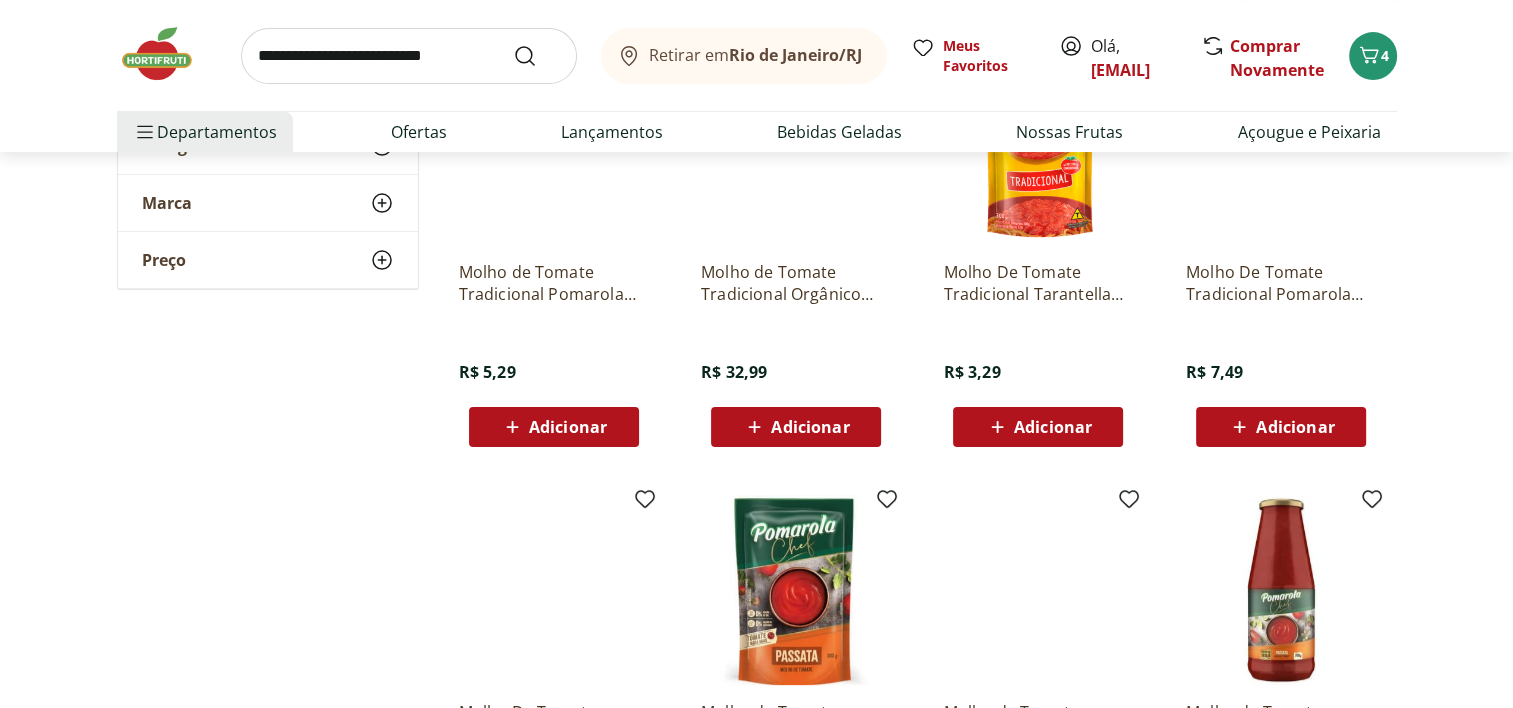 scroll, scrollTop: 200, scrollLeft: 0, axis: vertical 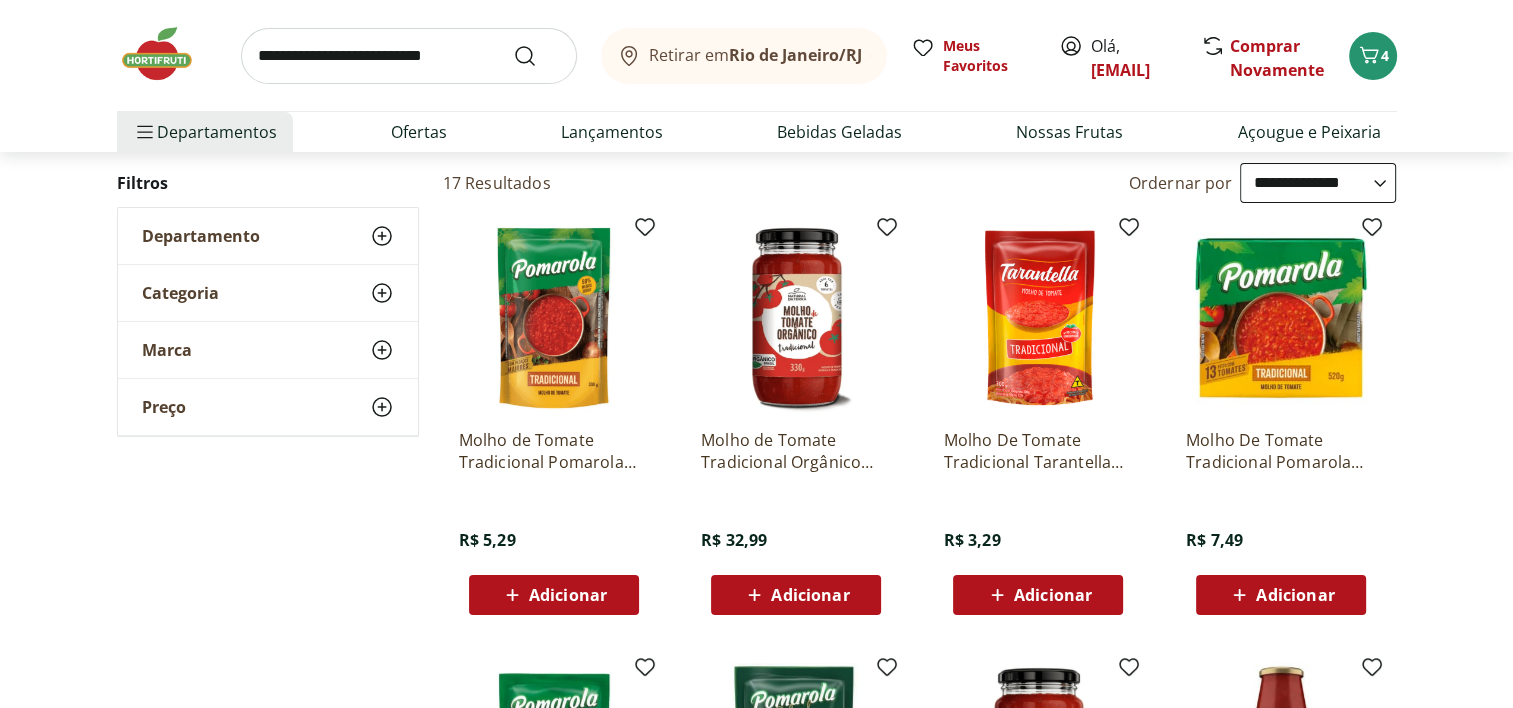 click on "Adicionar" at bounding box center (568, 595) 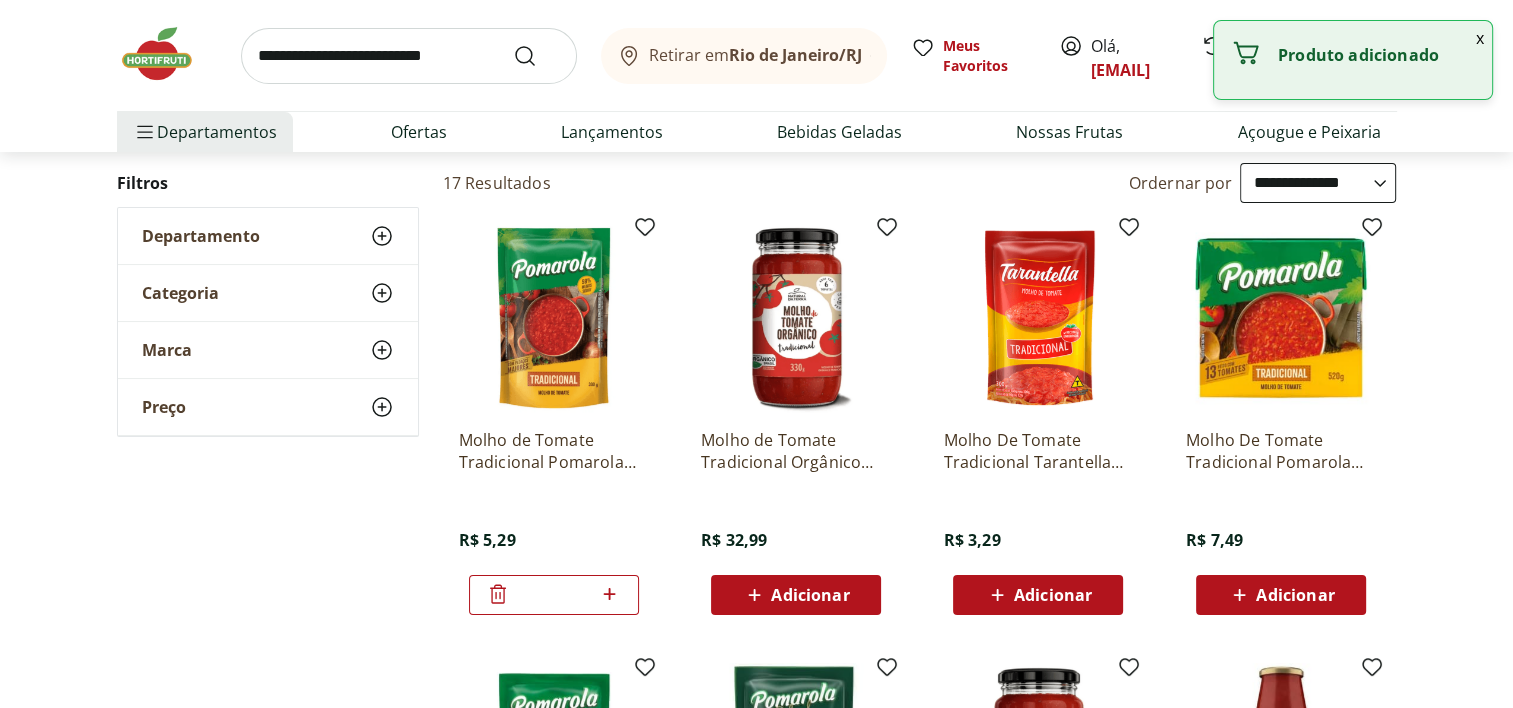 click 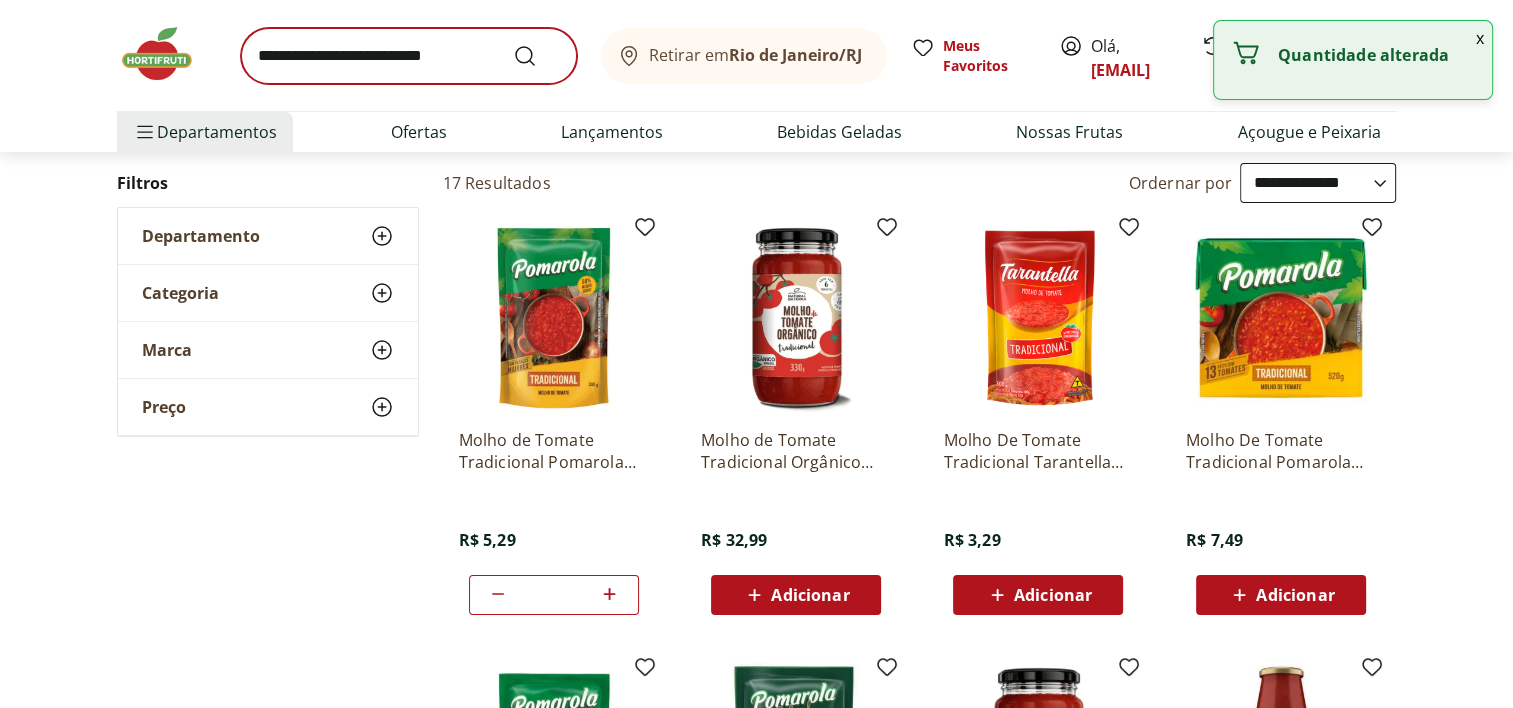 type on "*" 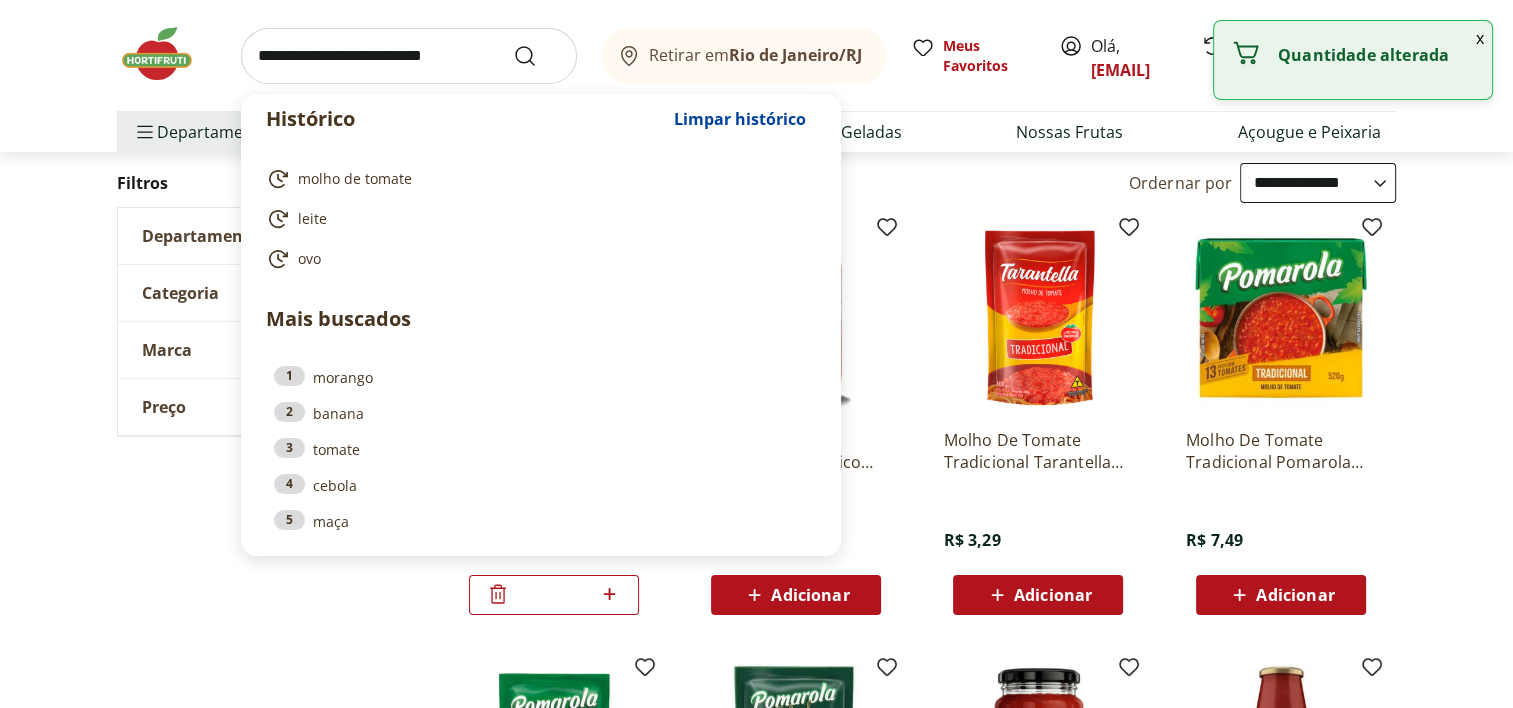 click at bounding box center (409, 56) 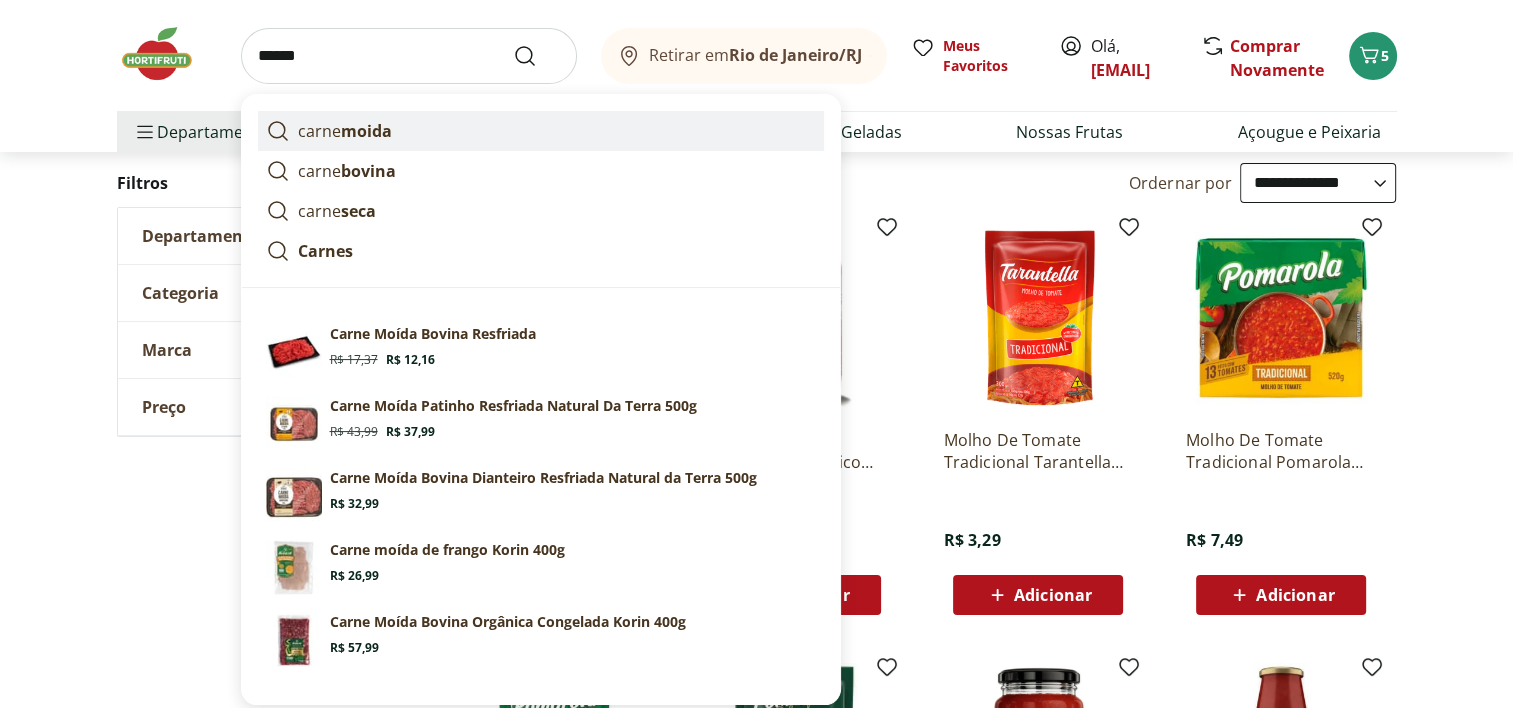 click on "moida" at bounding box center (366, 131) 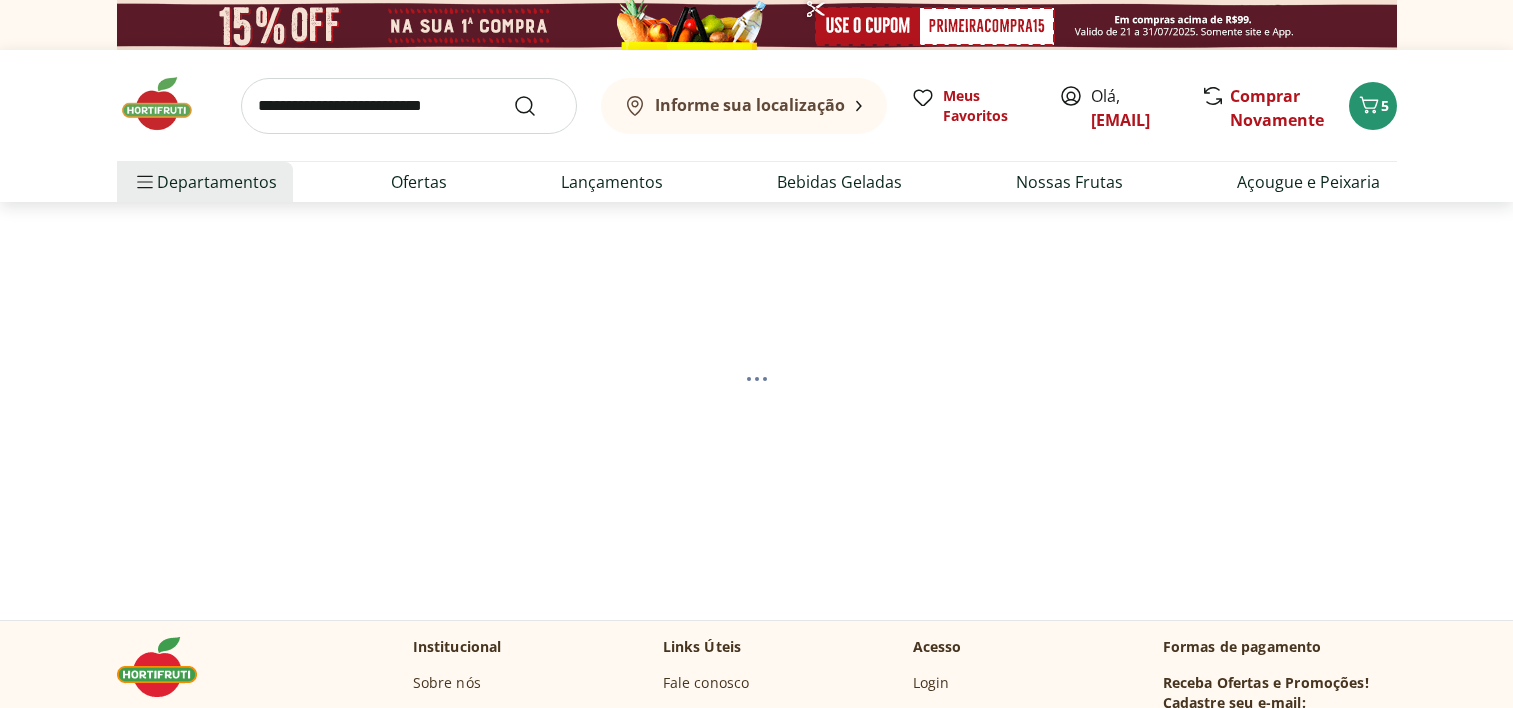 scroll, scrollTop: 0, scrollLeft: 0, axis: both 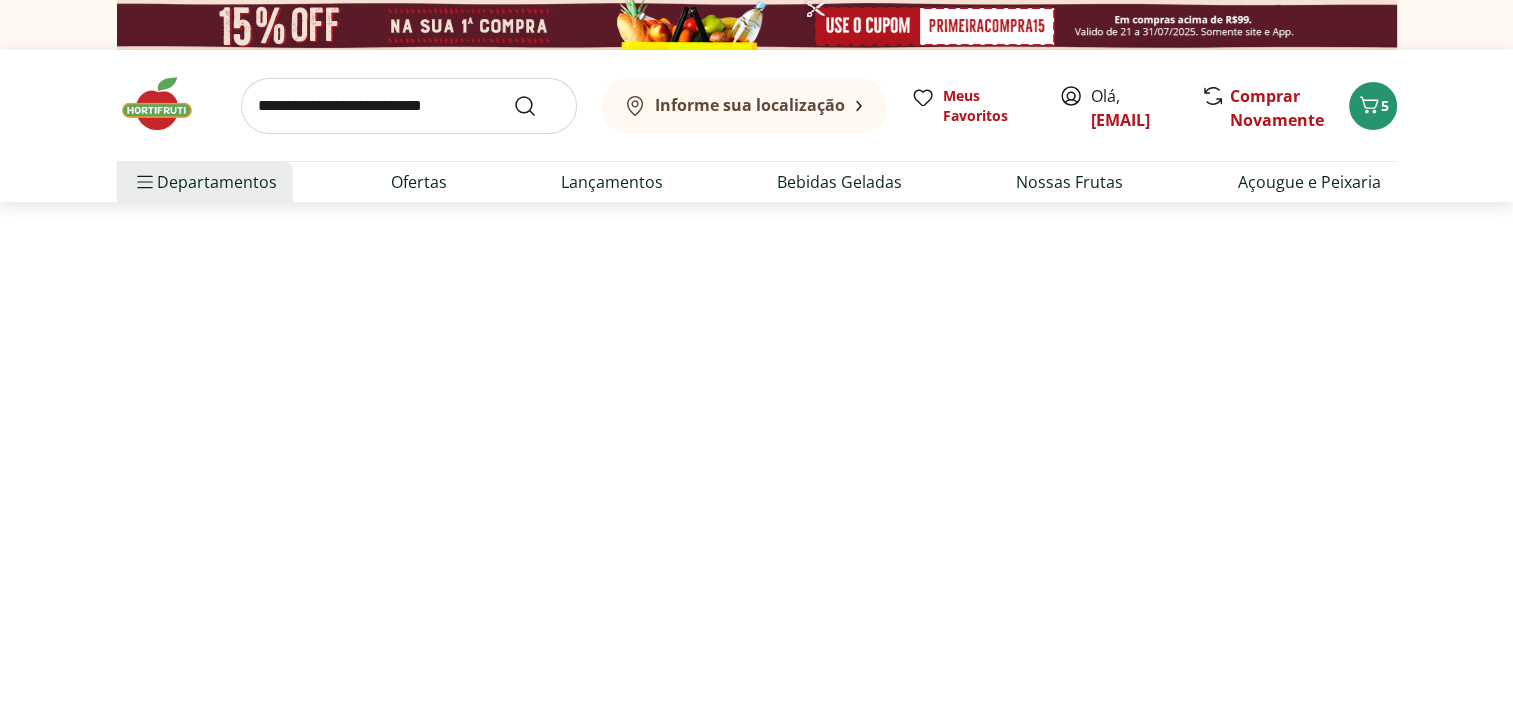 select on "**********" 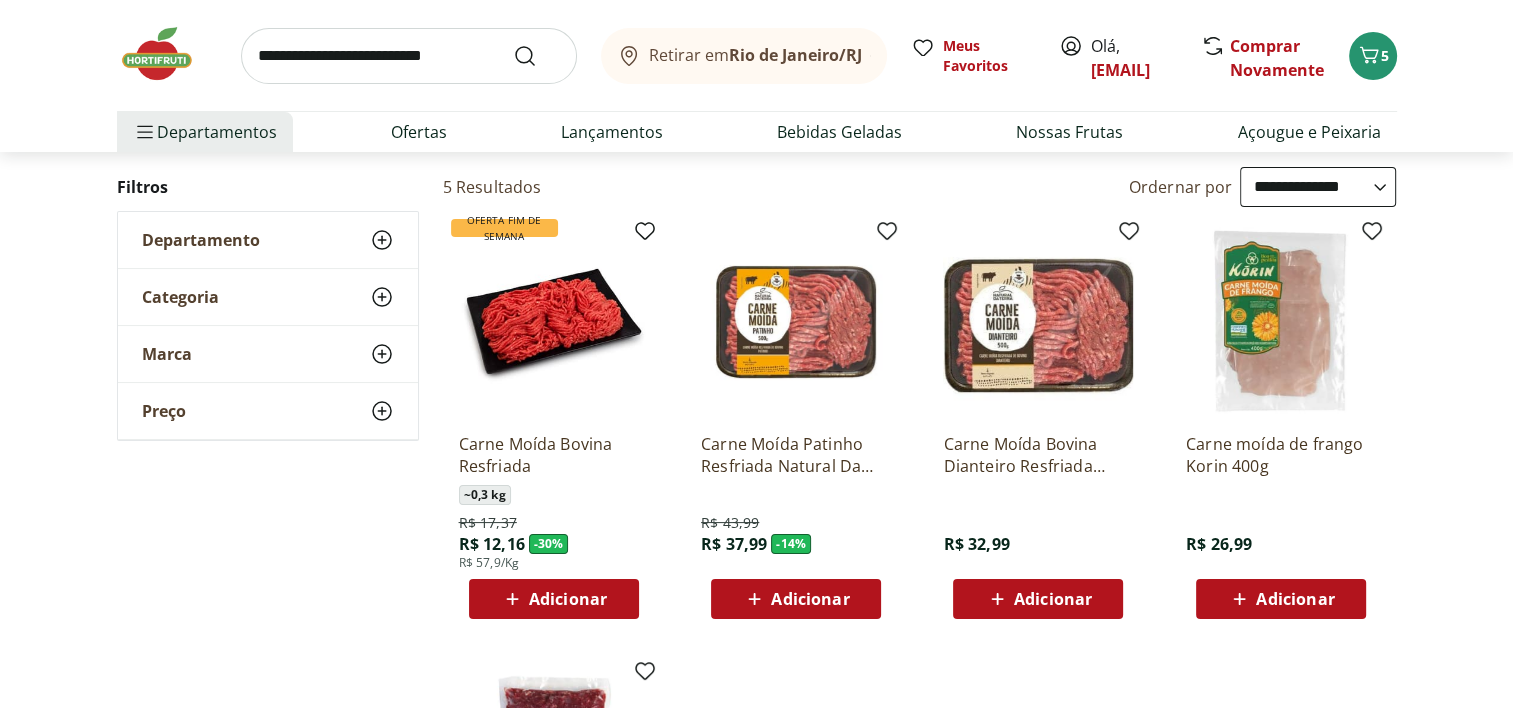 scroll, scrollTop: 200, scrollLeft: 0, axis: vertical 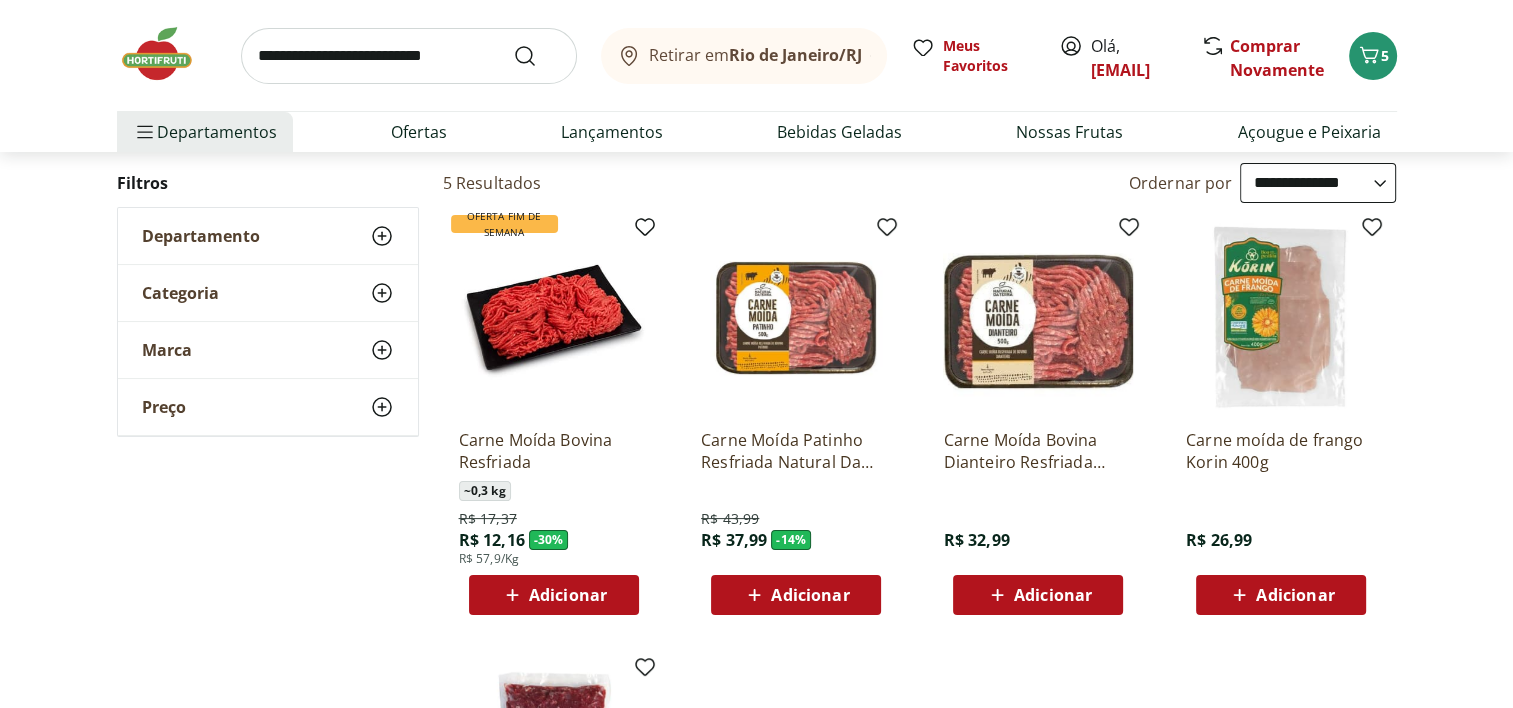 click on "Adicionar" at bounding box center [568, 595] 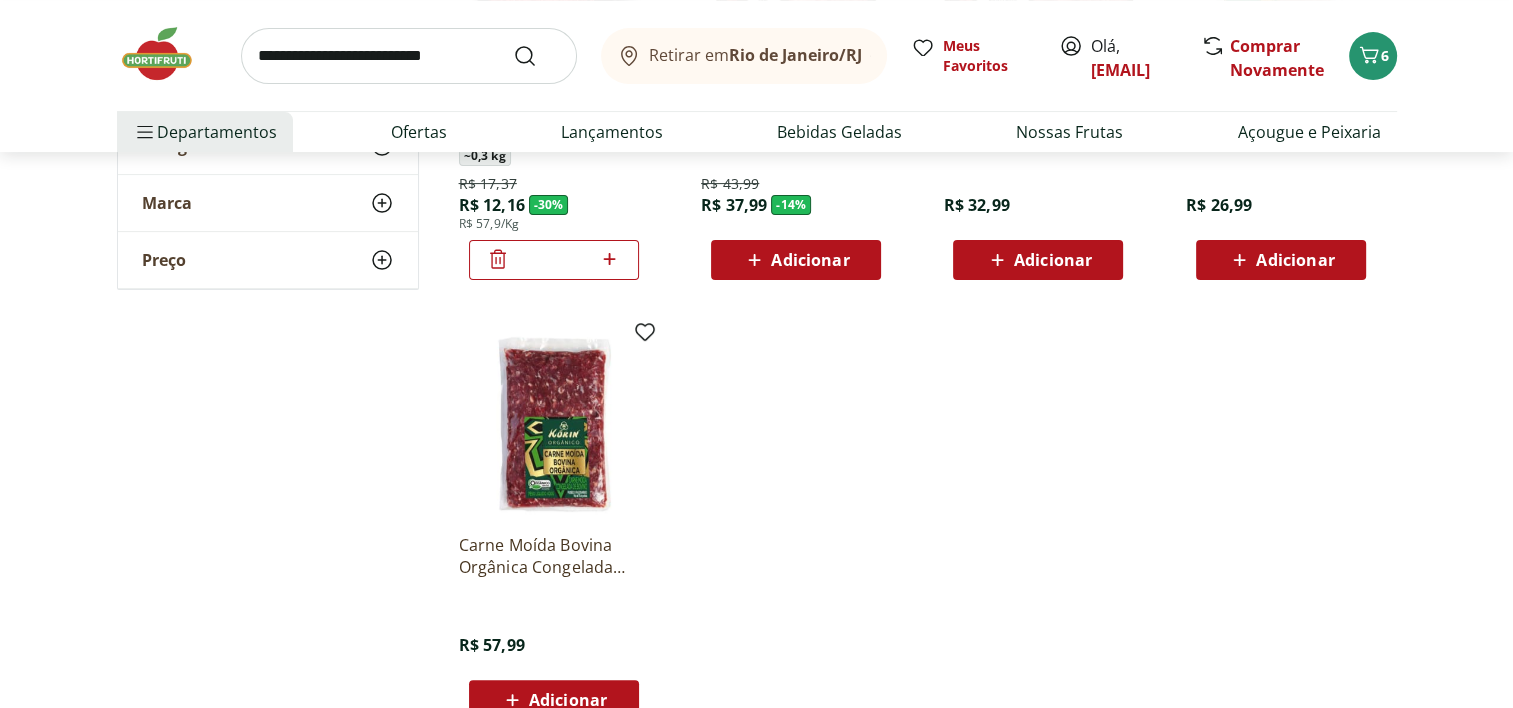 scroll, scrollTop: 300, scrollLeft: 0, axis: vertical 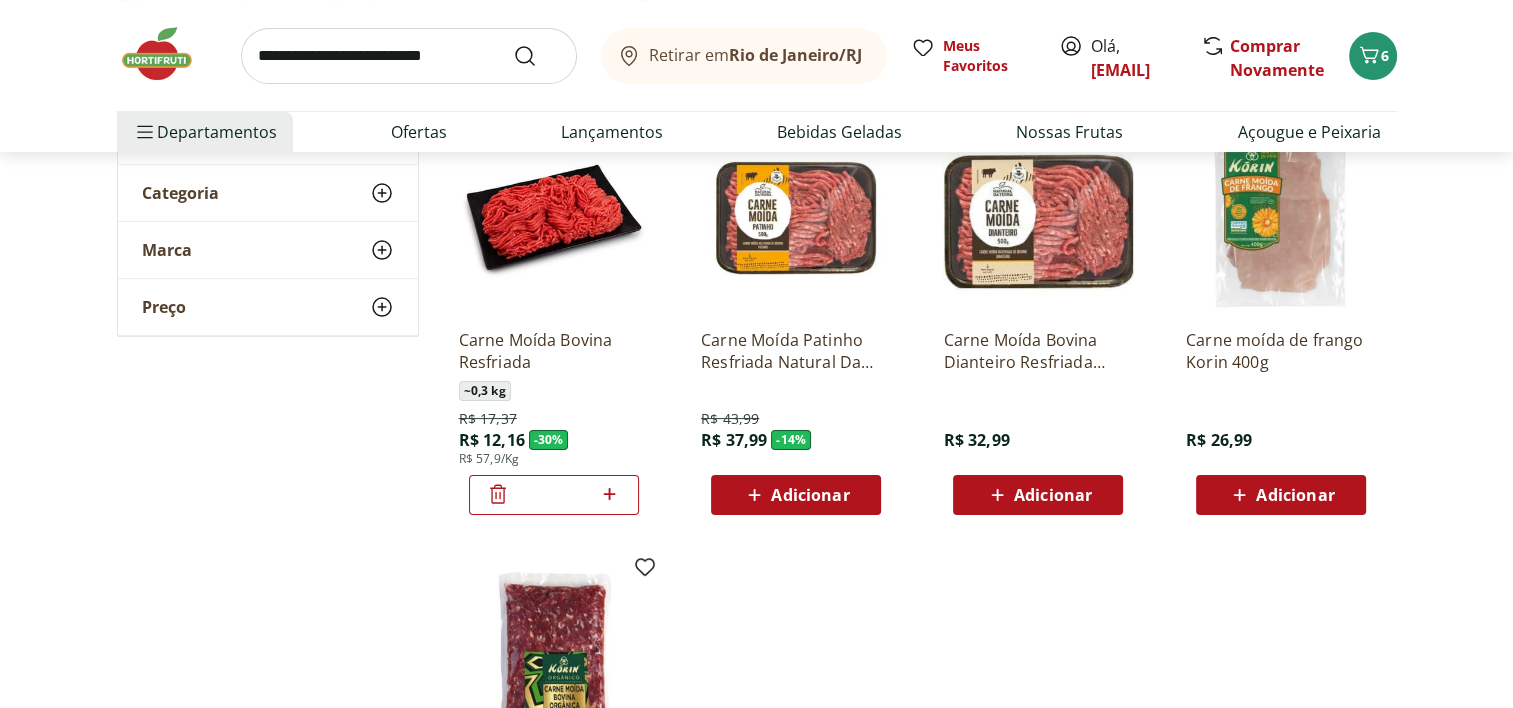 click on "Adicionar" at bounding box center [796, 495] 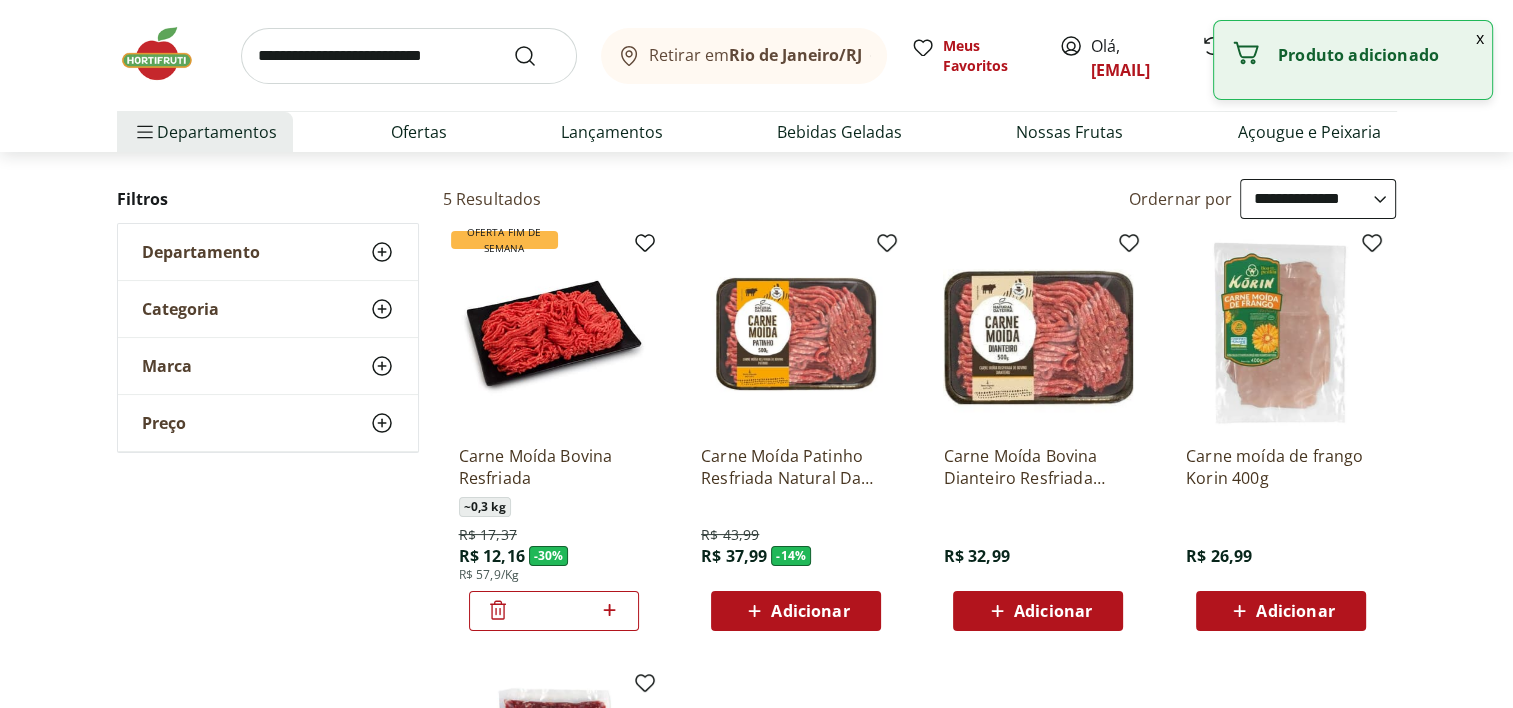 scroll, scrollTop: 0, scrollLeft: 0, axis: both 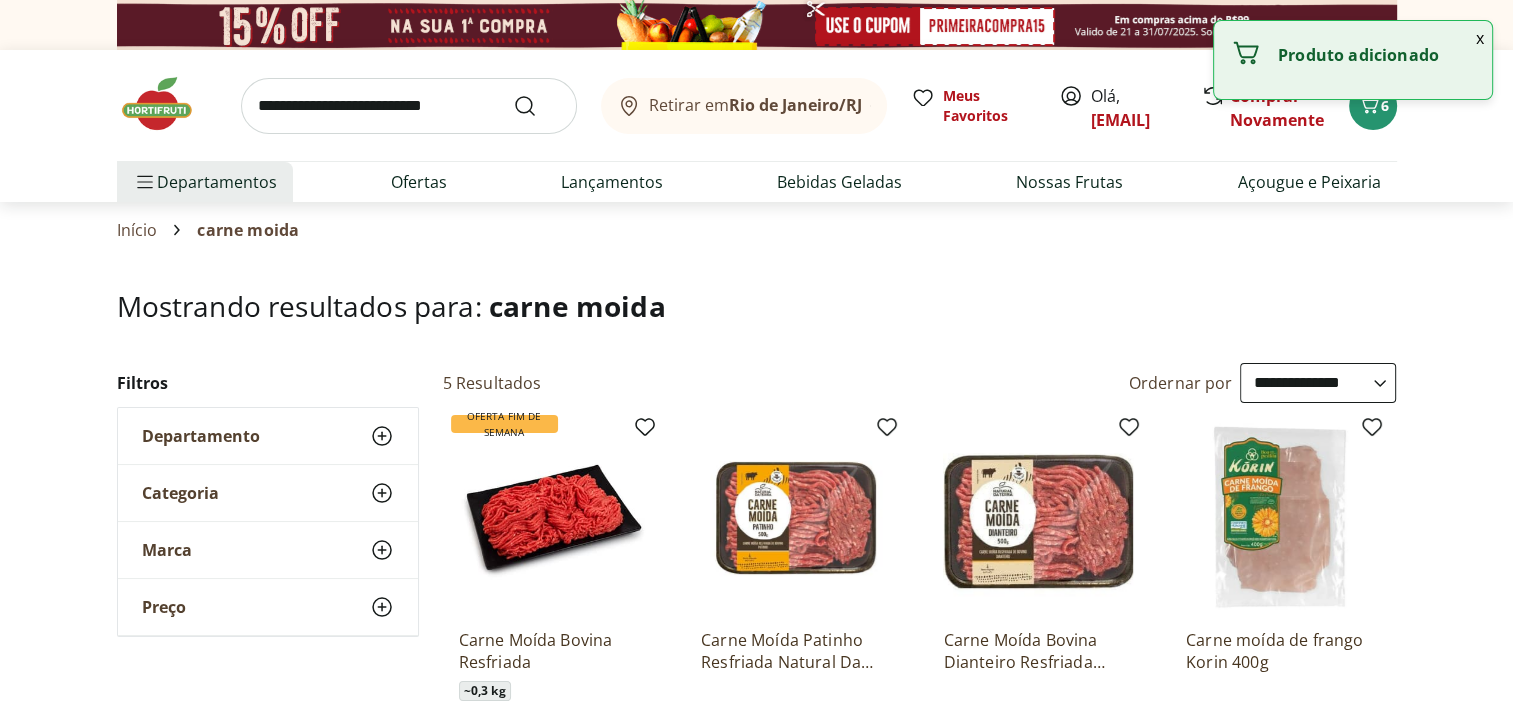 click at bounding box center (409, 106) 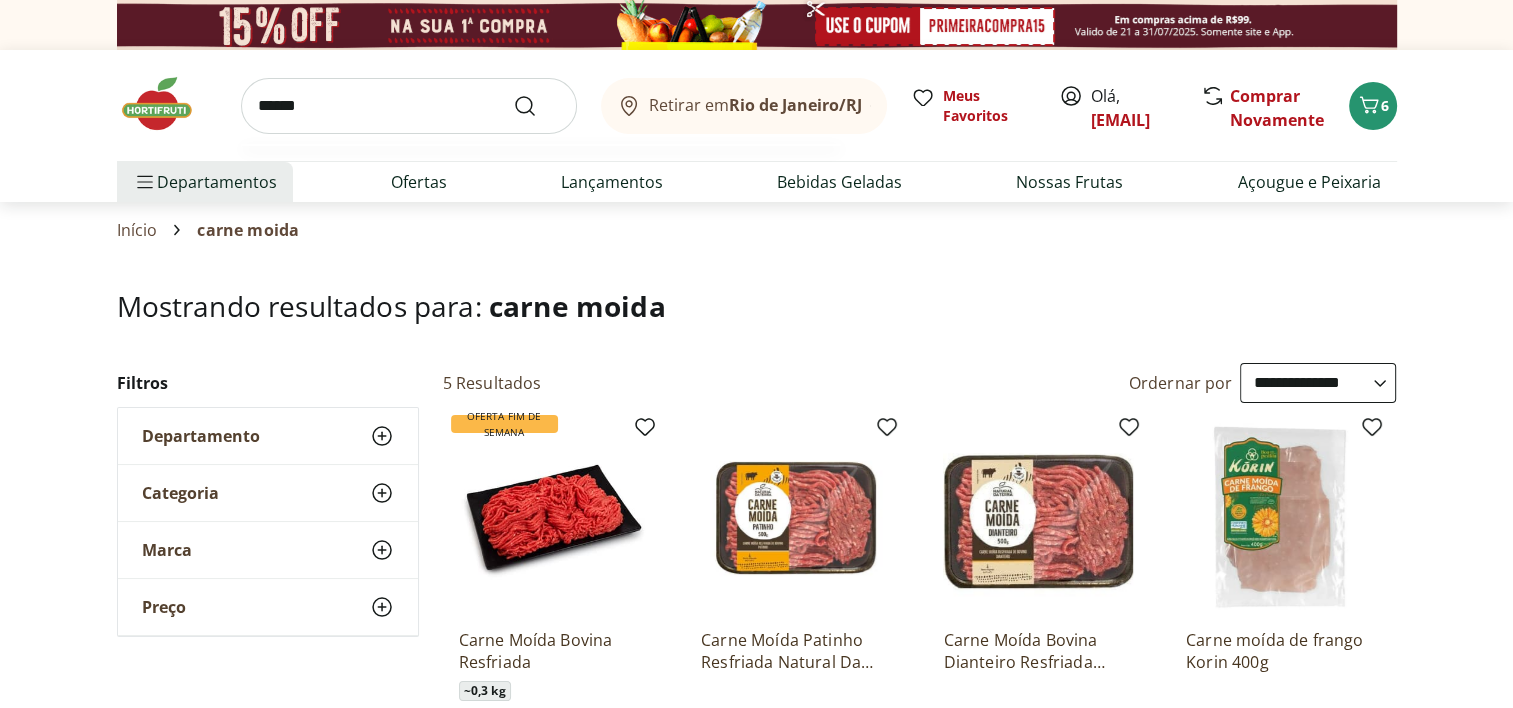 type on "******" 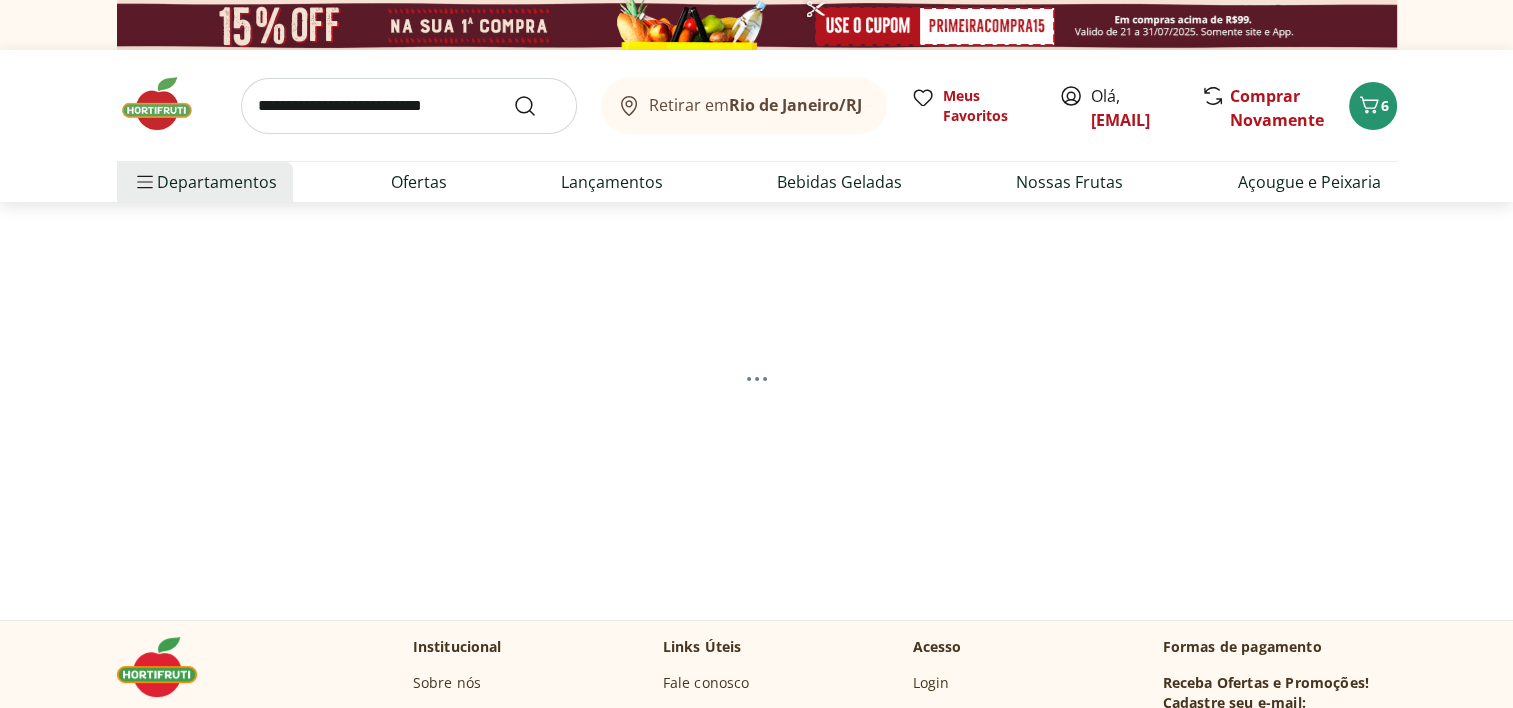 select on "**********" 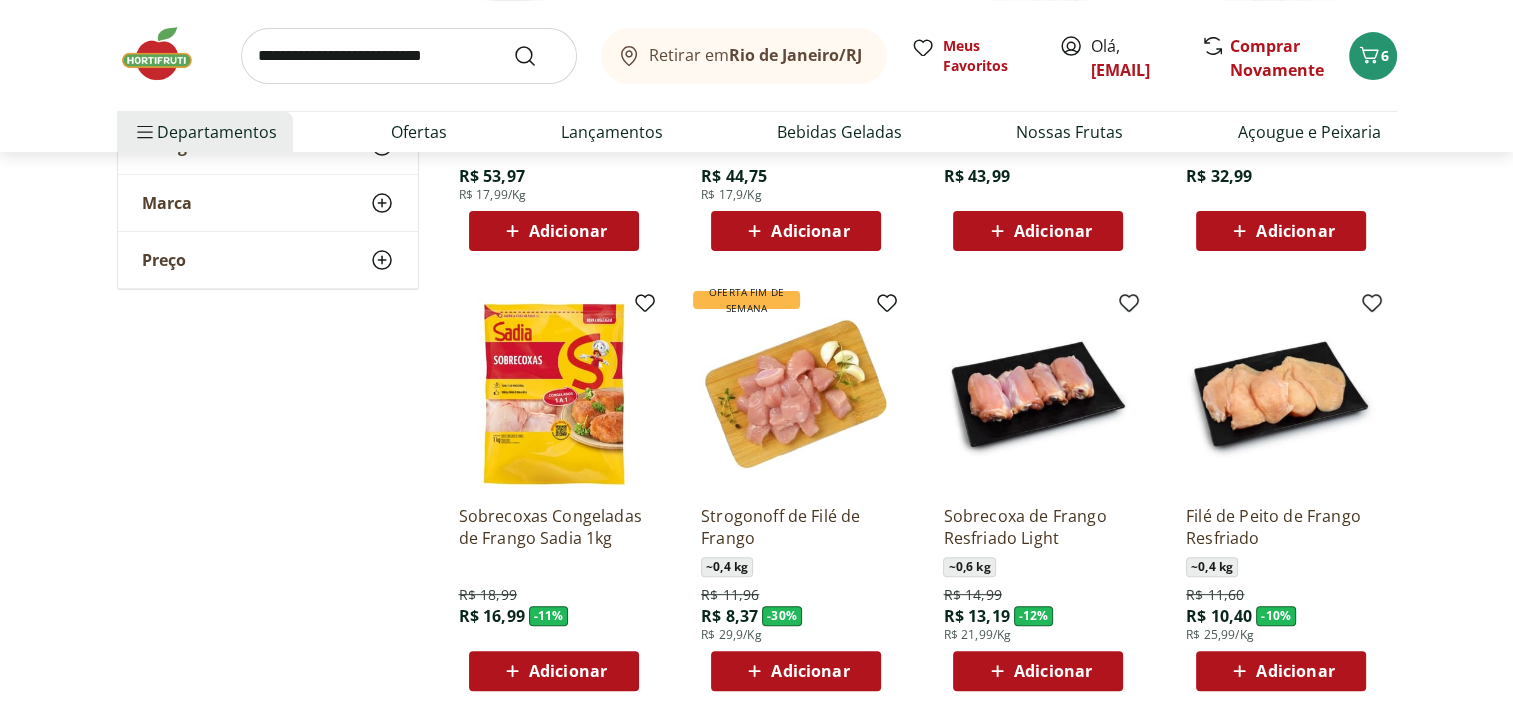 scroll, scrollTop: 600, scrollLeft: 0, axis: vertical 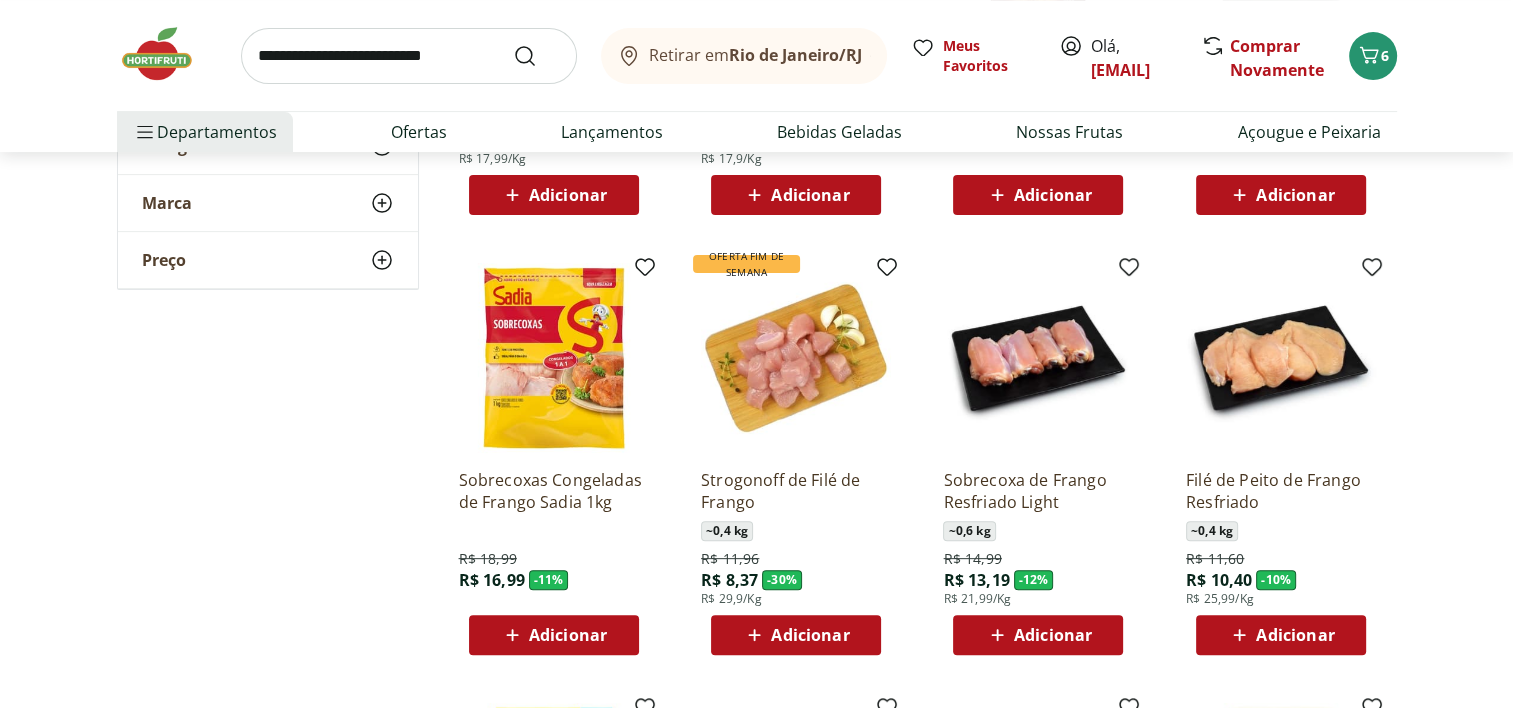 click on "Adicionar" at bounding box center (810, 635) 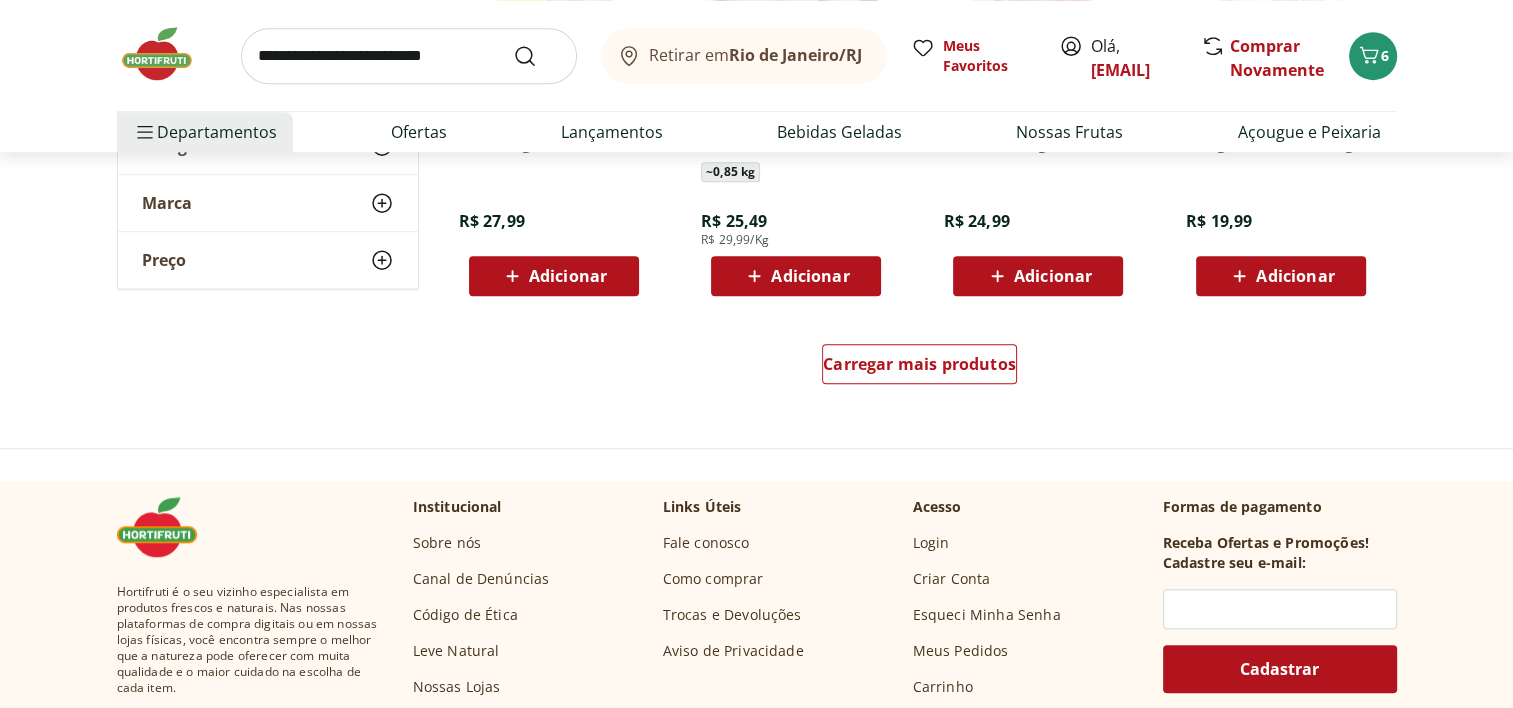 scroll, scrollTop: 1400, scrollLeft: 0, axis: vertical 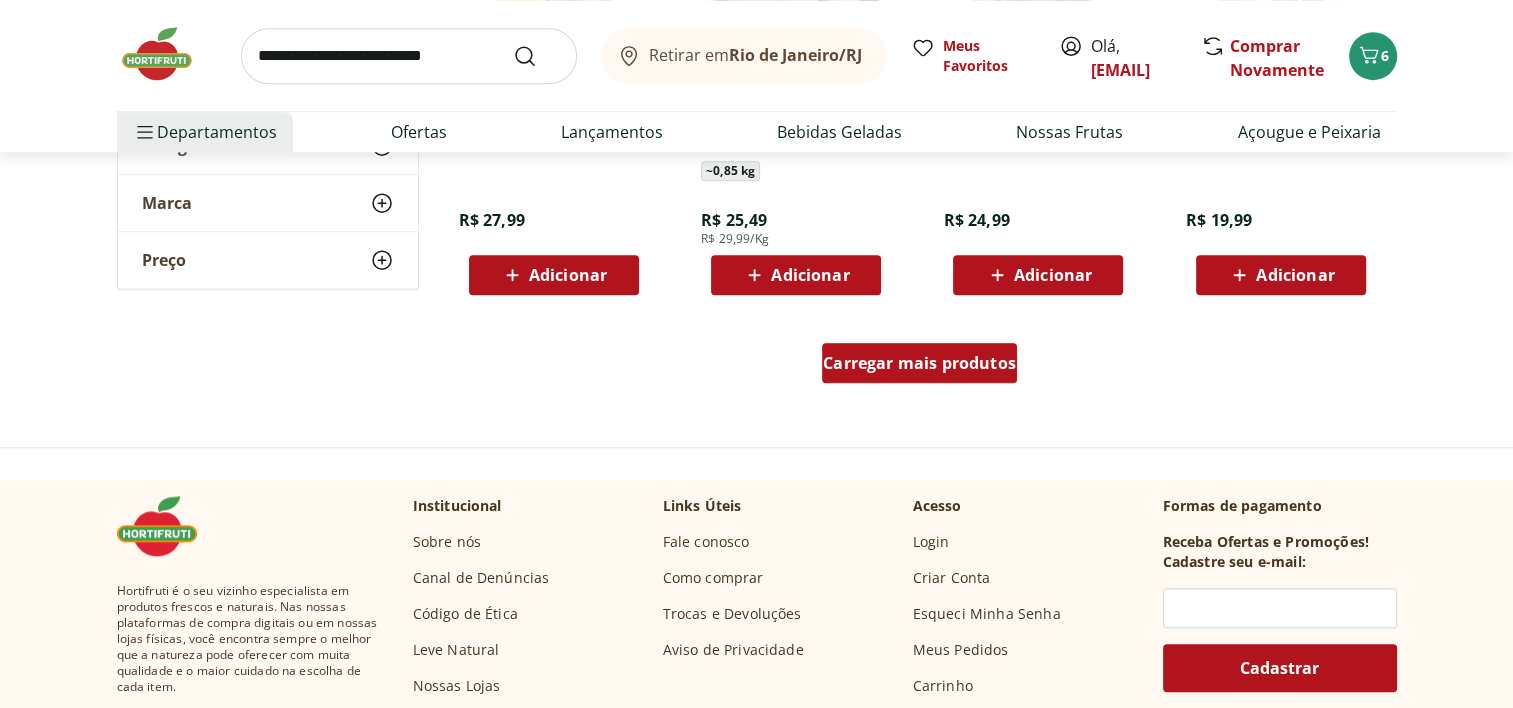 click on "Carregar mais produtos" at bounding box center [919, 363] 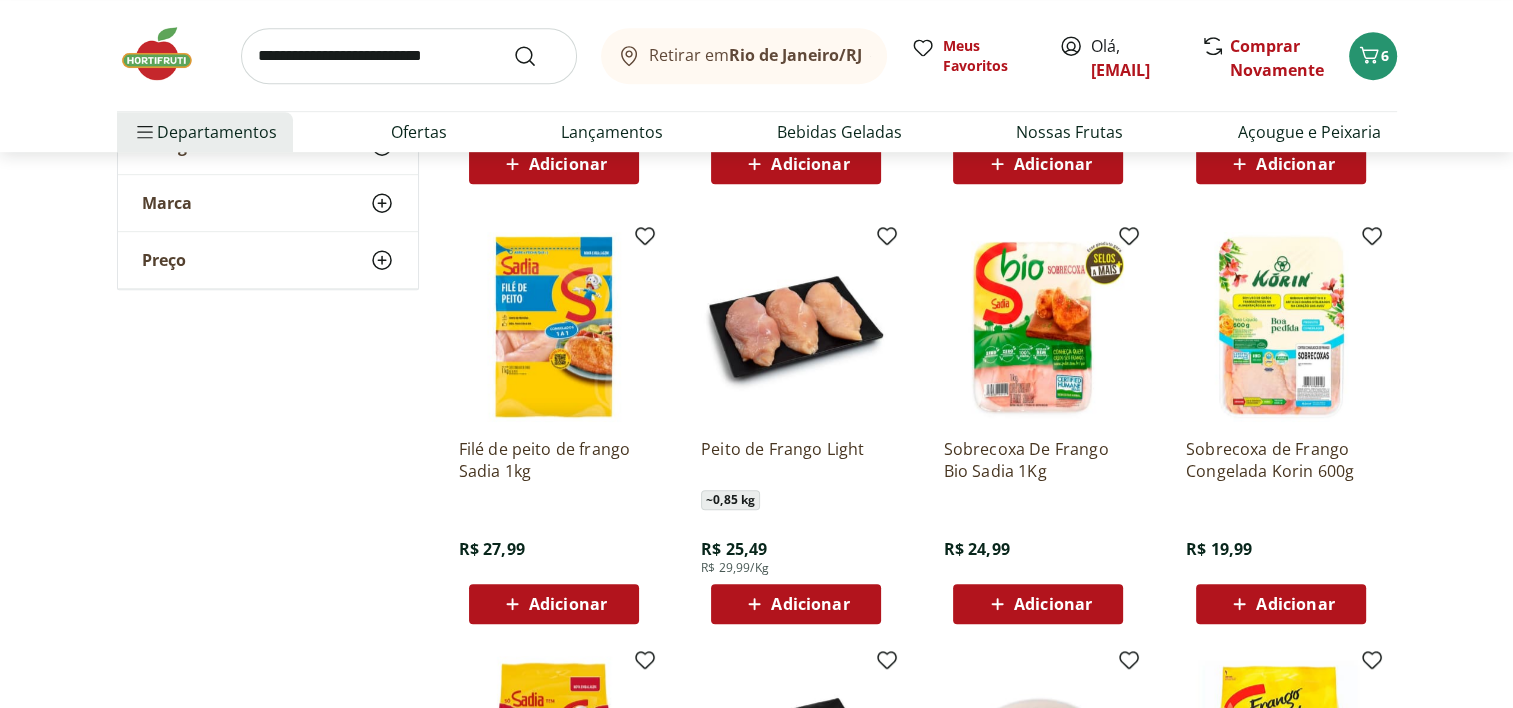 scroll, scrollTop: 1100, scrollLeft: 0, axis: vertical 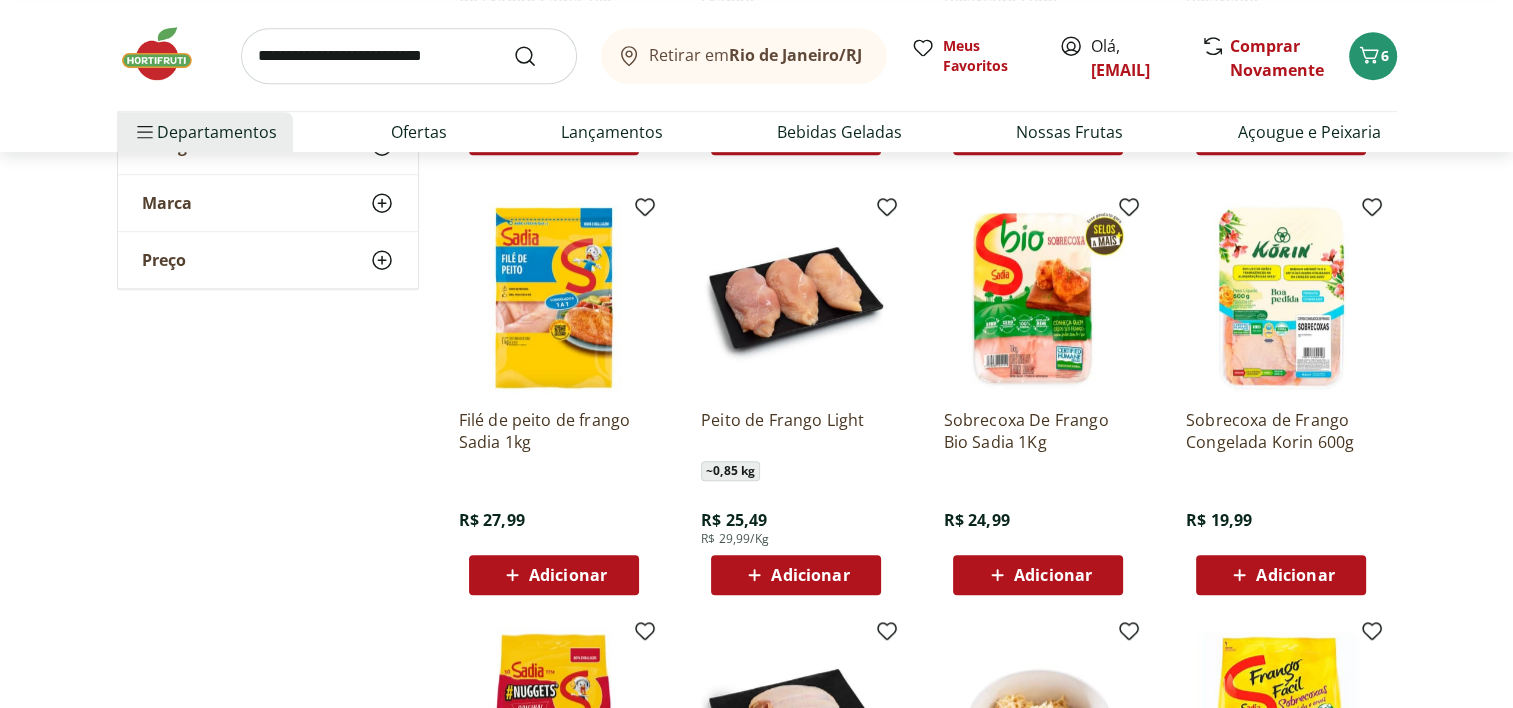 click on "Adicionar" at bounding box center (568, 575) 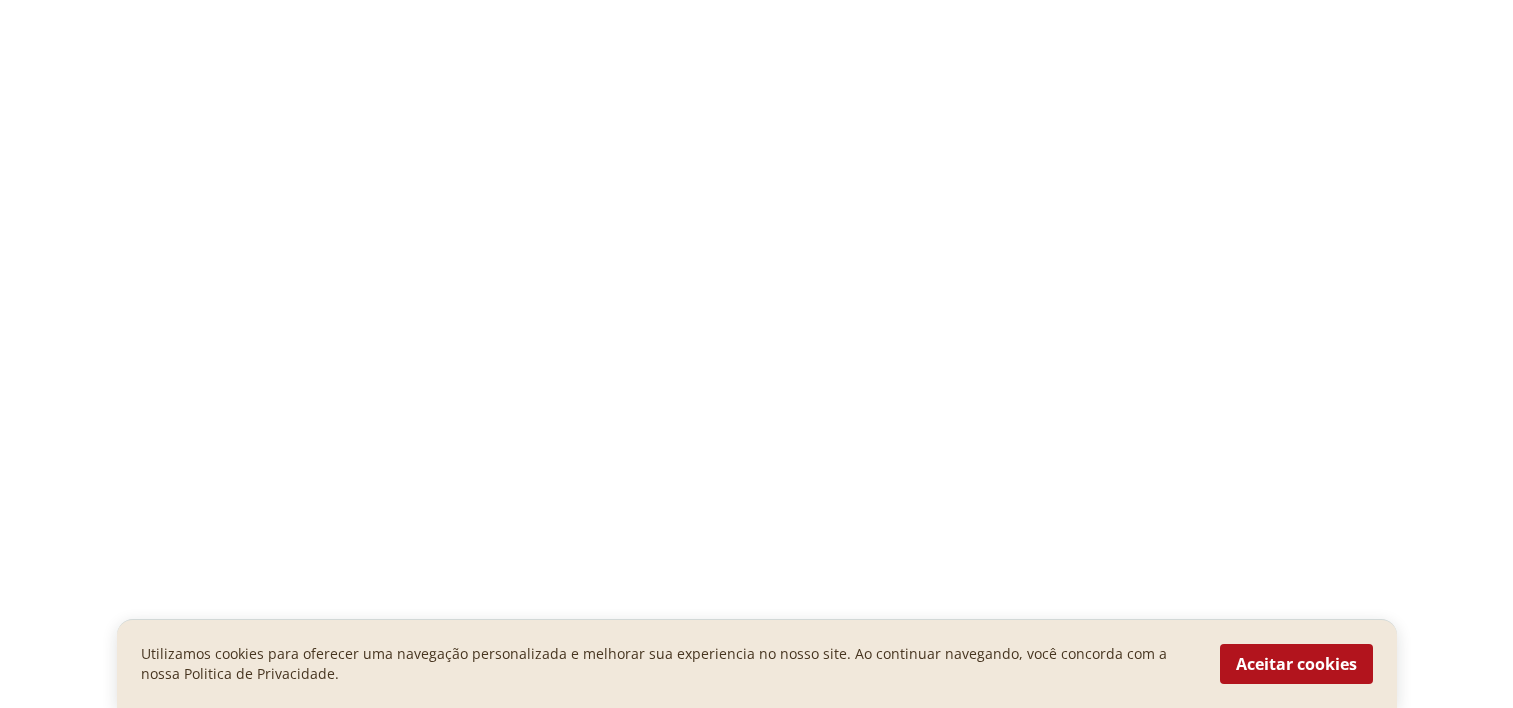 scroll, scrollTop: 0, scrollLeft: 0, axis: both 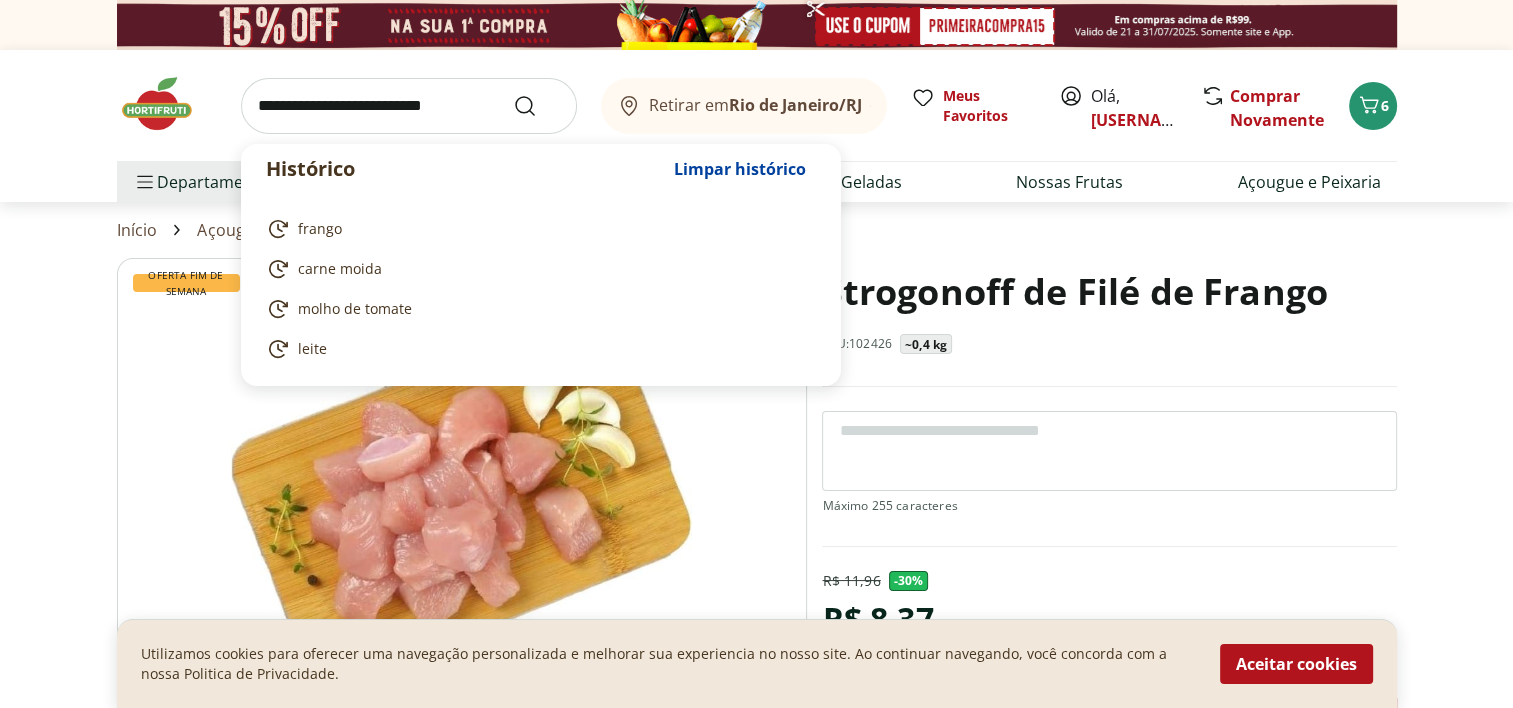 click at bounding box center (409, 106) 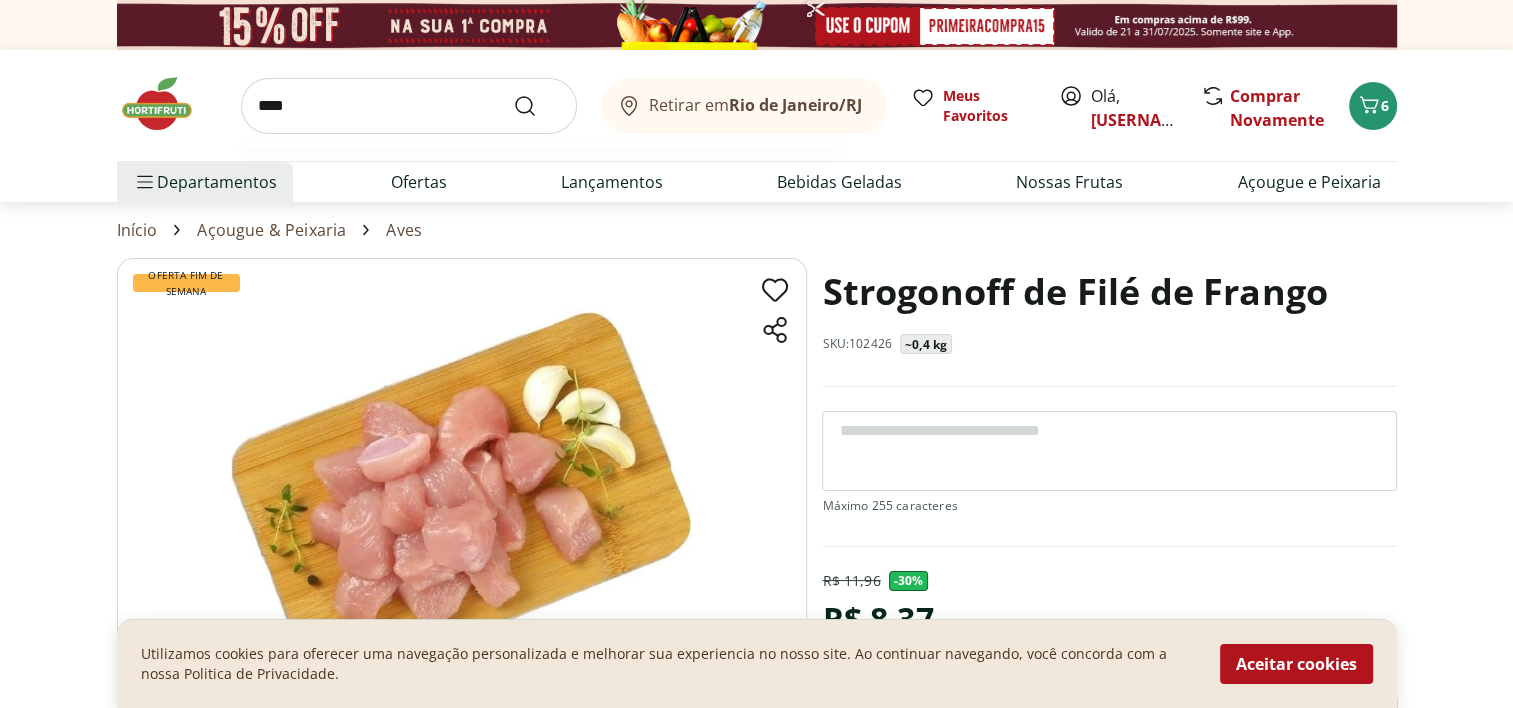 type on "****" 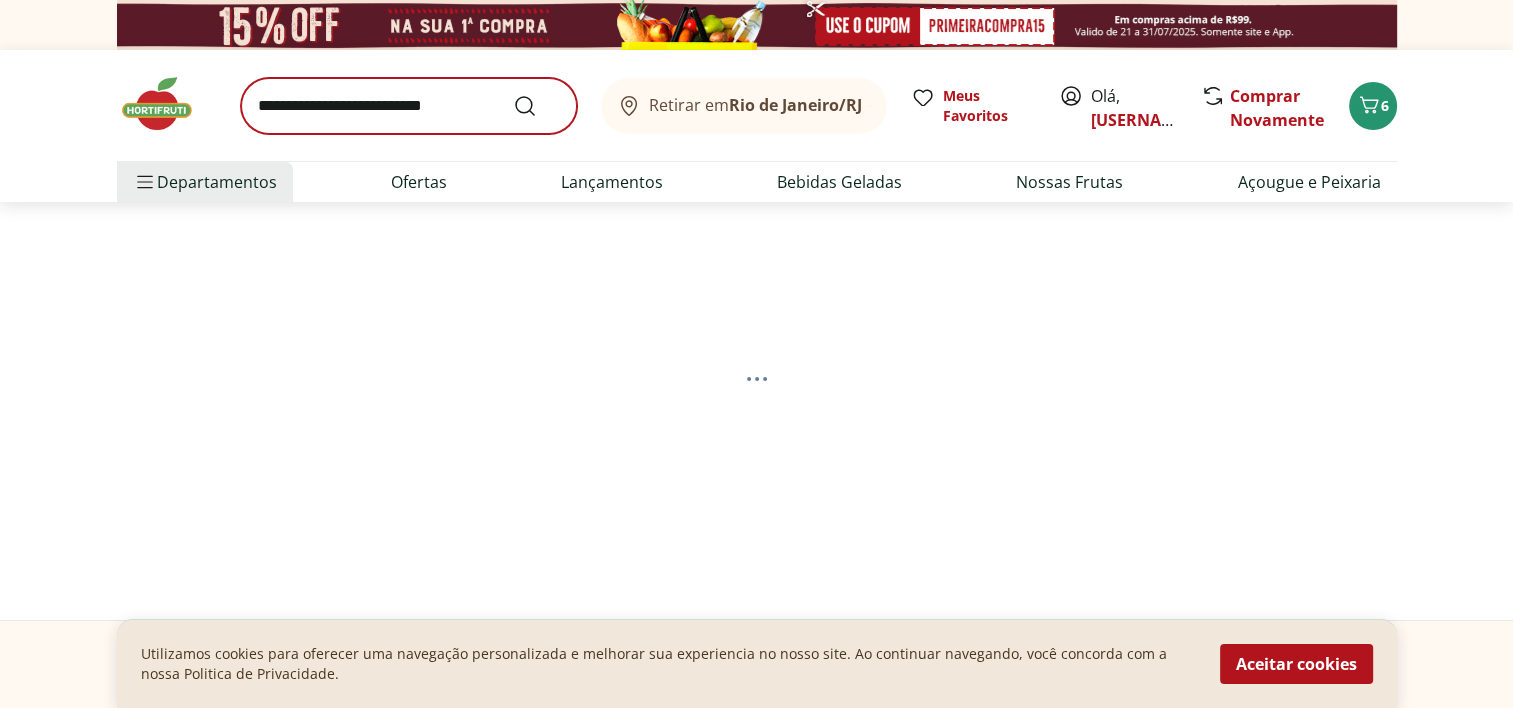 select on "**********" 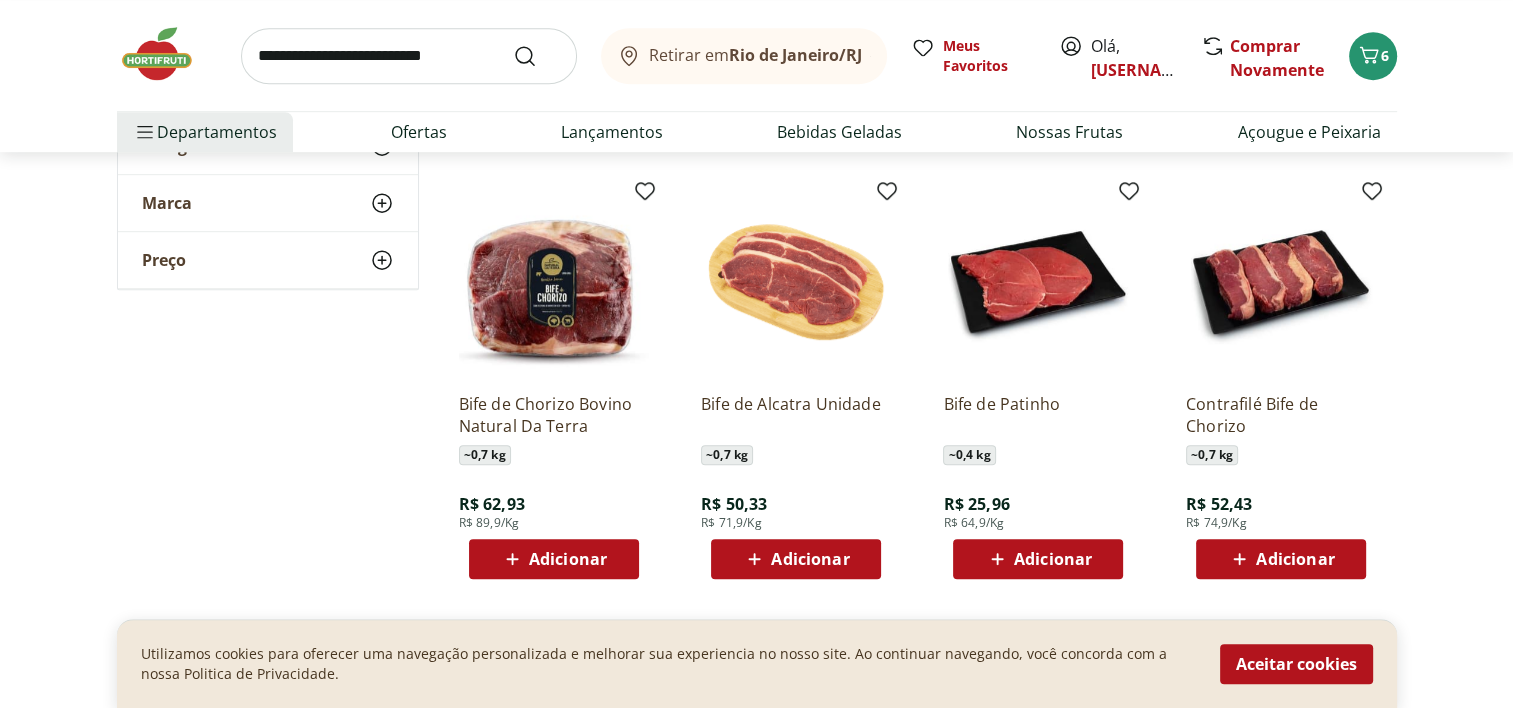 scroll, scrollTop: 1400, scrollLeft: 0, axis: vertical 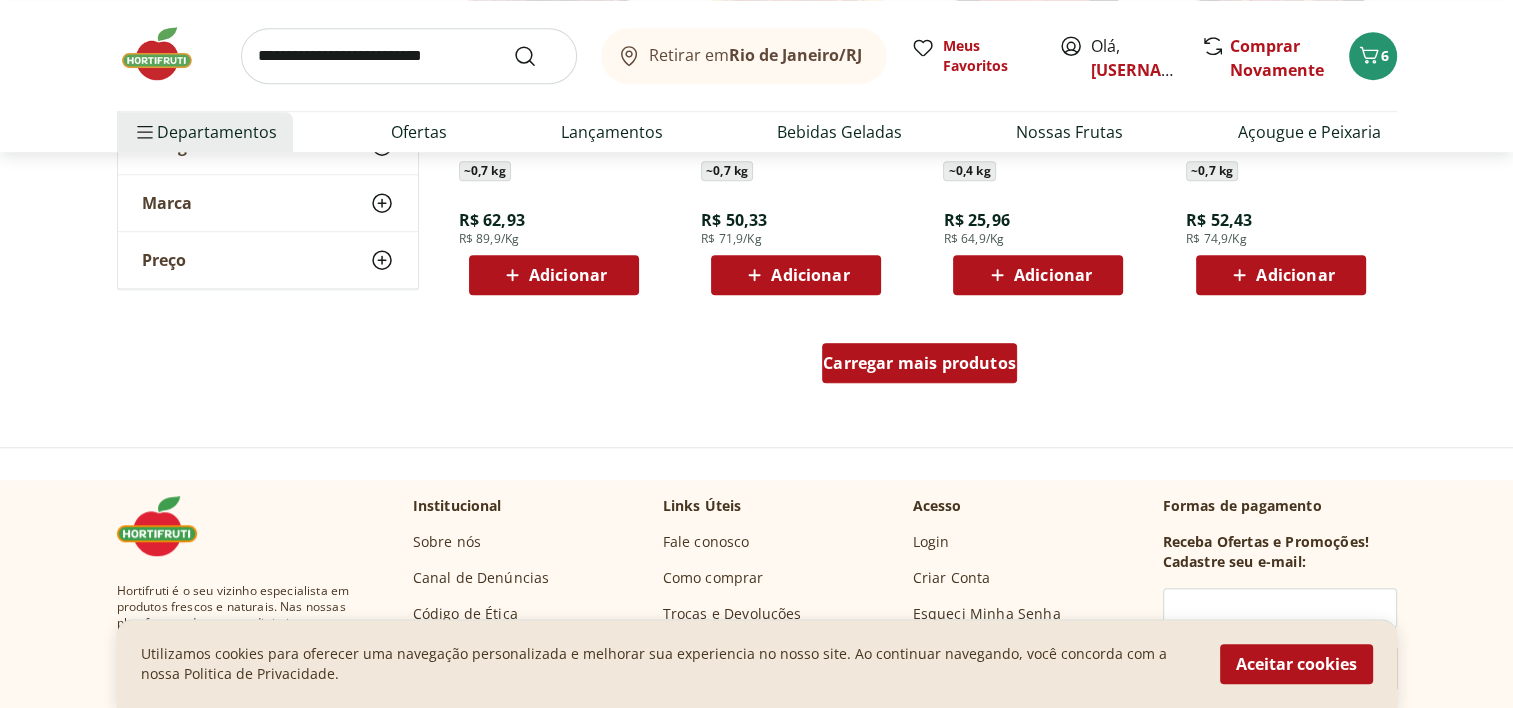 click on "Carregar mais produtos" at bounding box center [919, 363] 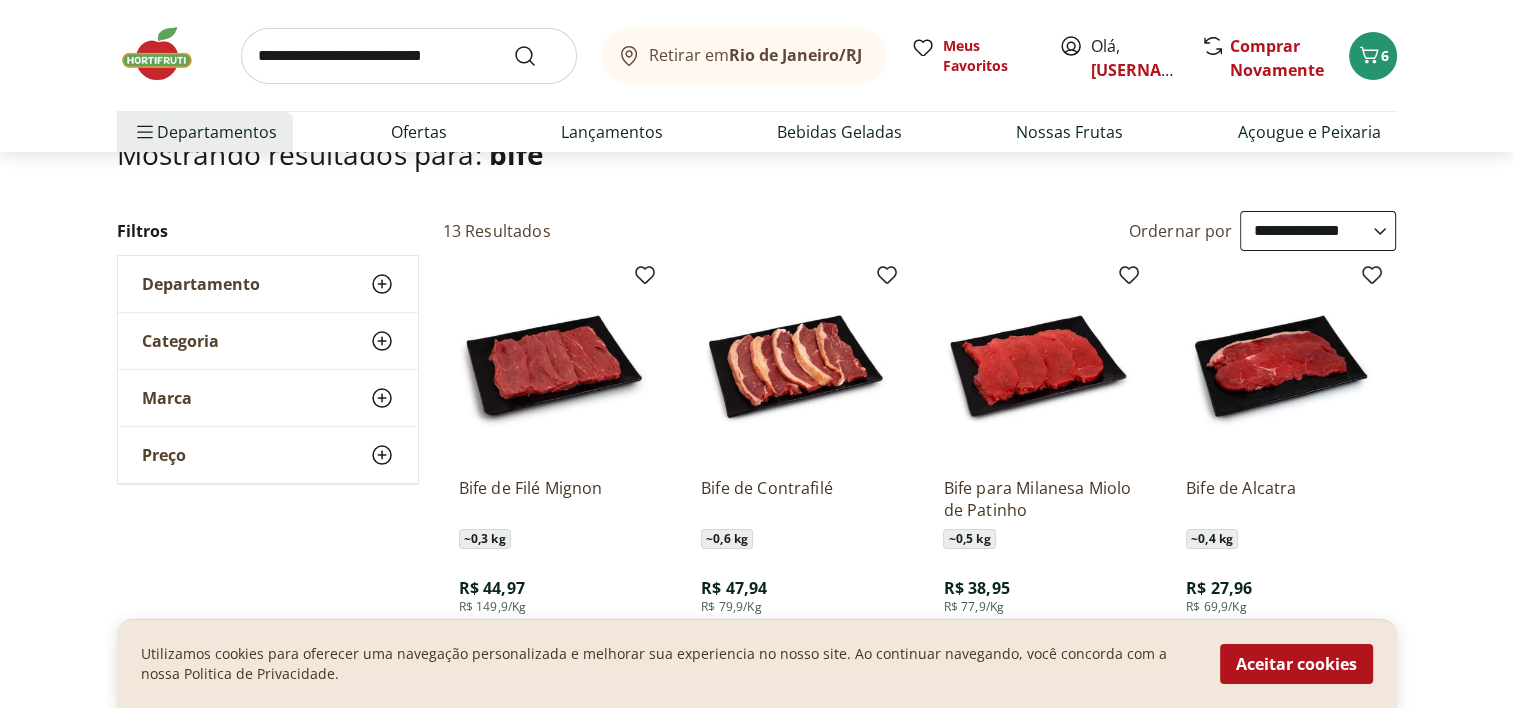 scroll, scrollTop: 200, scrollLeft: 0, axis: vertical 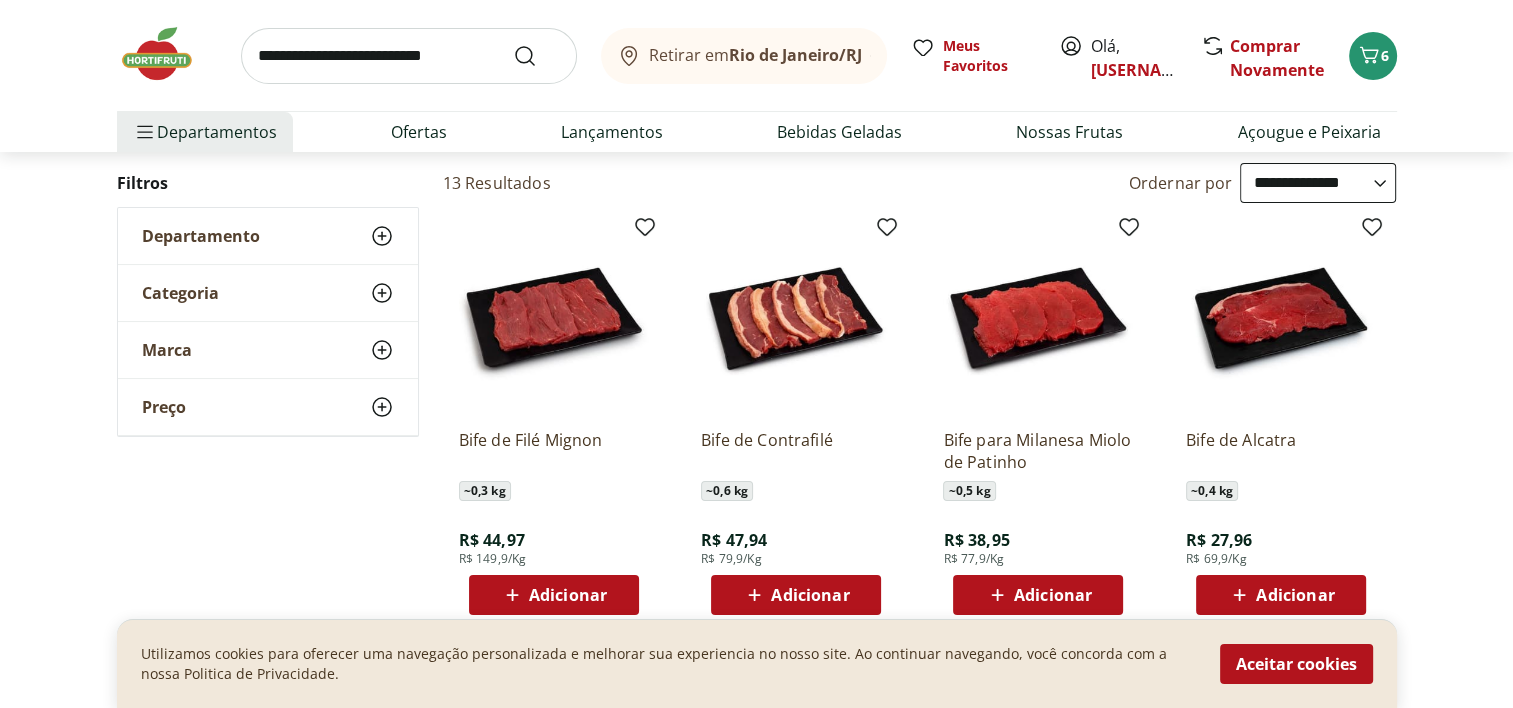 click on "Adicionar" at bounding box center [1053, 595] 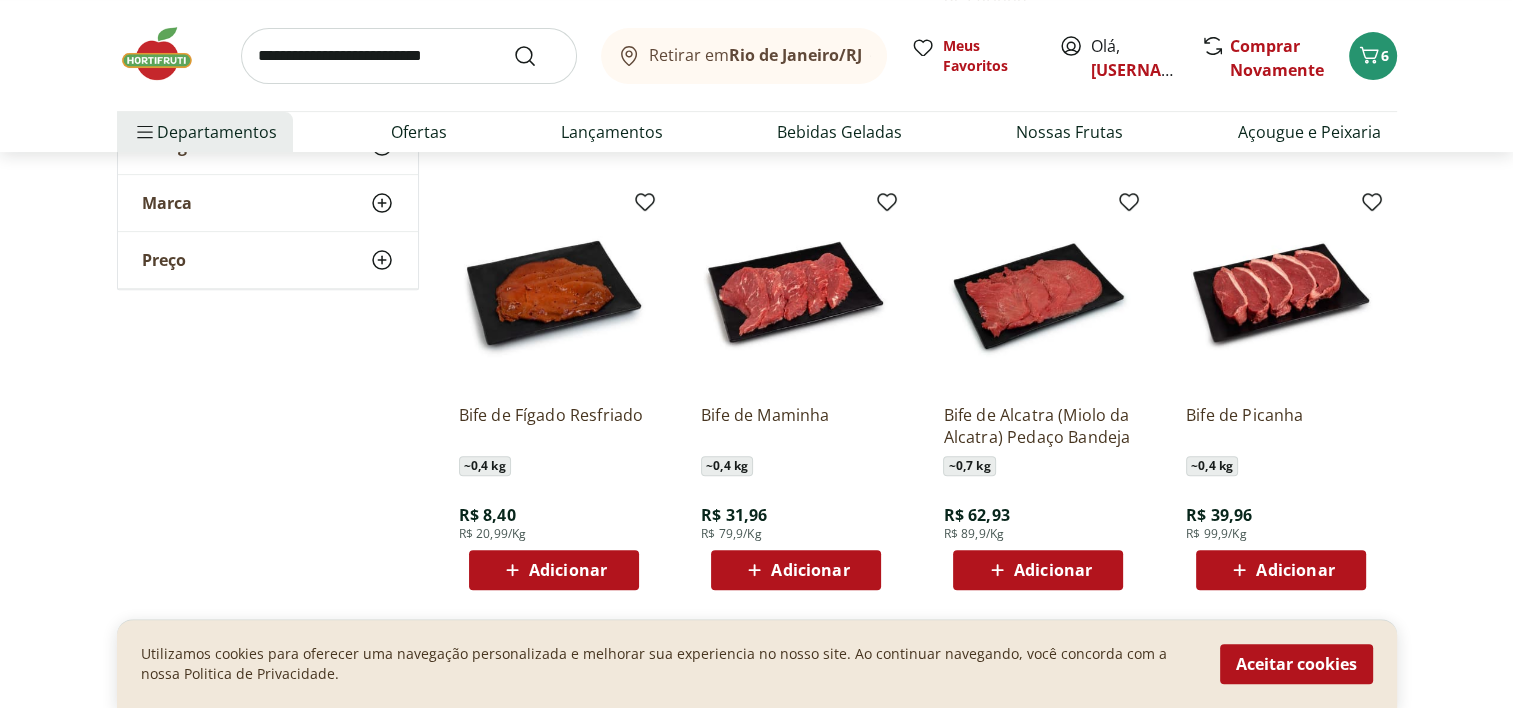 scroll, scrollTop: 700, scrollLeft: 0, axis: vertical 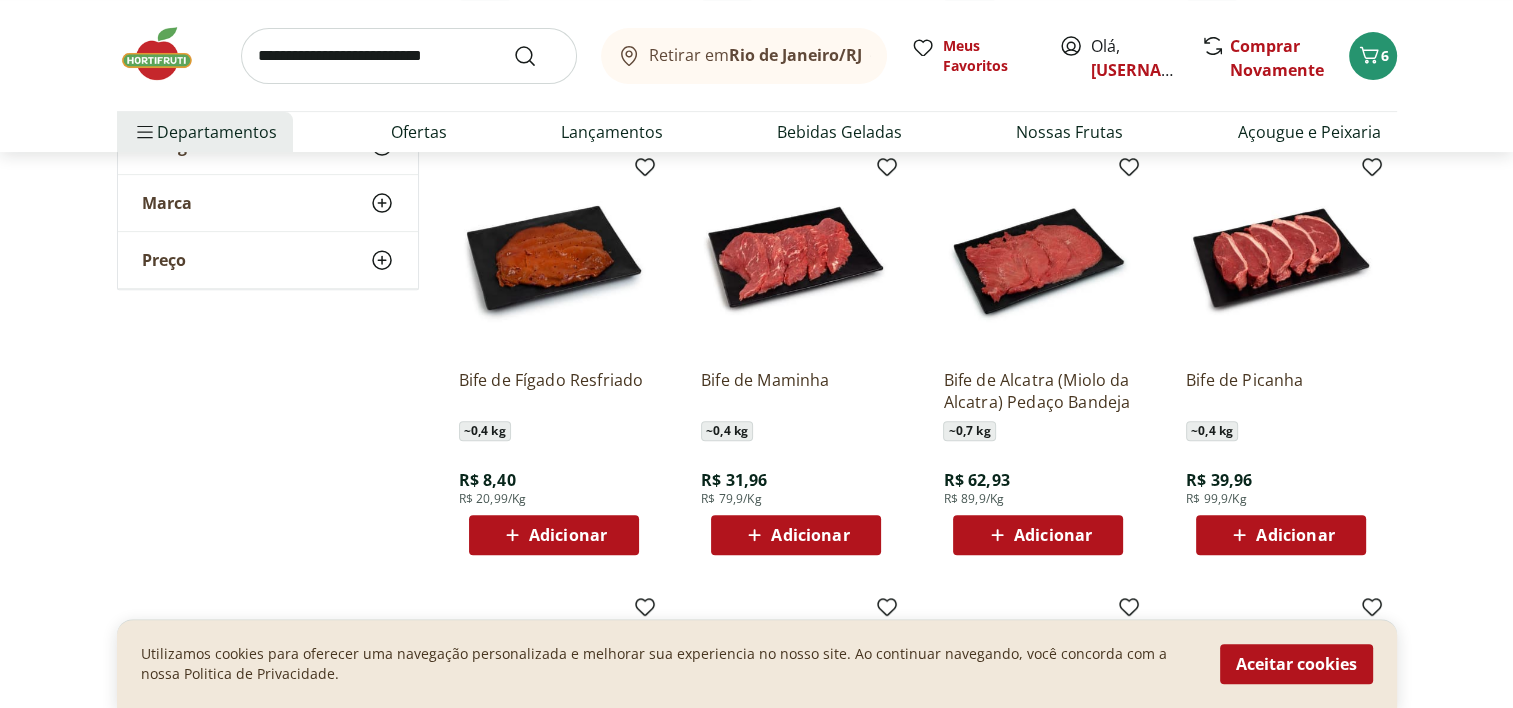 click on "Adicionar" at bounding box center (810, 535) 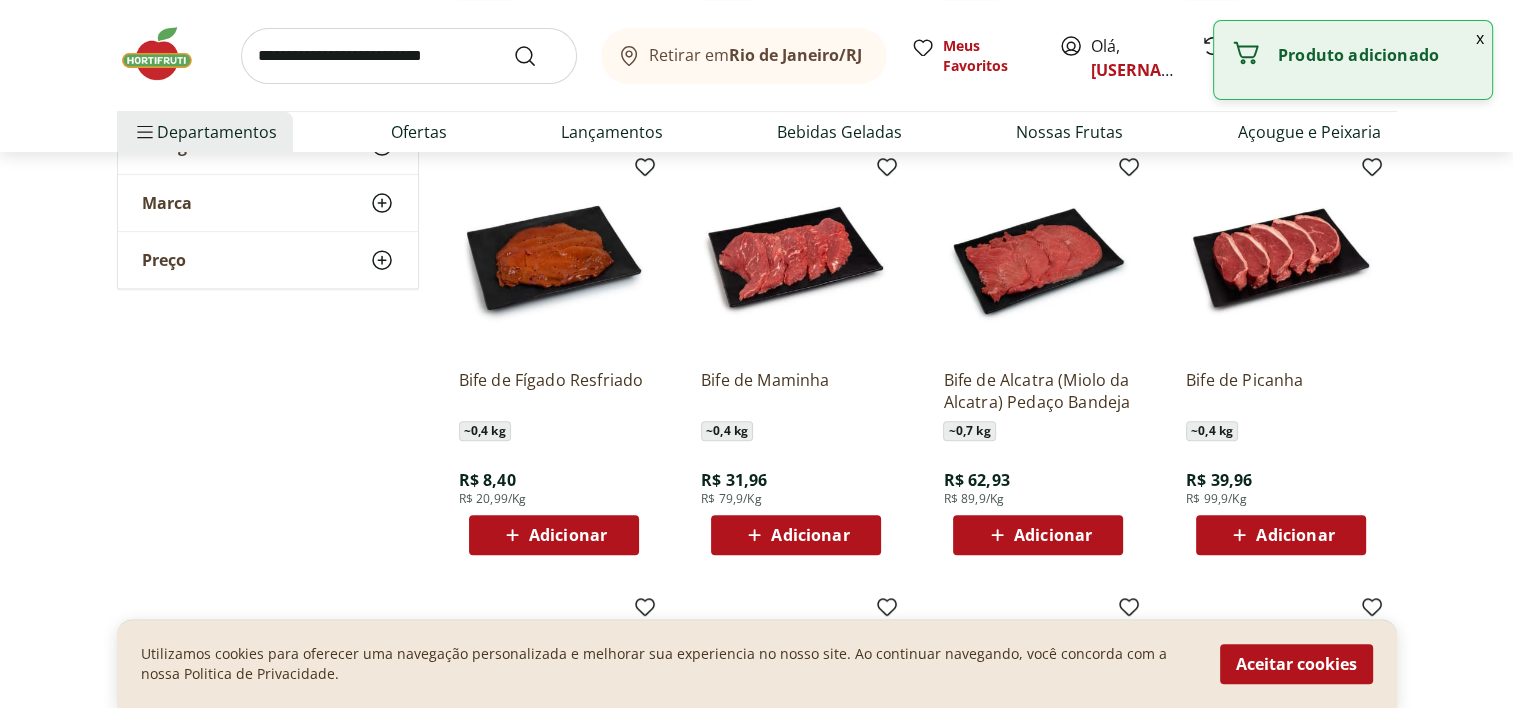 click at bounding box center (409, 56) 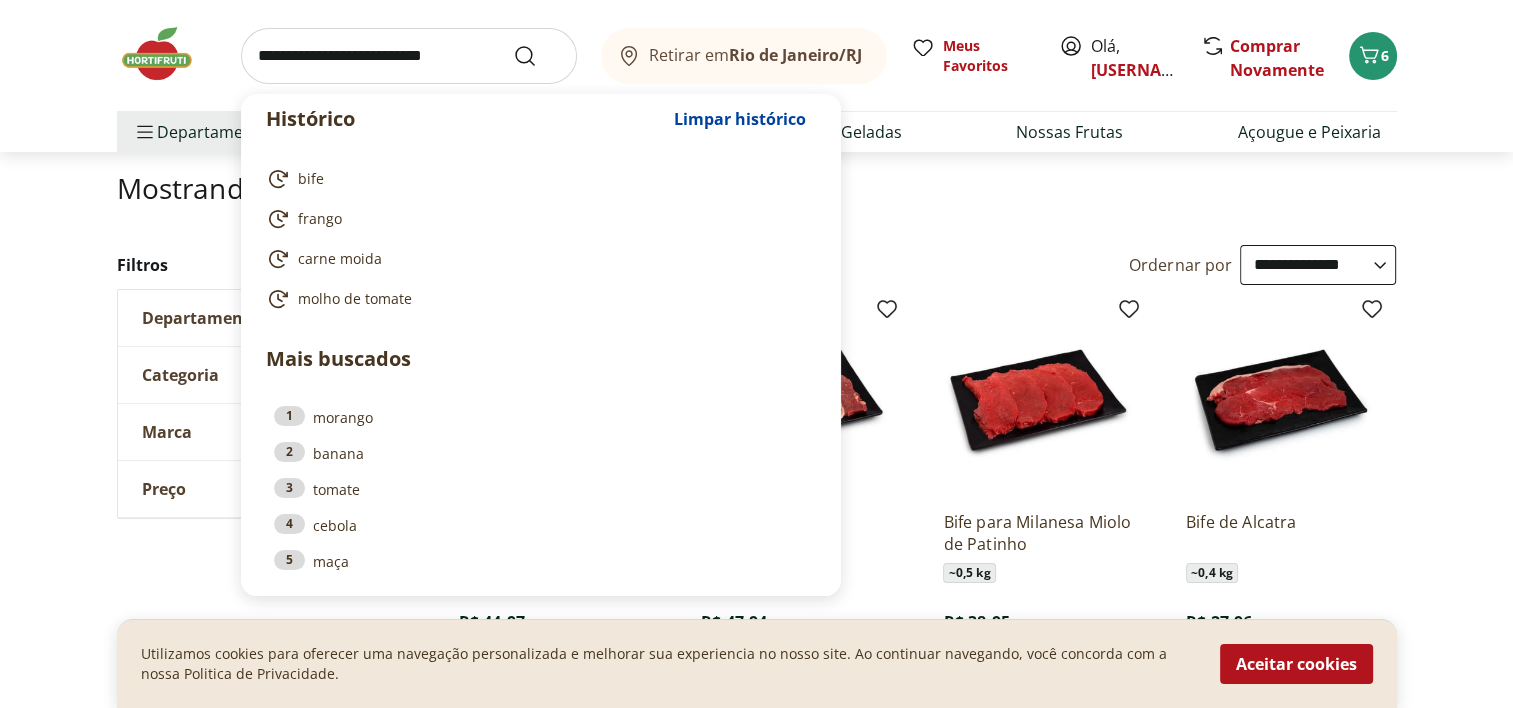scroll, scrollTop: 200, scrollLeft: 0, axis: vertical 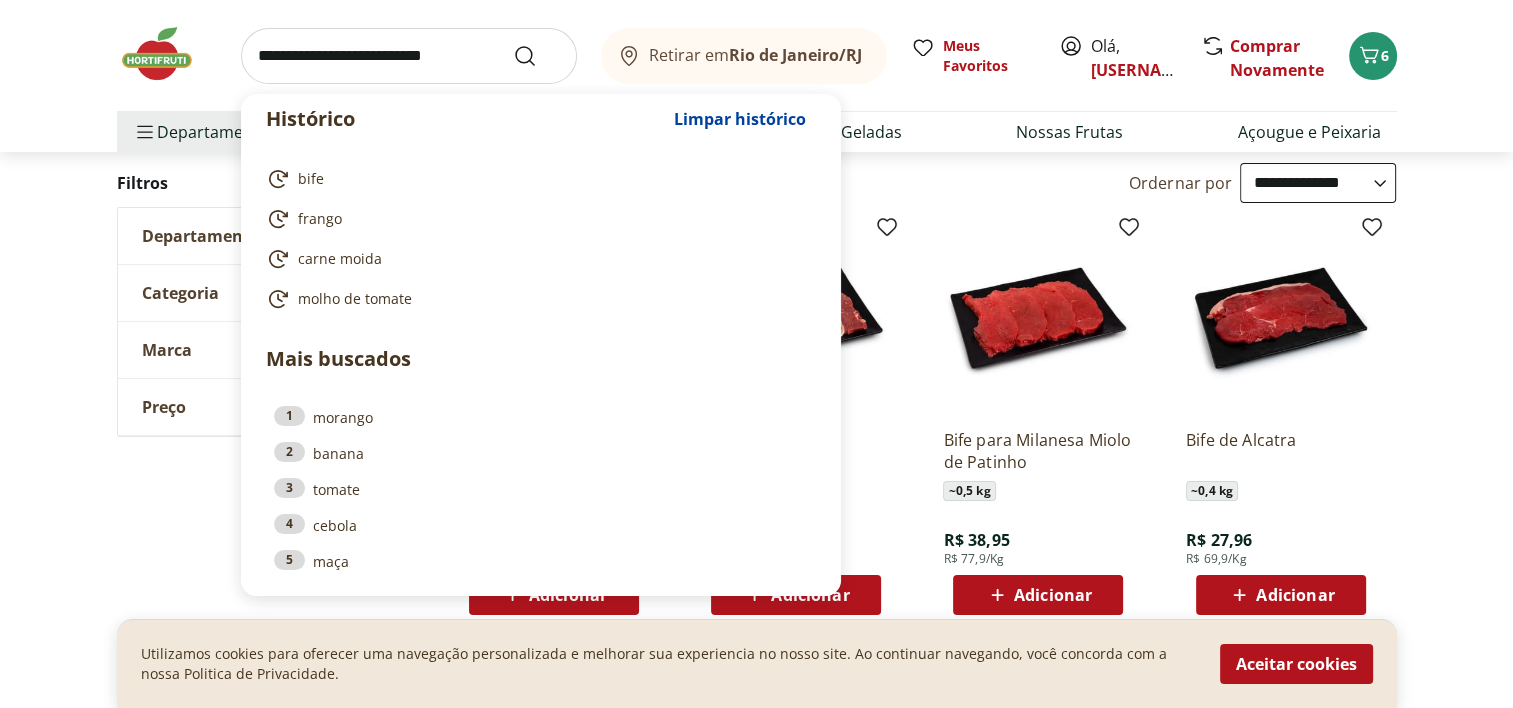 click at bounding box center [409, 56] 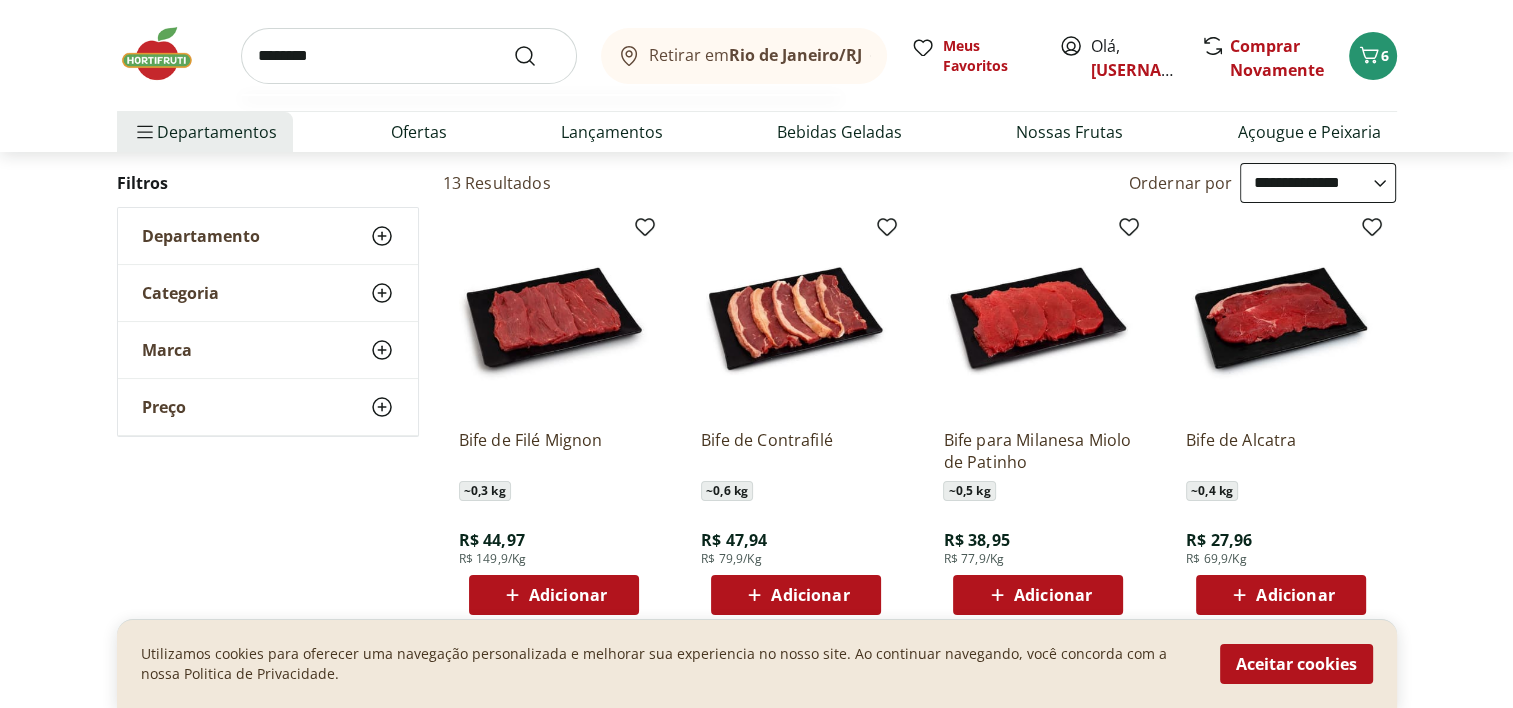 type on "********" 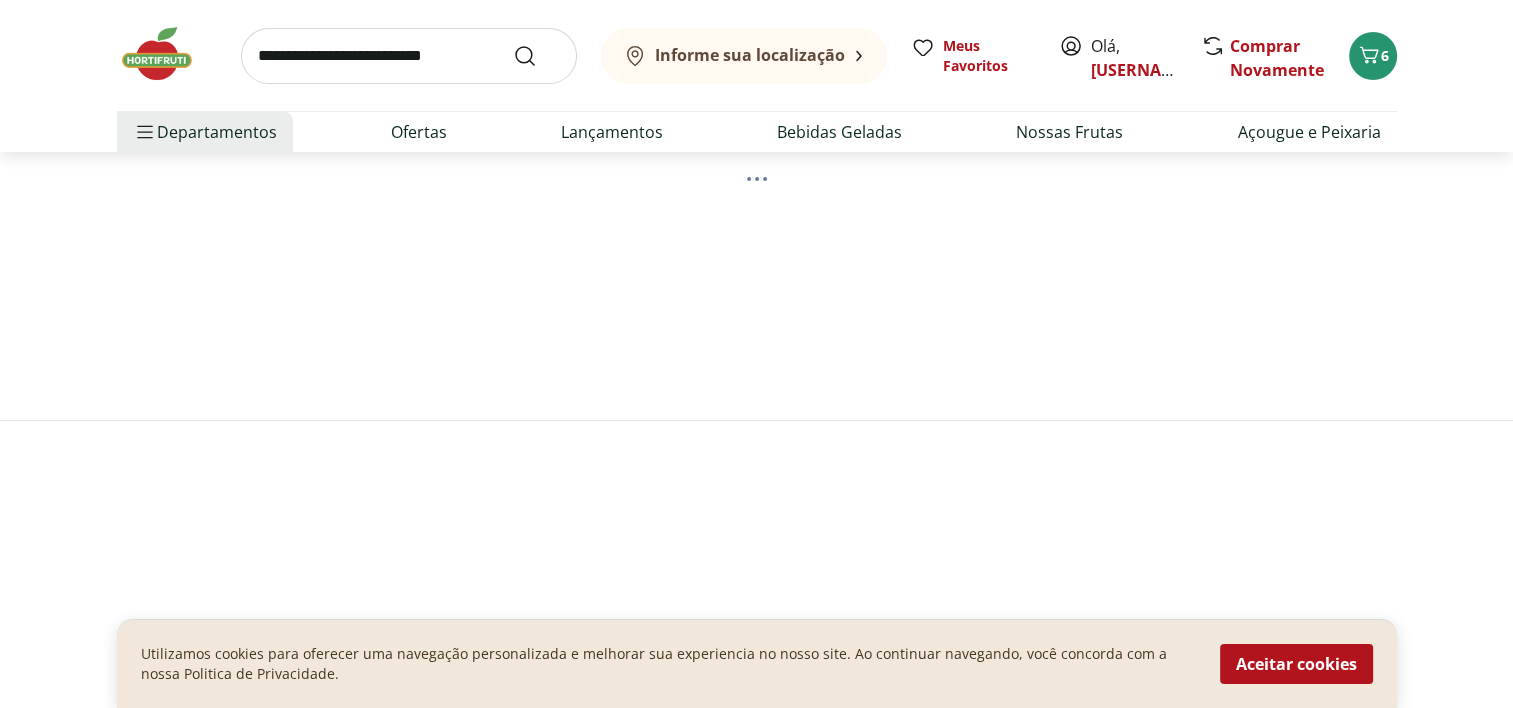 scroll, scrollTop: 0, scrollLeft: 0, axis: both 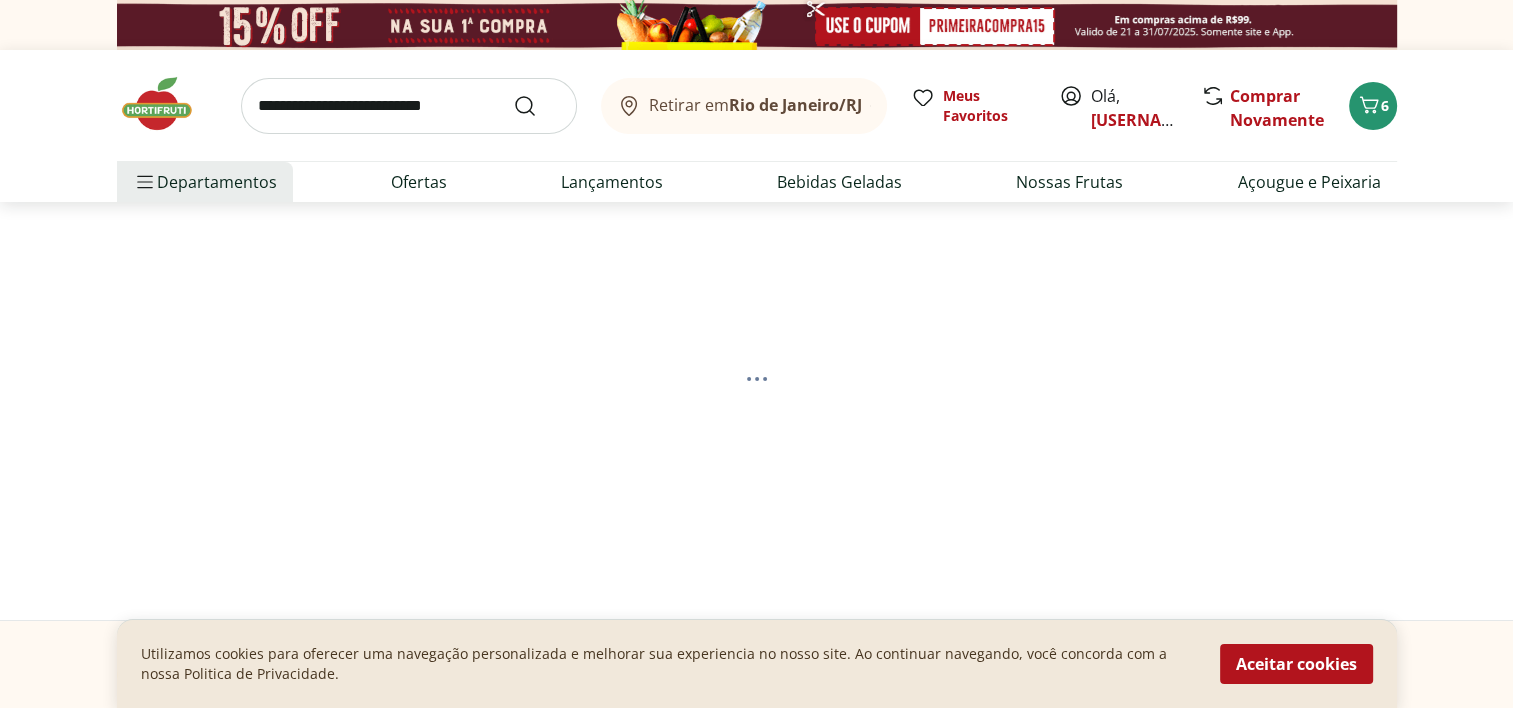 select on "**********" 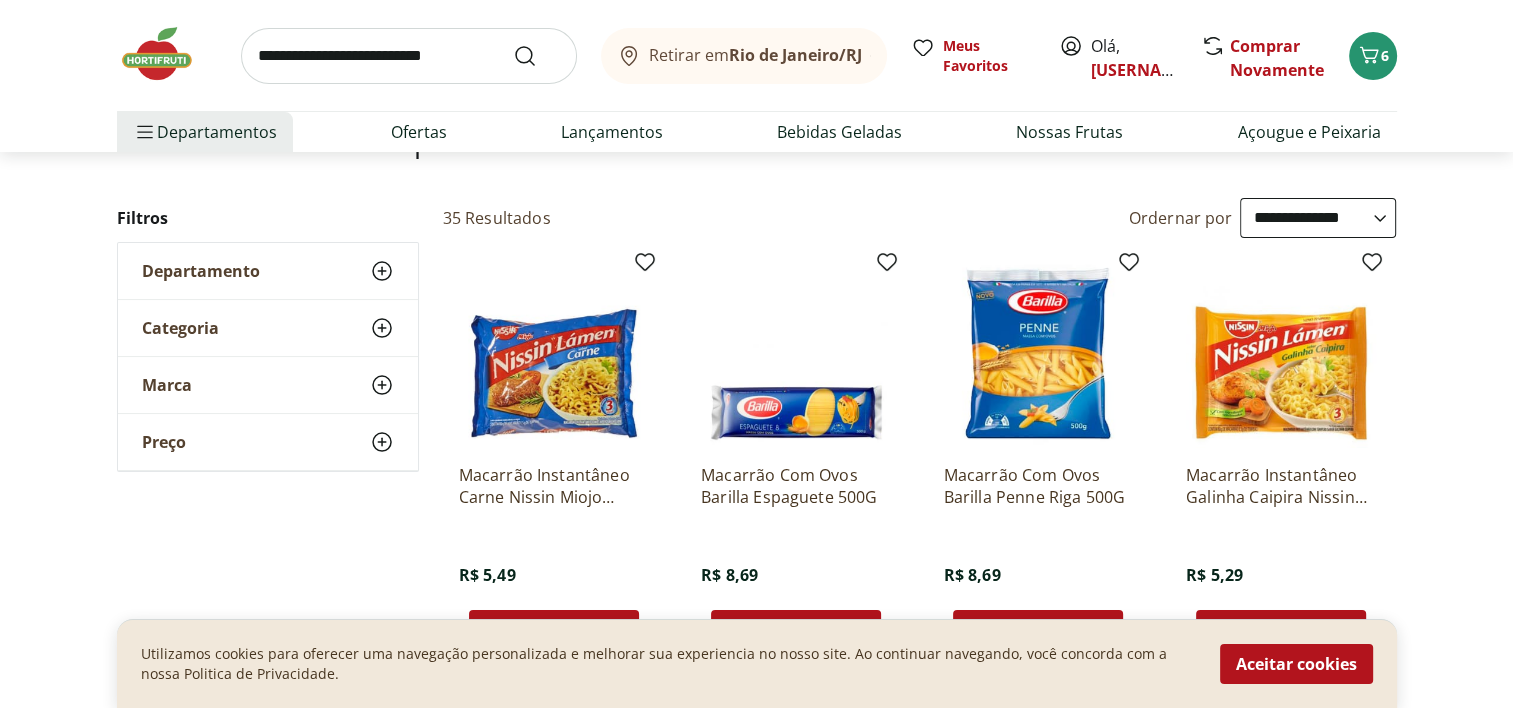 scroll, scrollTop: 200, scrollLeft: 0, axis: vertical 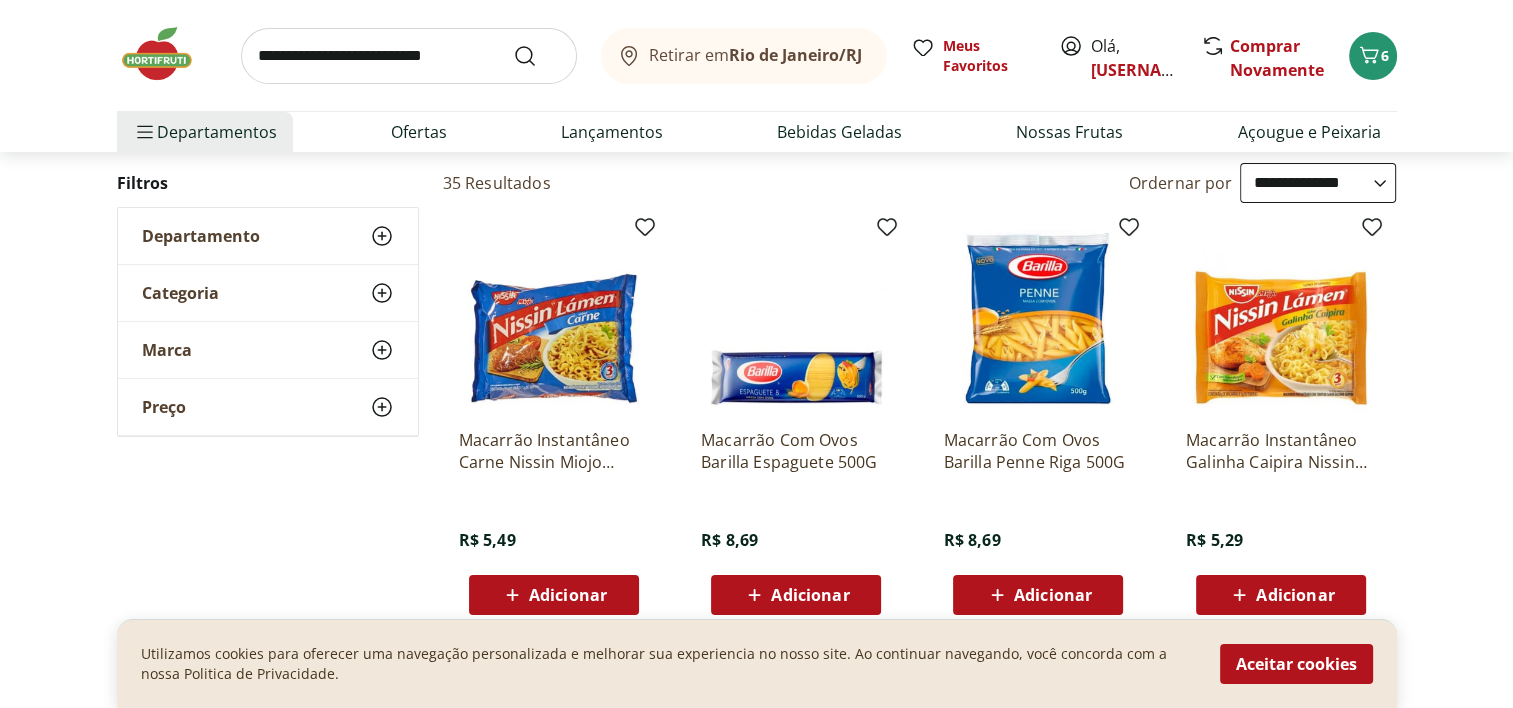 click on "Adicionar" at bounding box center (568, 595) 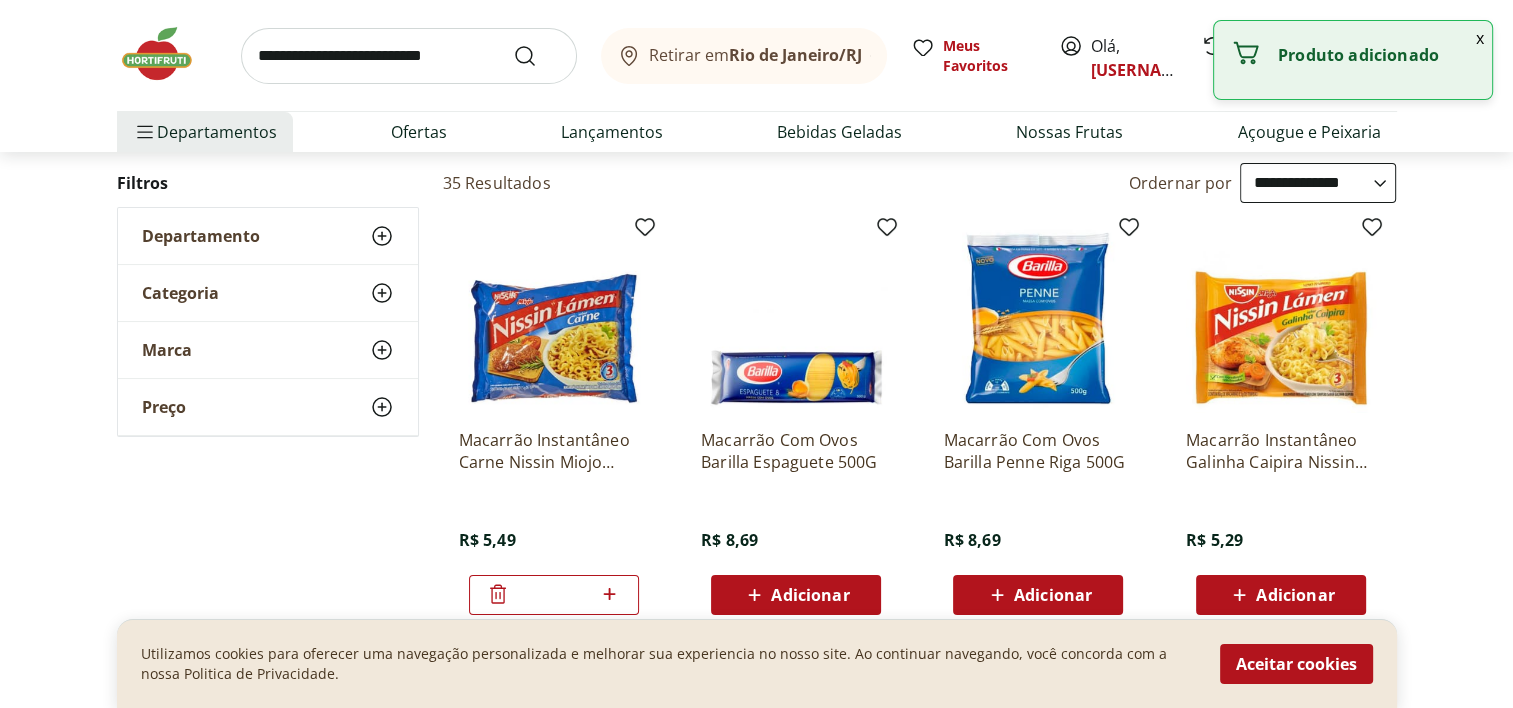 click 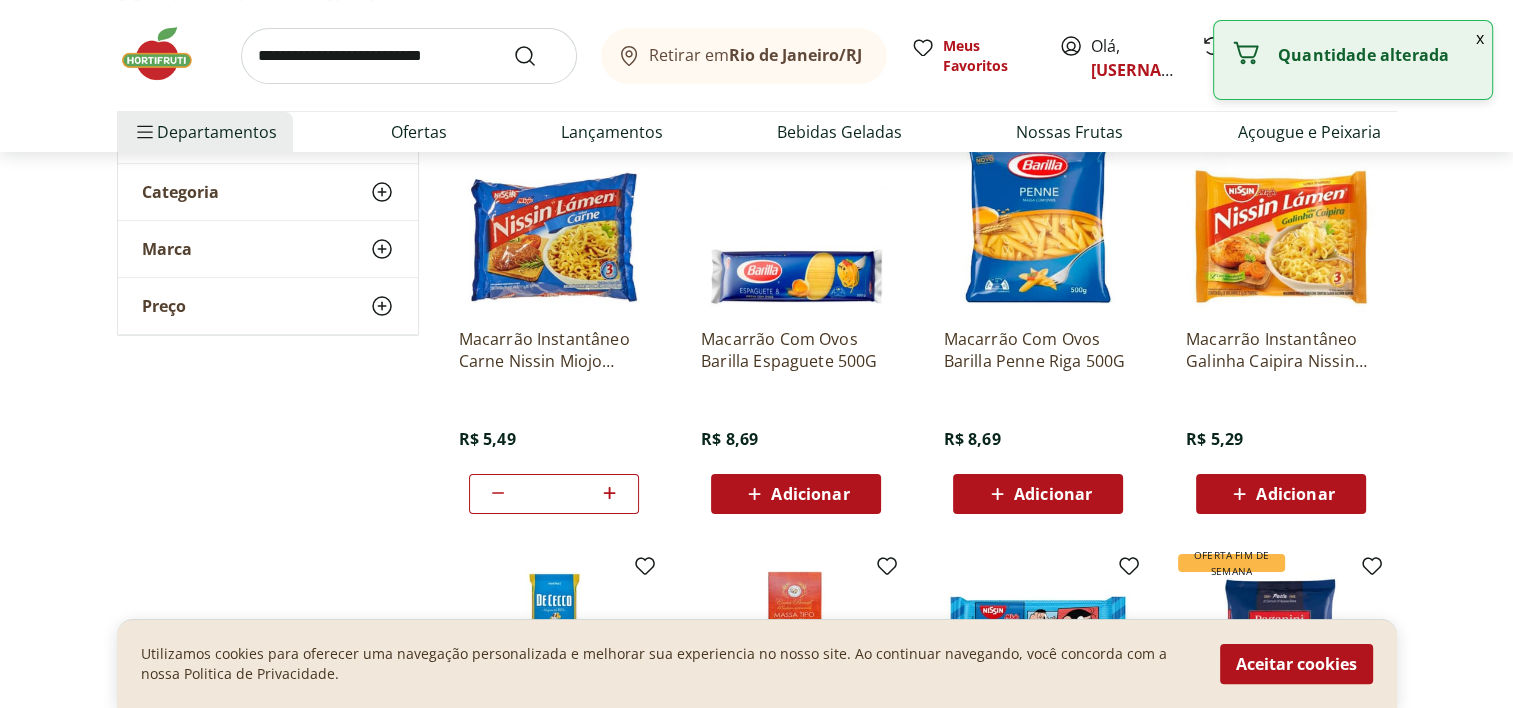 scroll, scrollTop: 400, scrollLeft: 0, axis: vertical 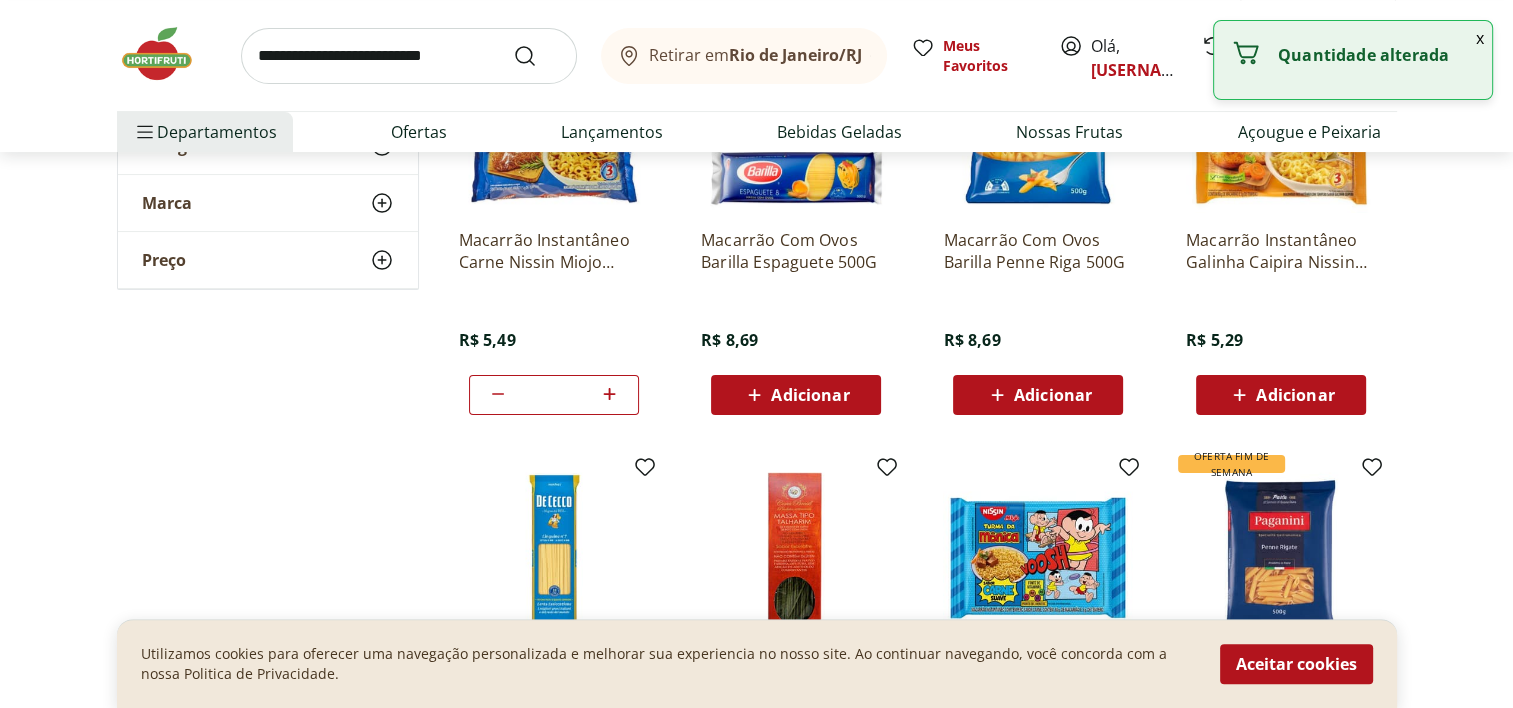 click 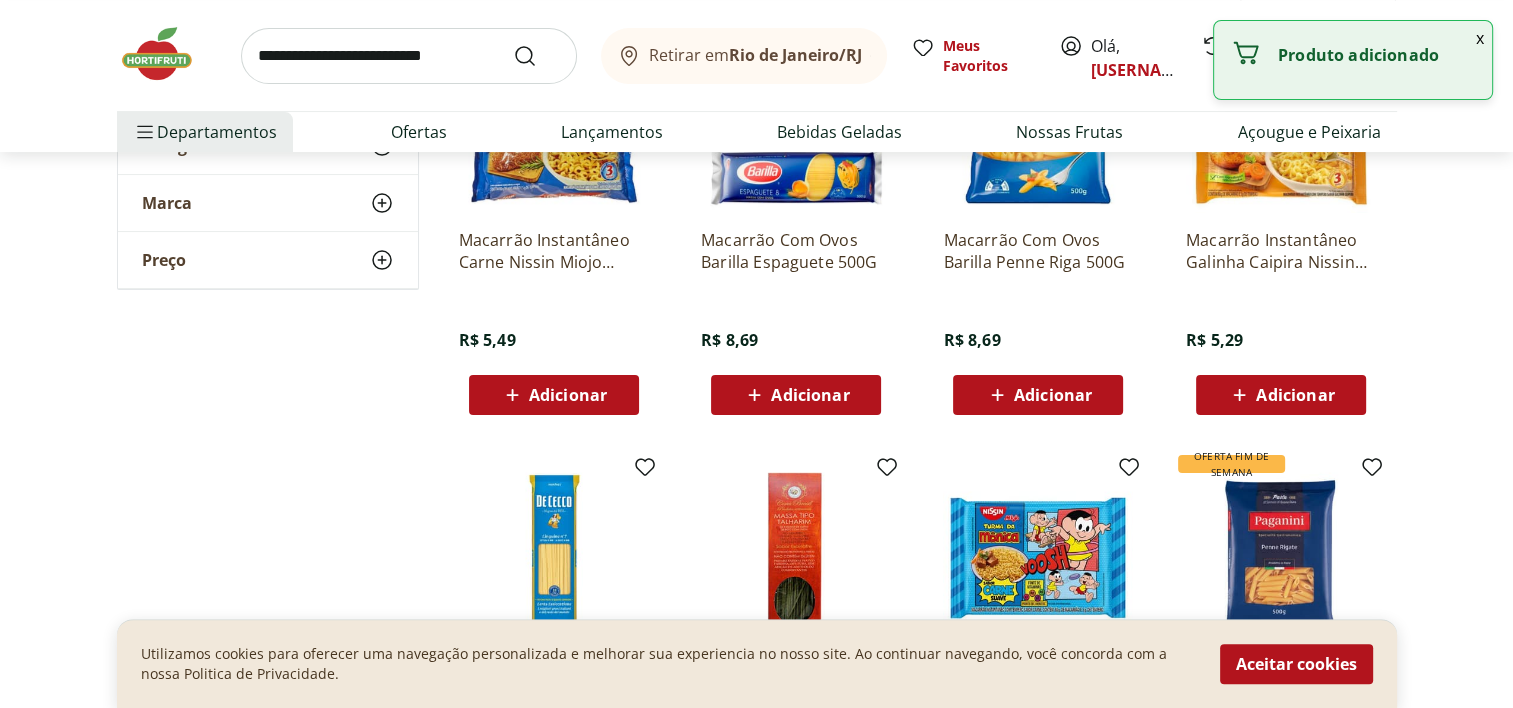 click on "Adicionar" at bounding box center (1281, 395) 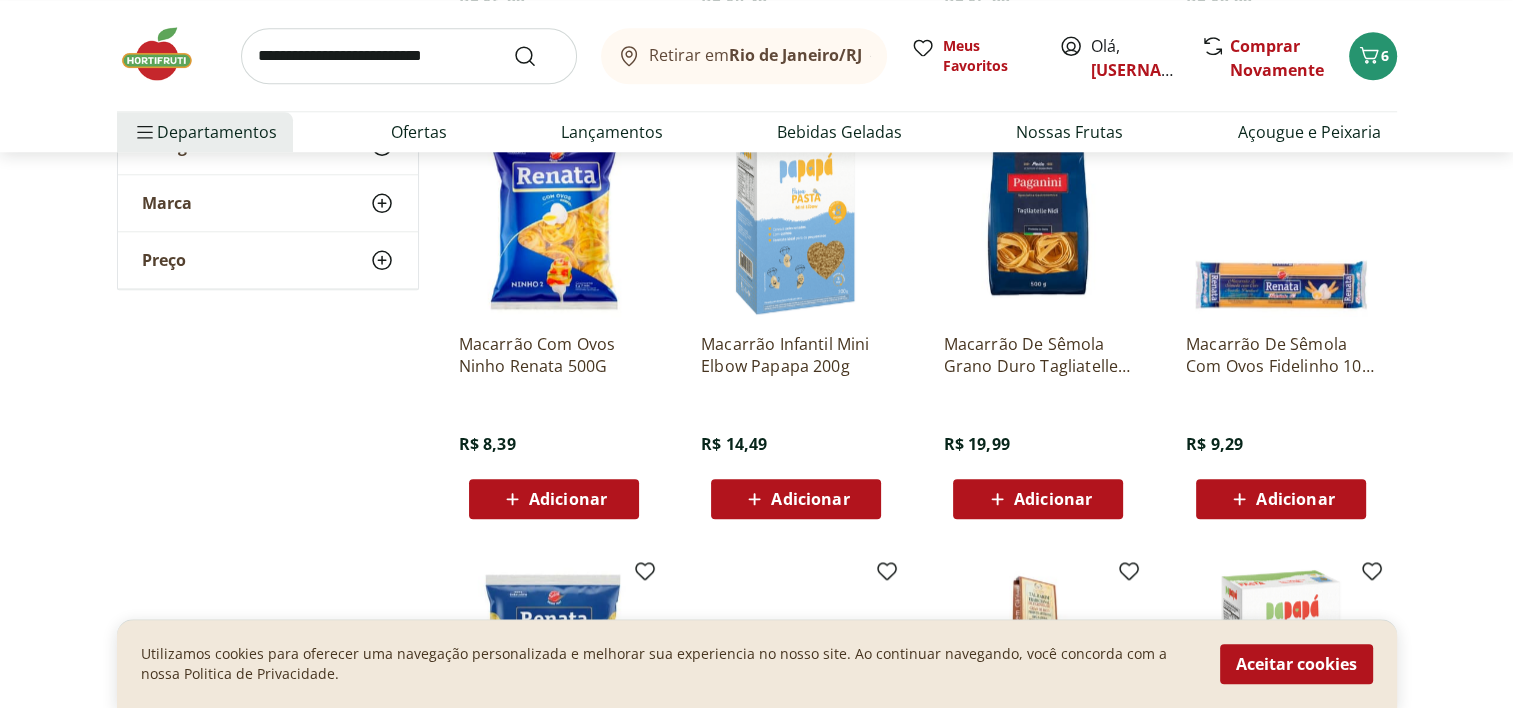 scroll, scrollTop: 2100, scrollLeft: 0, axis: vertical 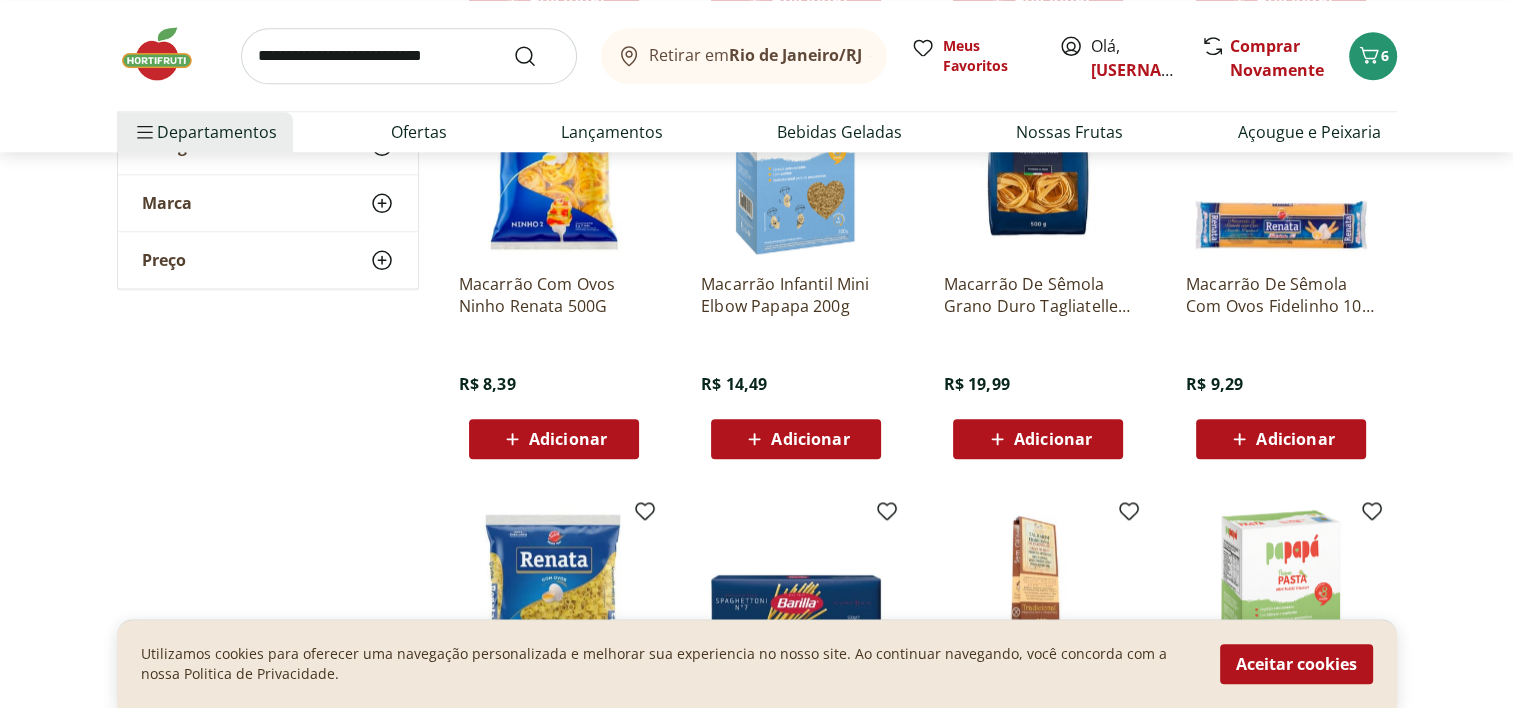 click on "Adicionar" at bounding box center (1295, 439) 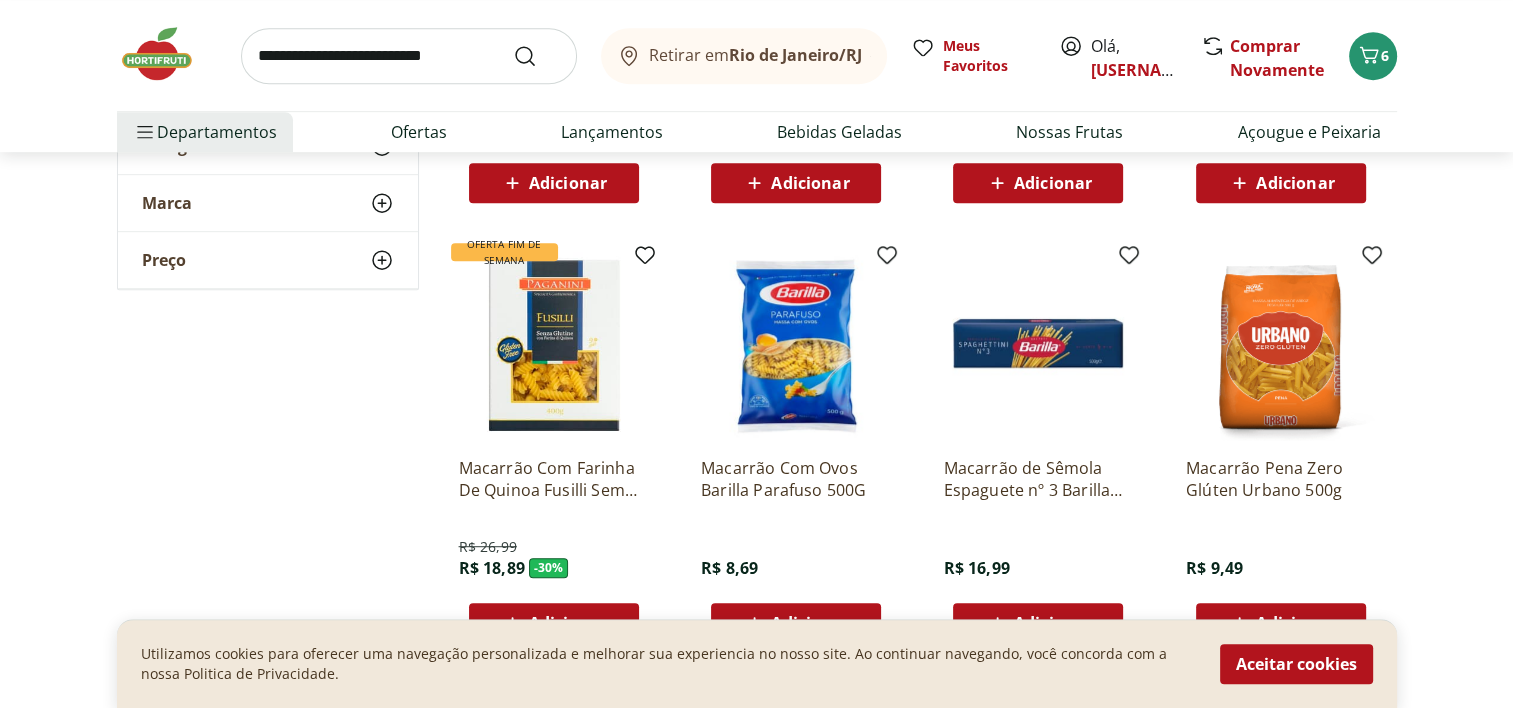scroll, scrollTop: 1100, scrollLeft: 0, axis: vertical 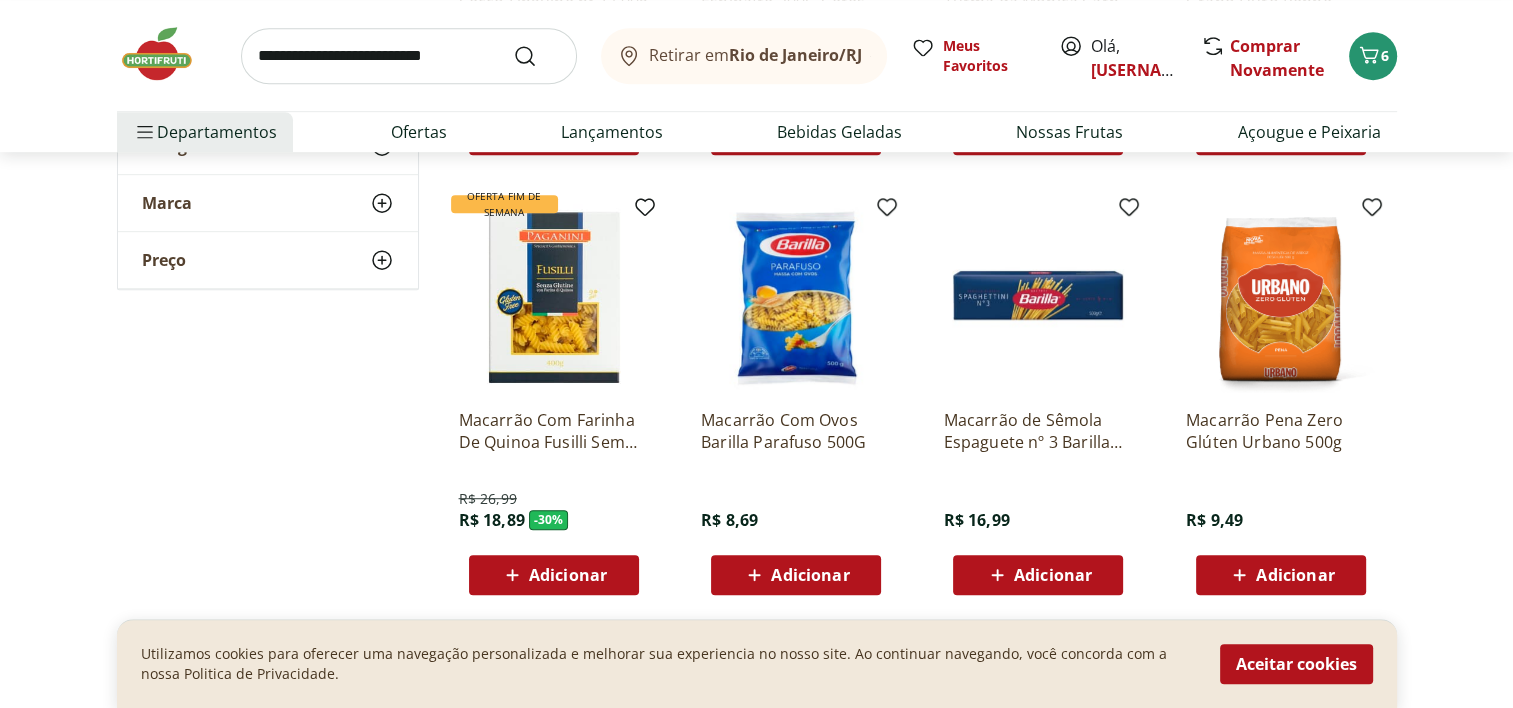 click on "Adicionar" at bounding box center [810, 575] 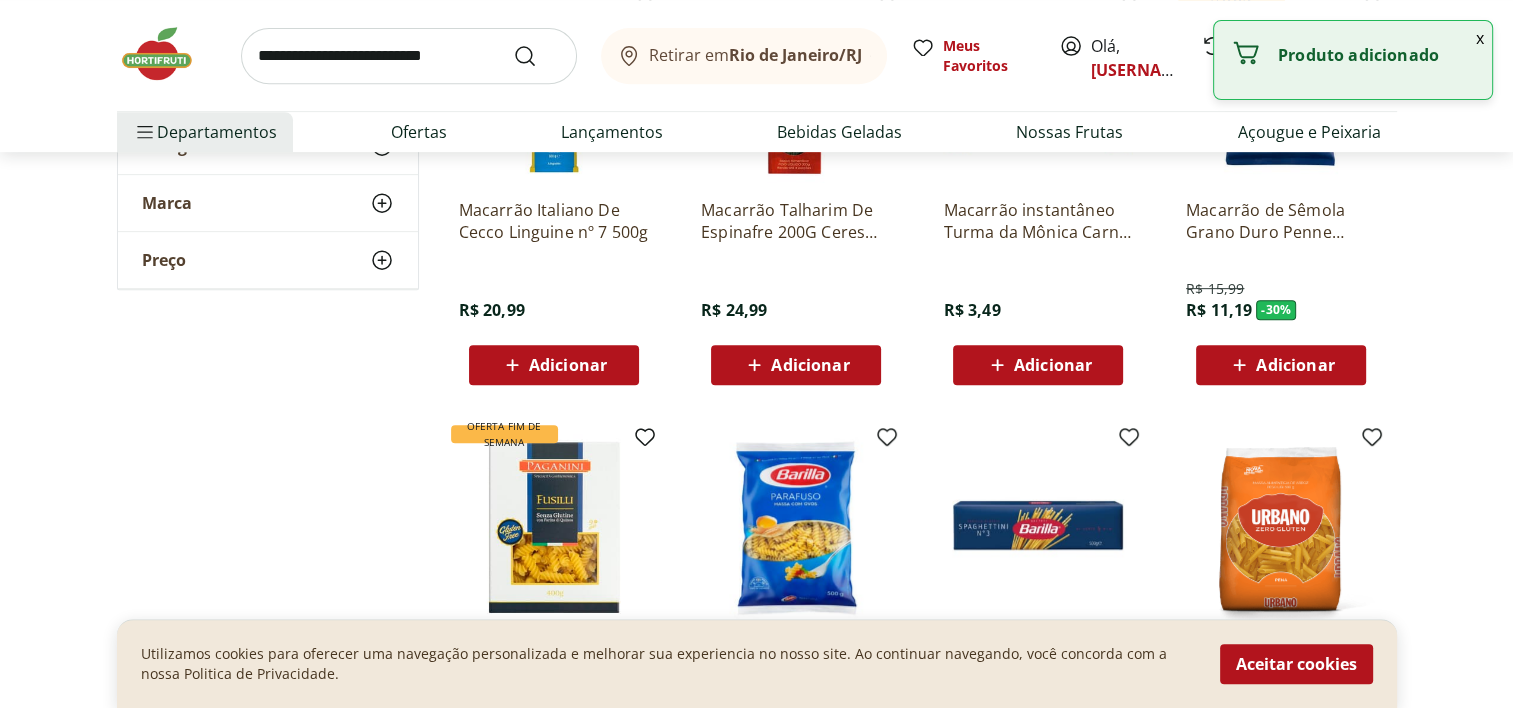 scroll, scrollTop: 600, scrollLeft: 0, axis: vertical 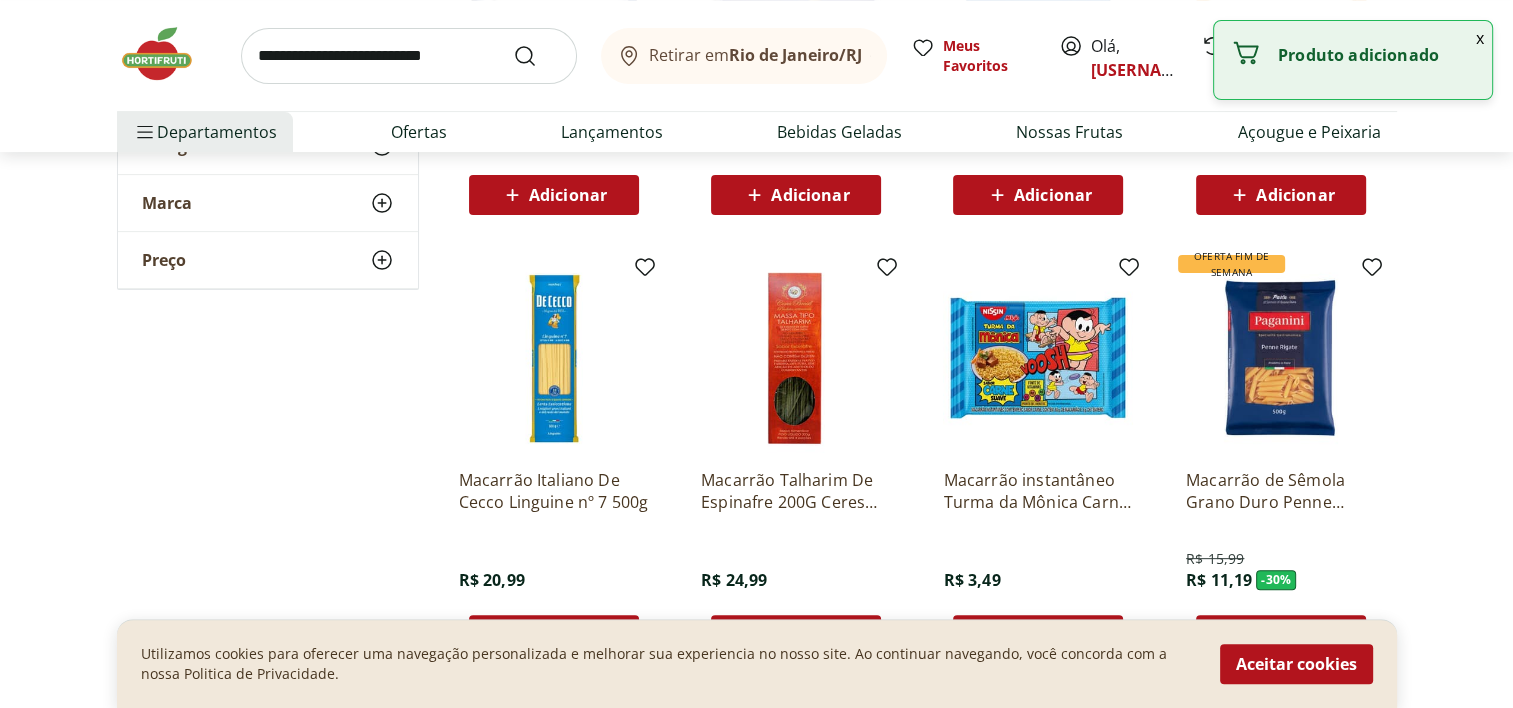 click at bounding box center (409, 56) 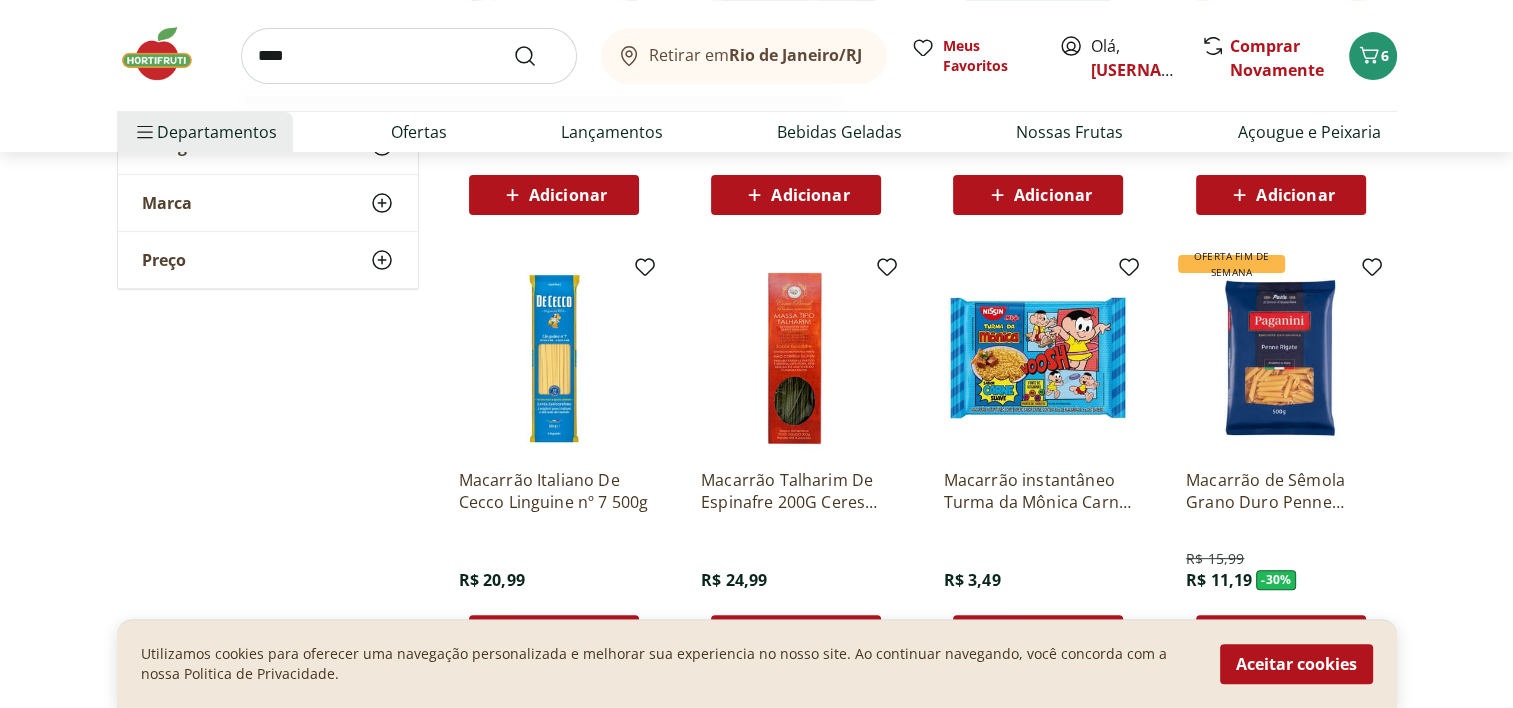 type on "****" 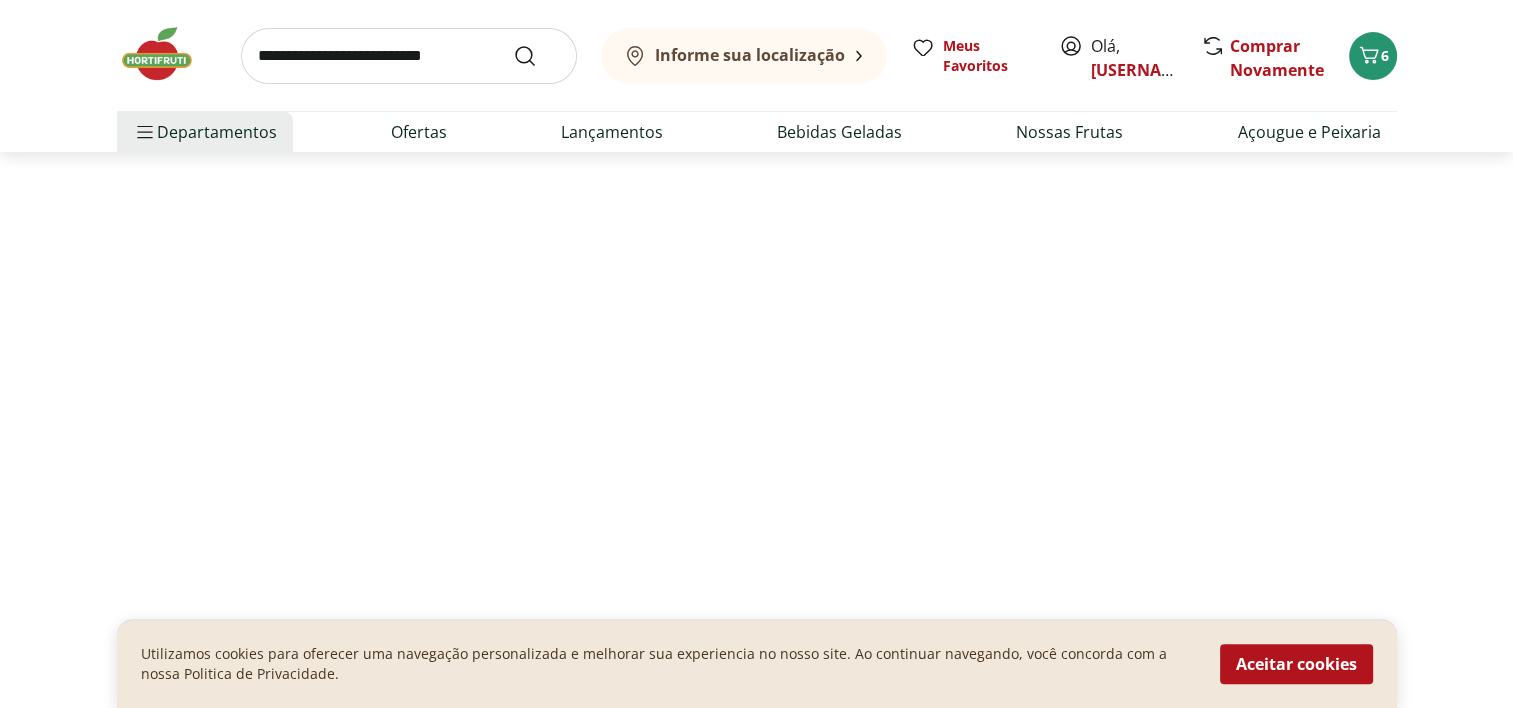scroll, scrollTop: 0, scrollLeft: 0, axis: both 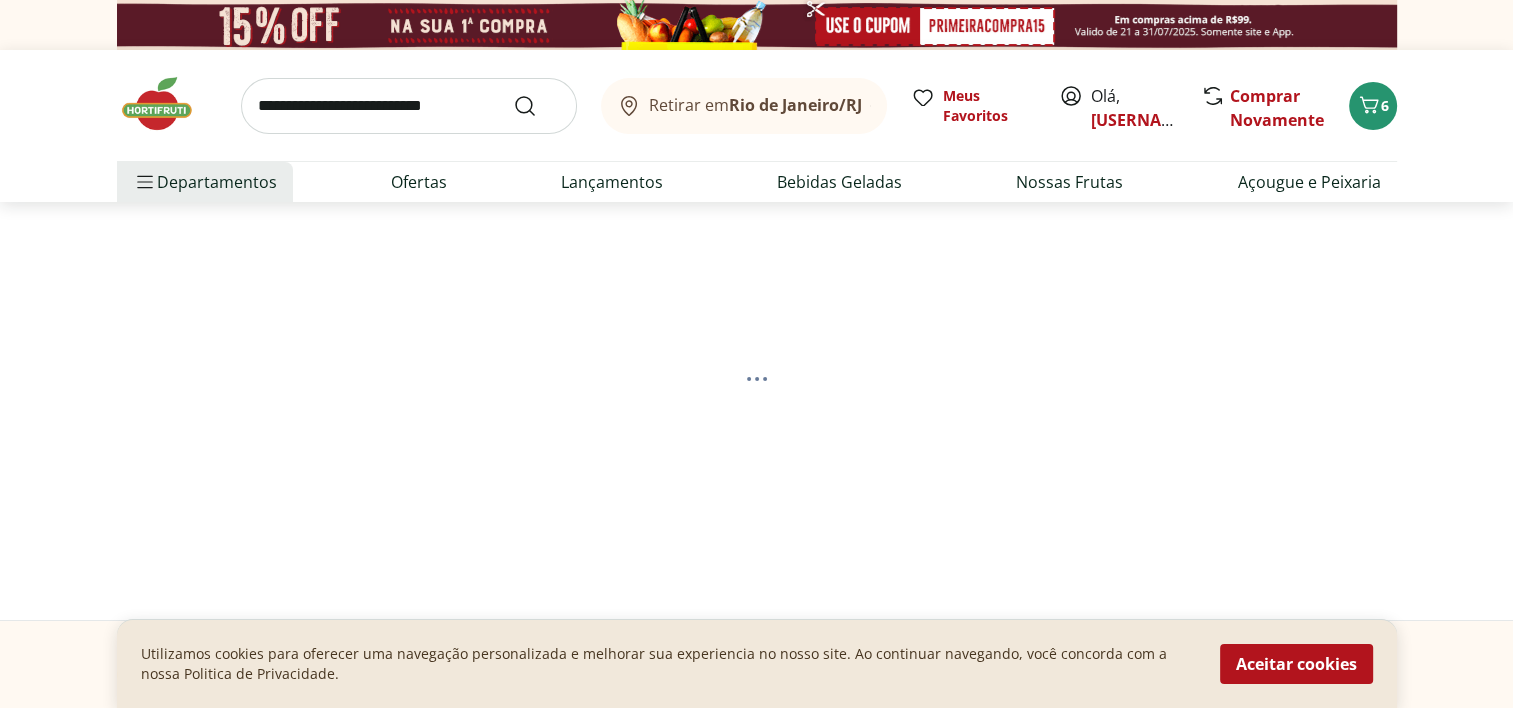 select on "**********" 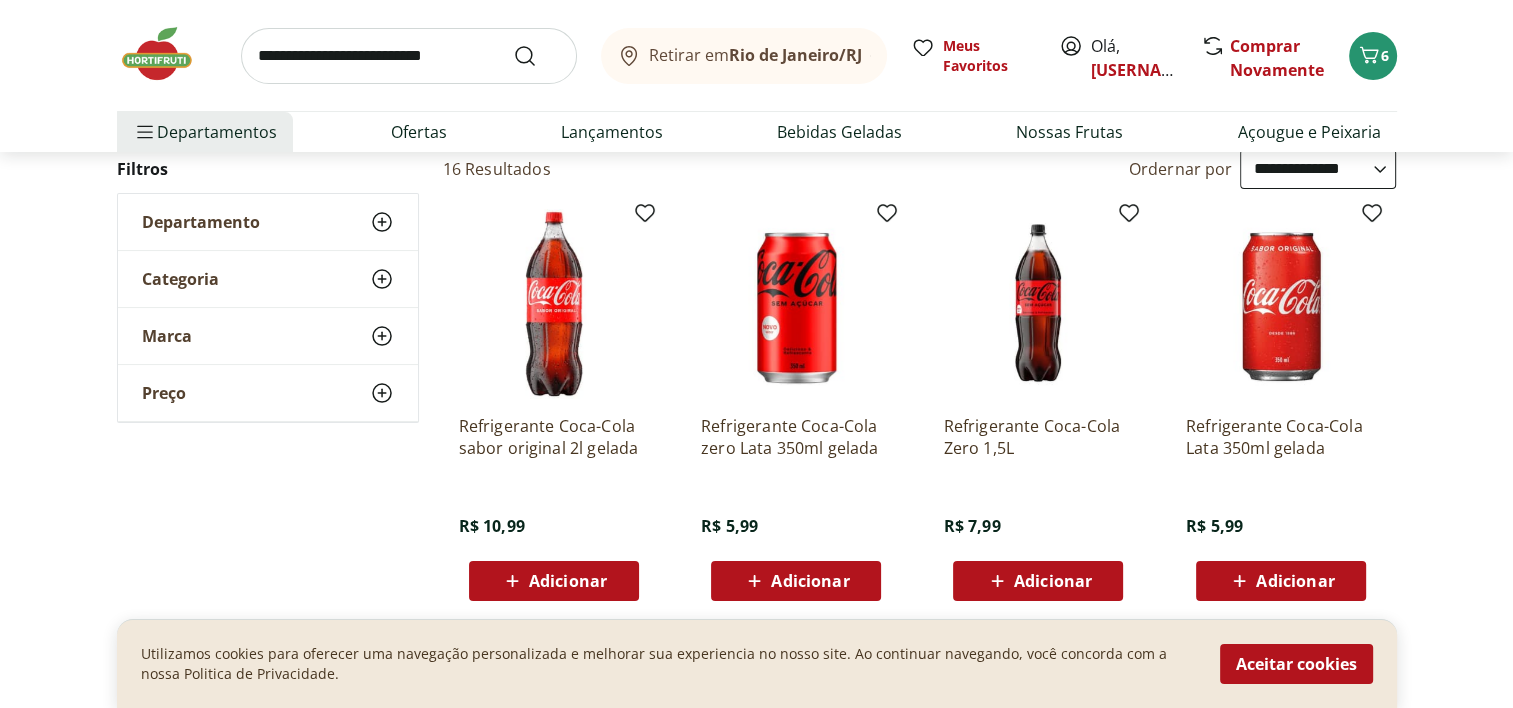 scroll, scrollTop: 200, scrollLeft: 0, axis: vertical 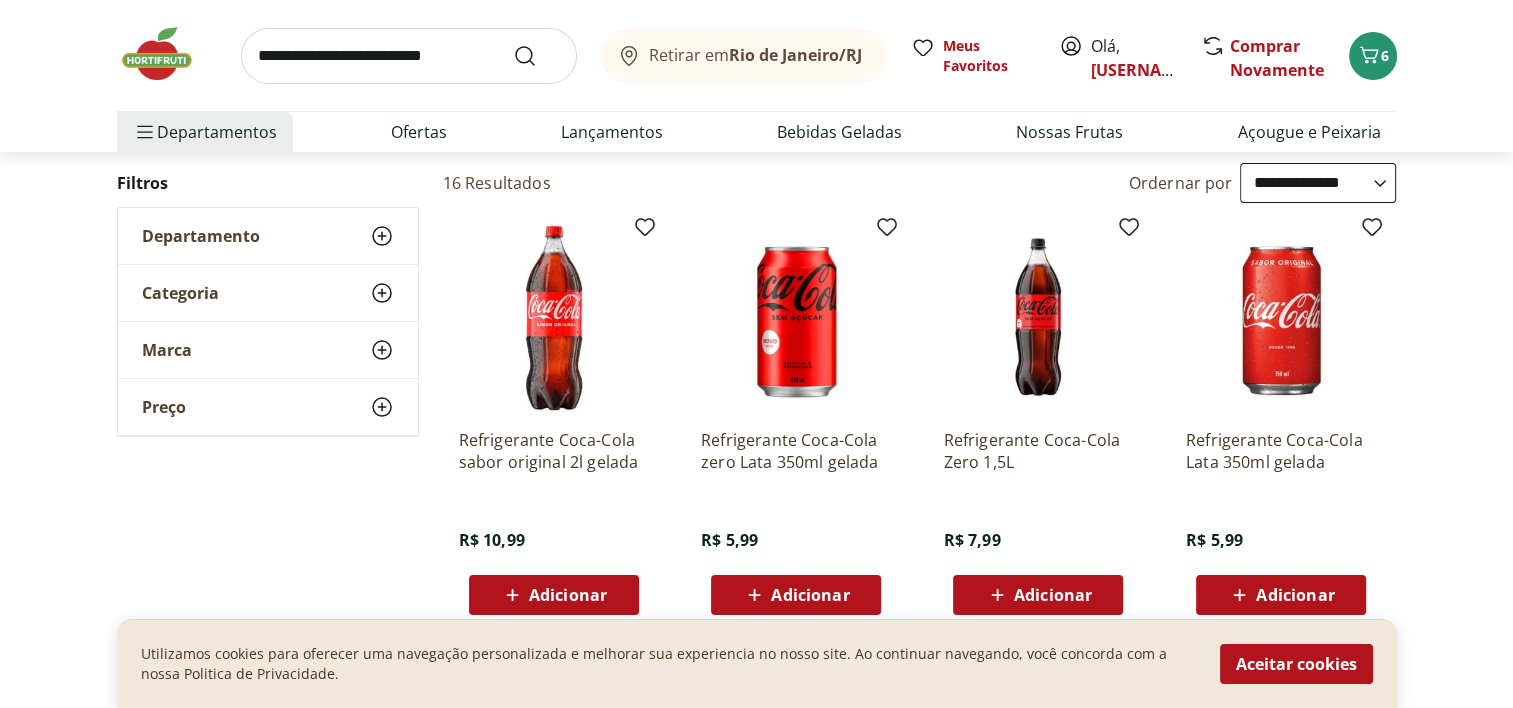 click 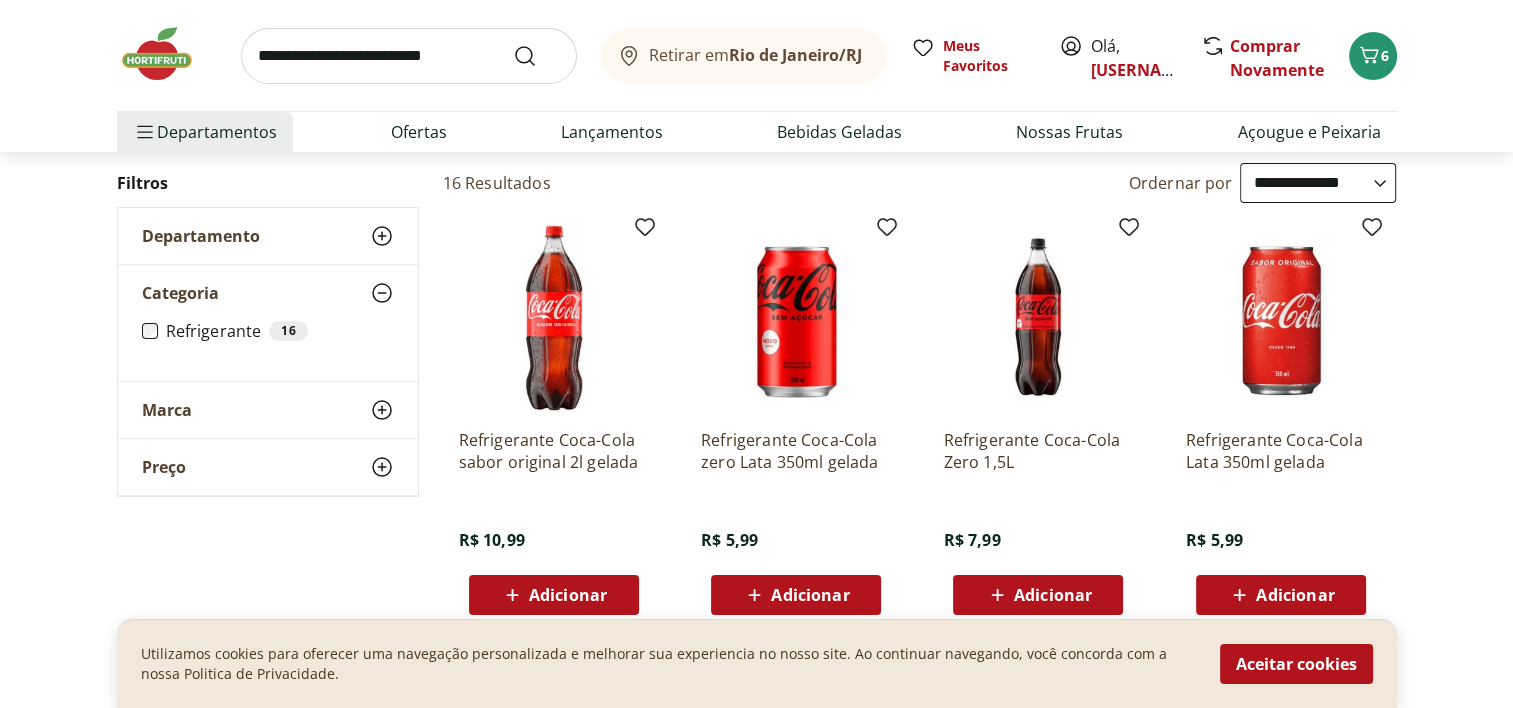 click 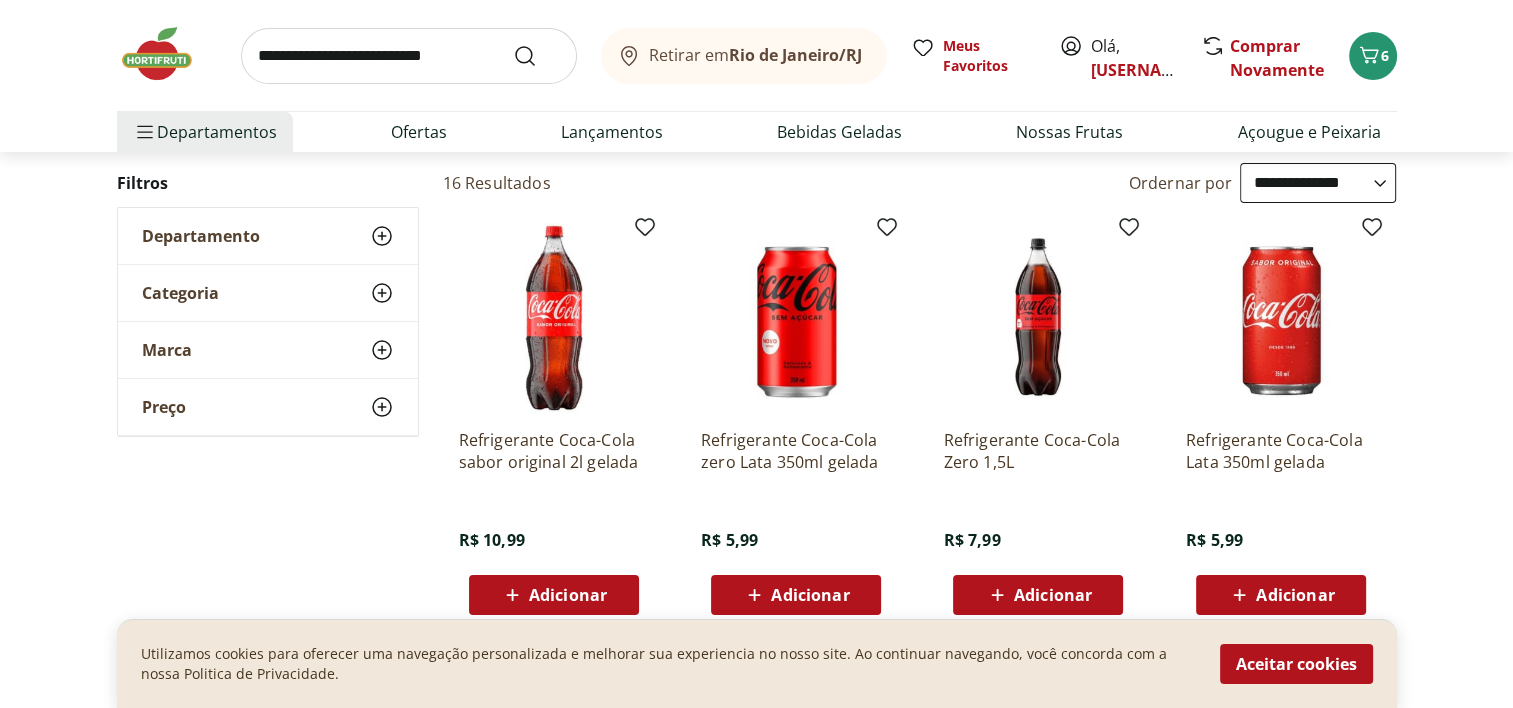 click at bounding box center [409, 56] 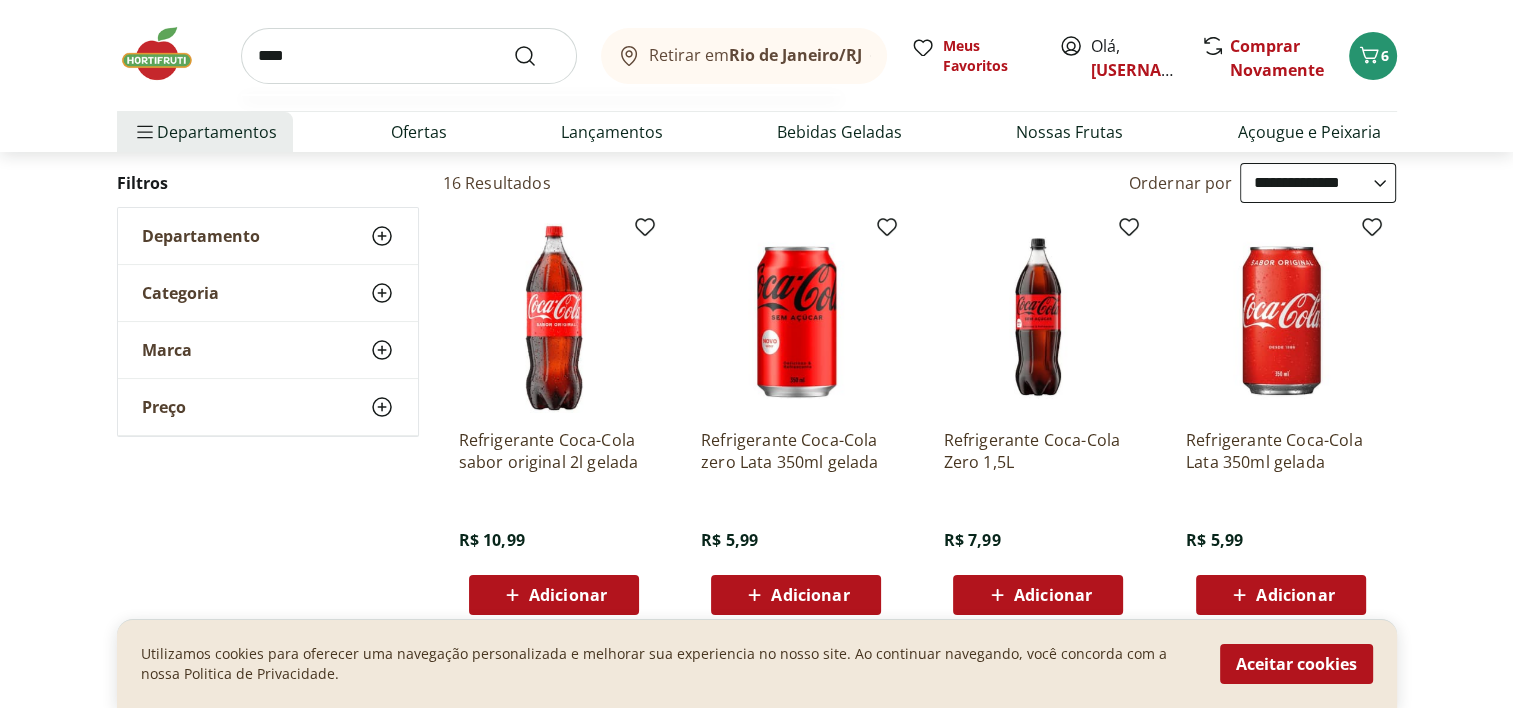 type on "****" 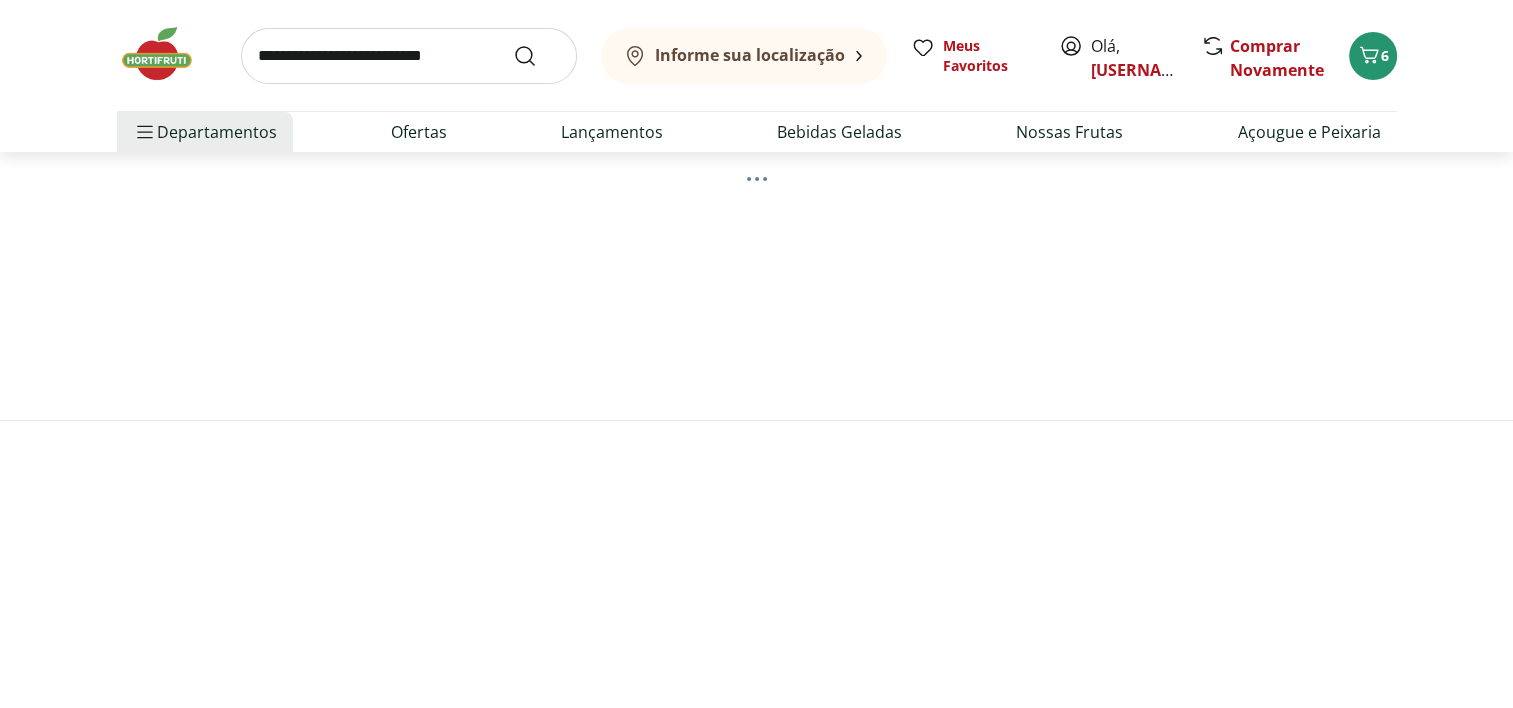 scroll, scrollTop: 0, scrollLeft: 0, axis: both 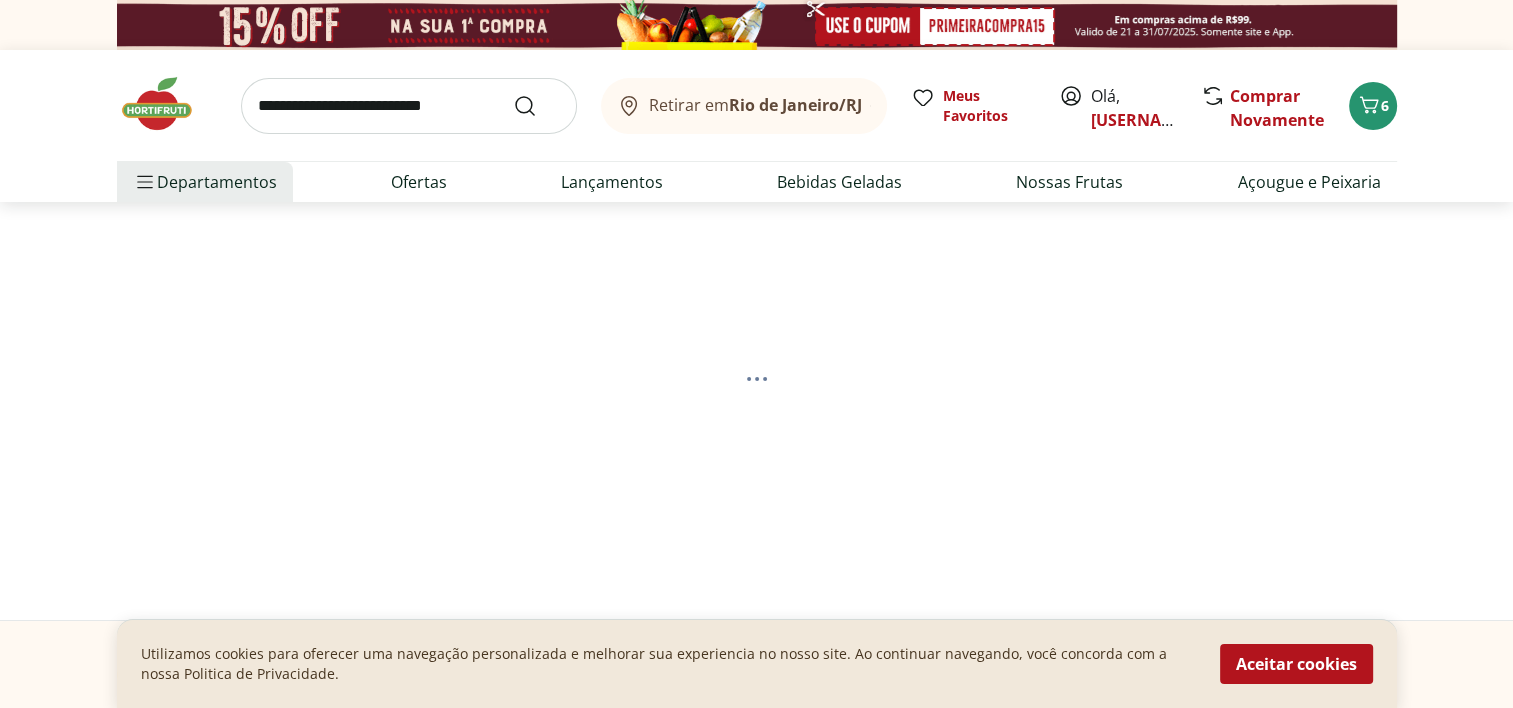 select on "**********" 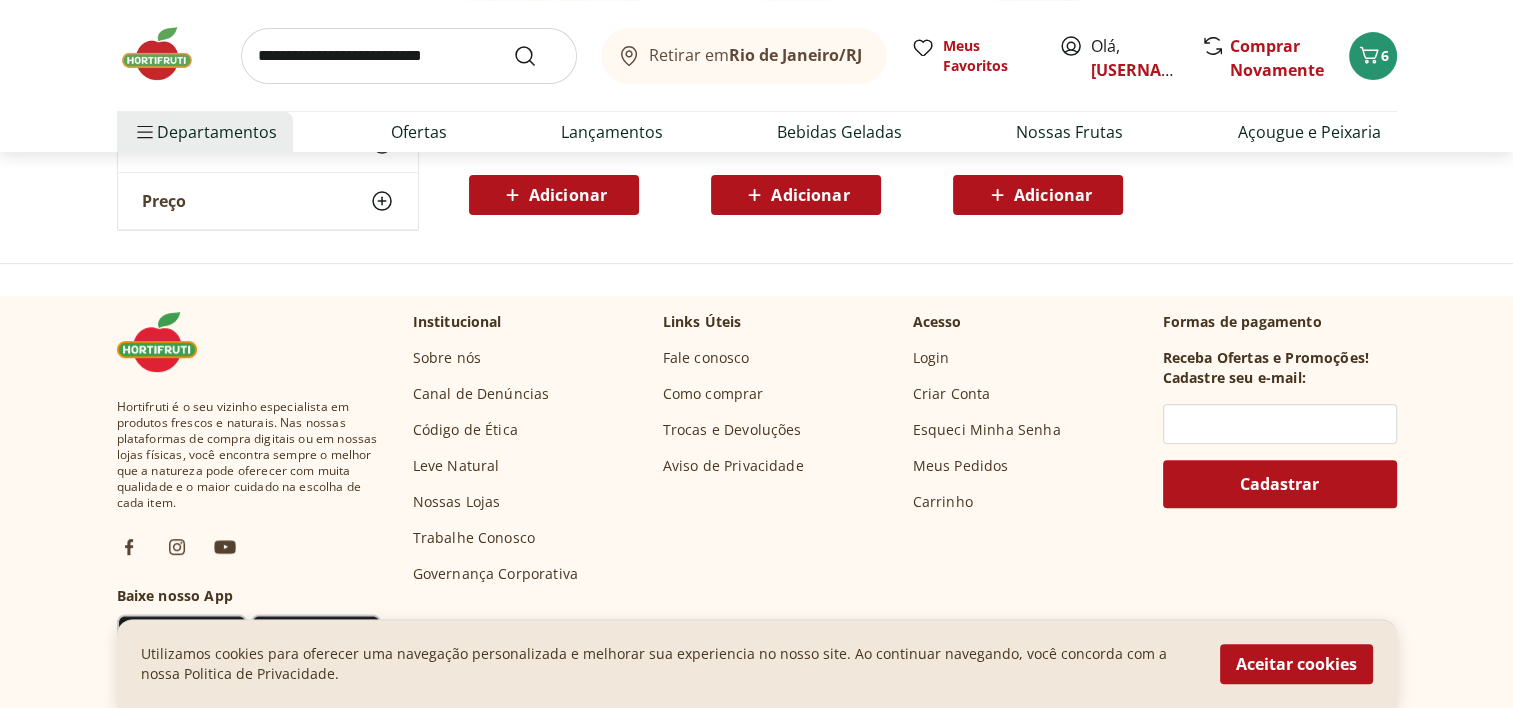 scroll, scrollTop: 0, scrollLeft: 0, axis: both 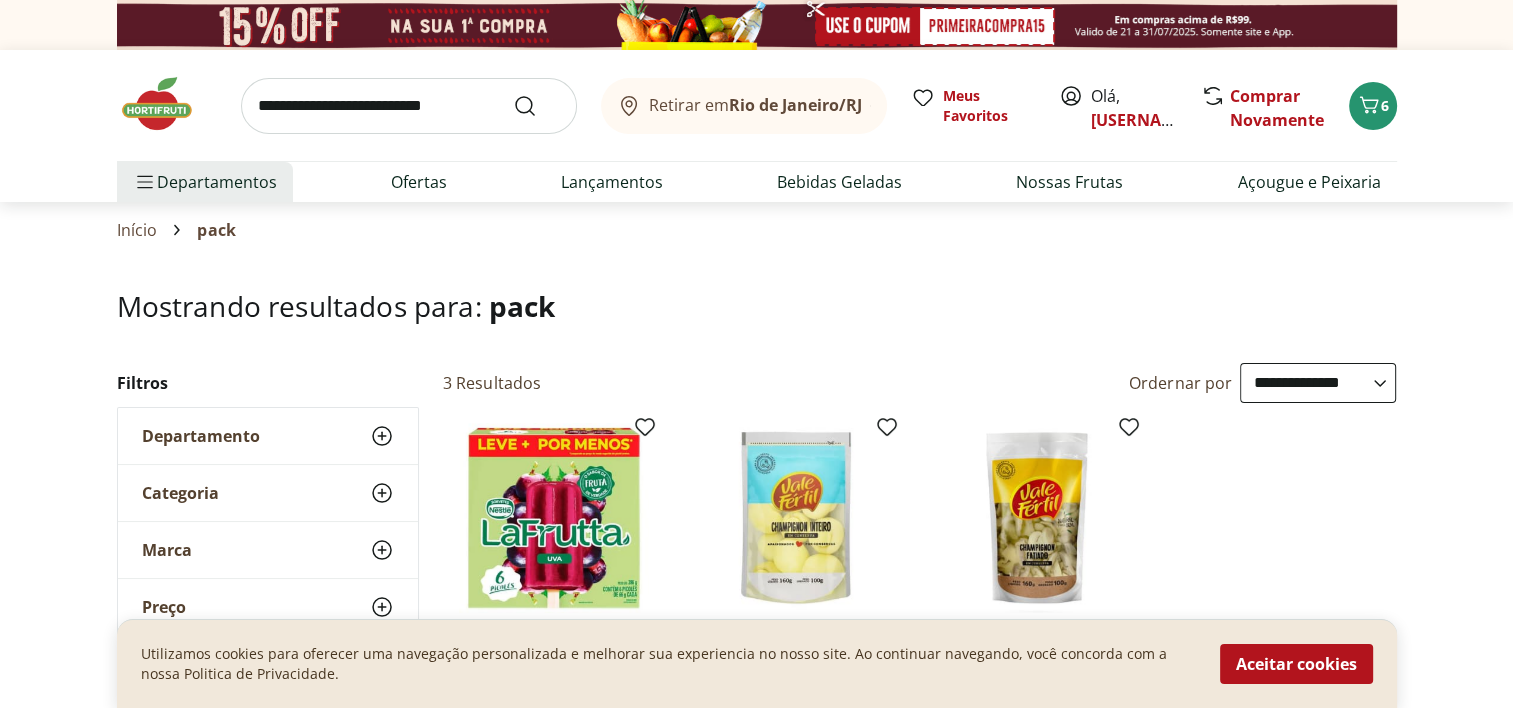 click at bounding box center (409, 106) 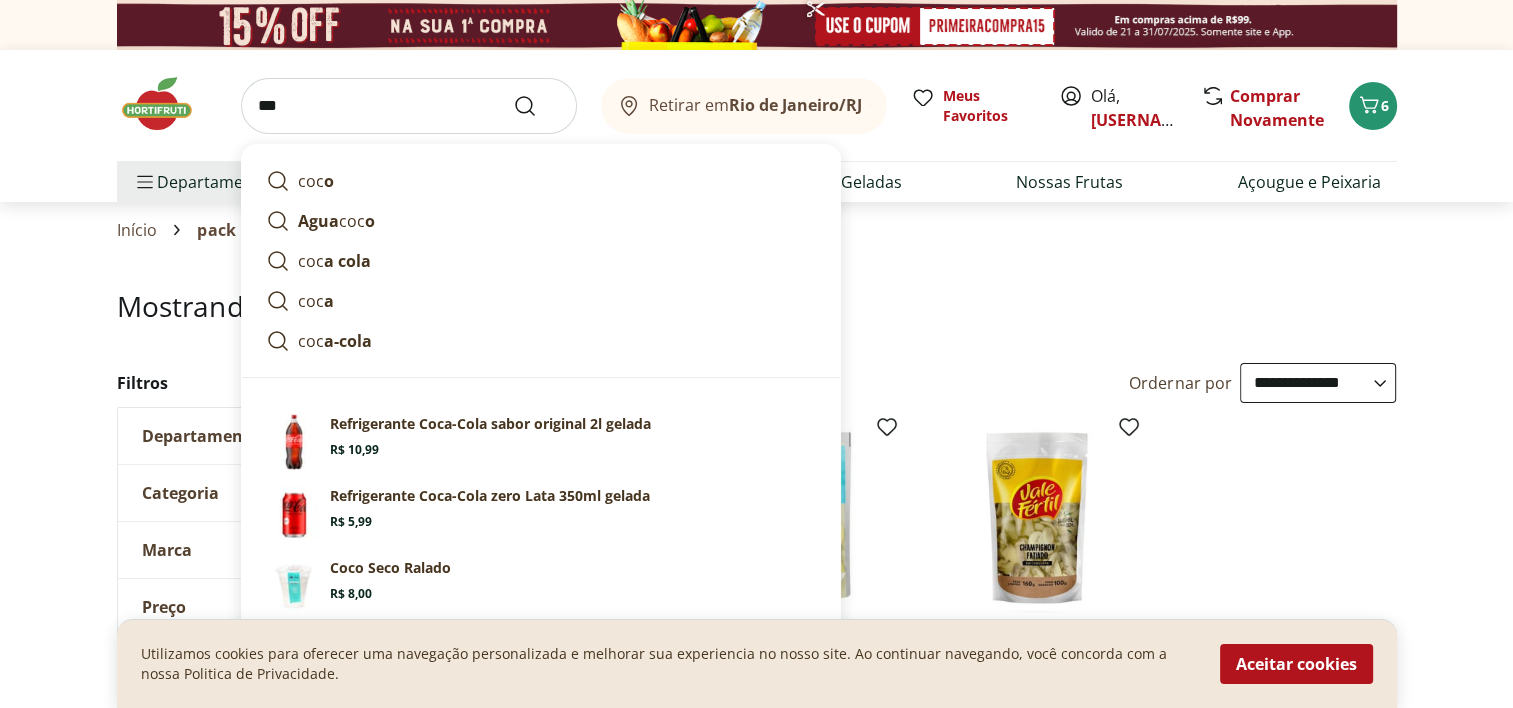 type on "****" 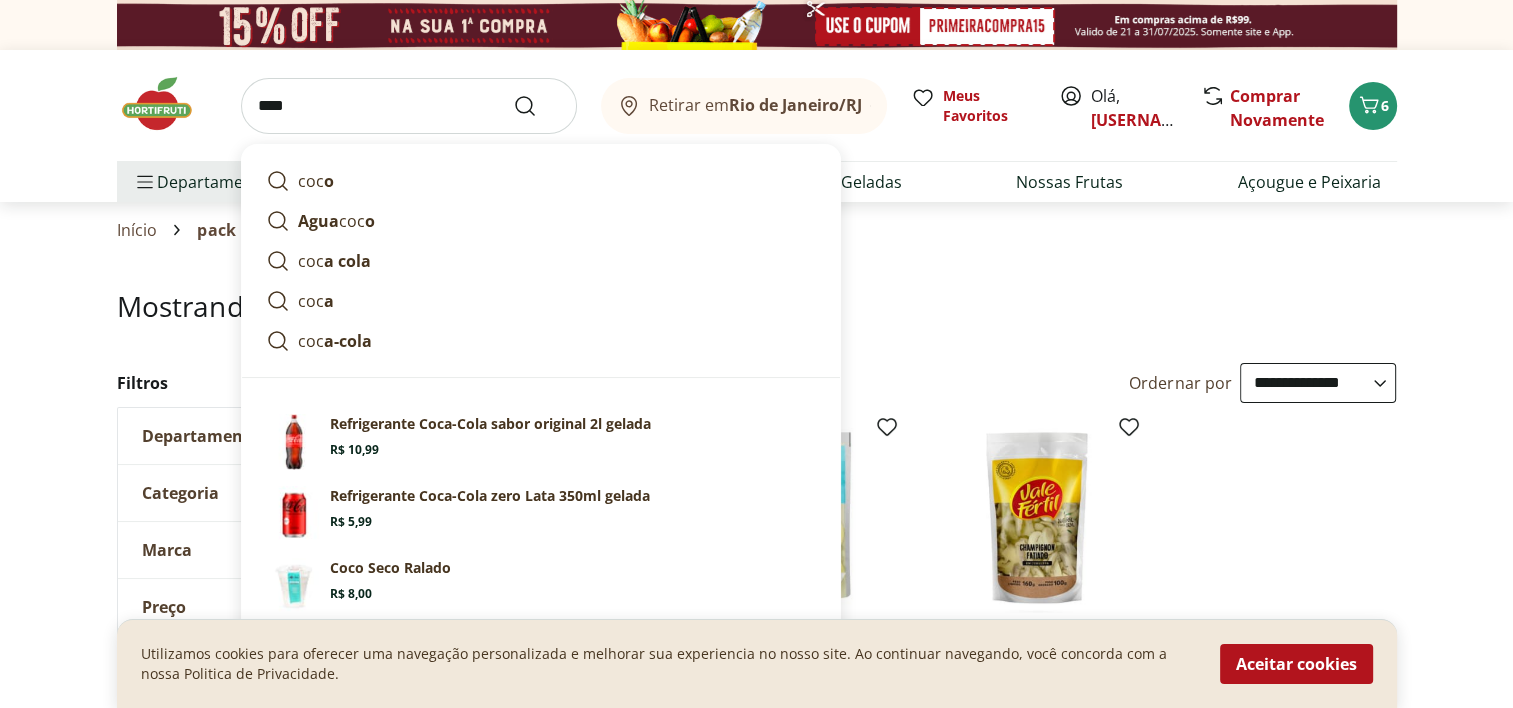click at bounding box center (537, 106) 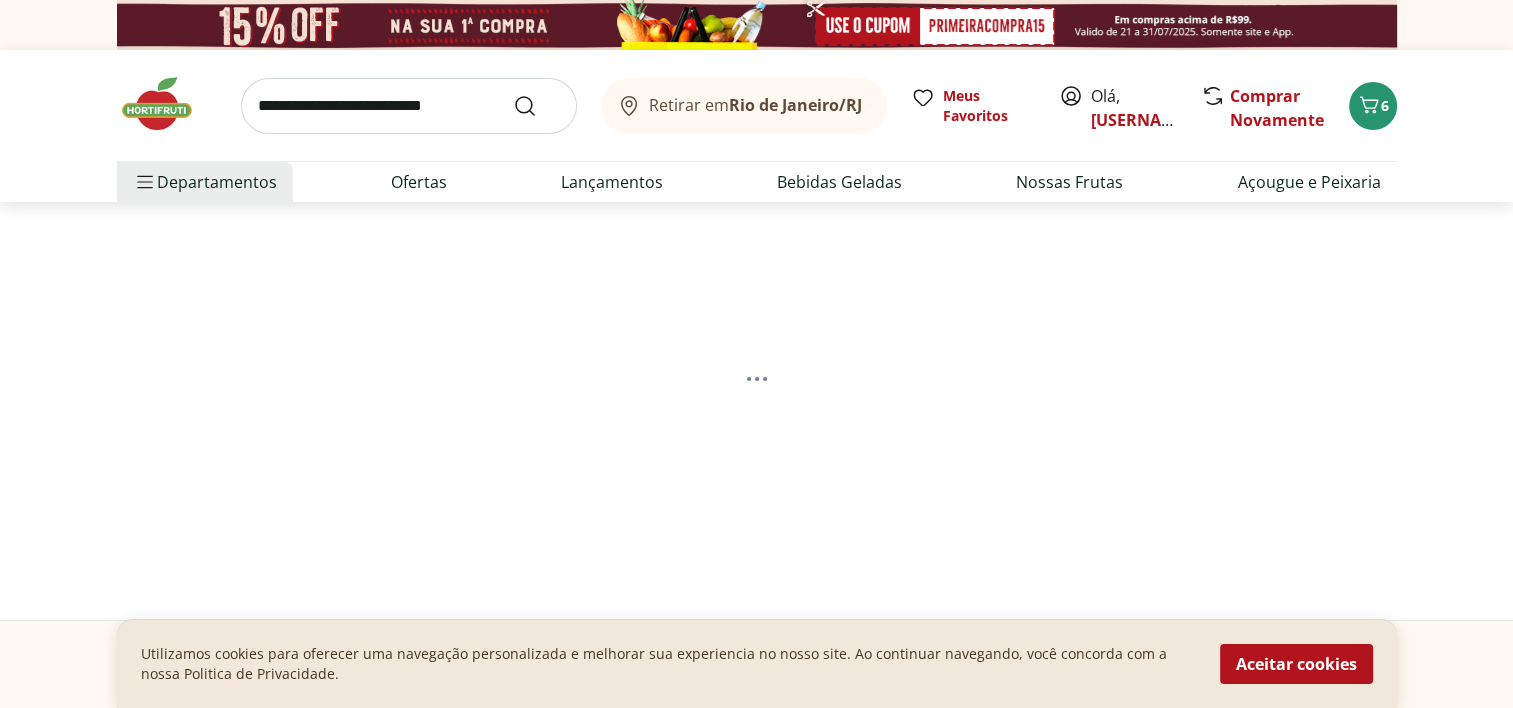 select on "**********" 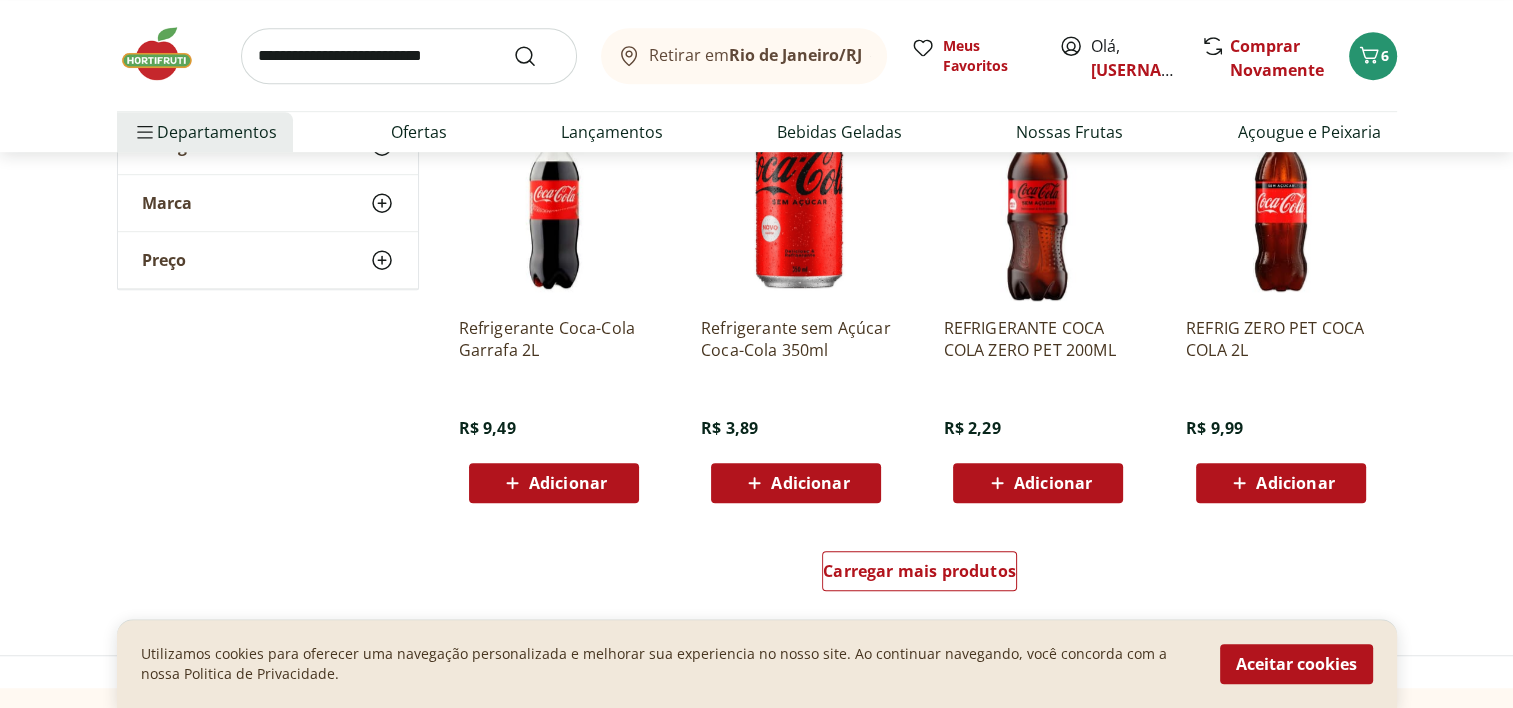 scroll, scrollTop: 1300, scrollLeft: 0, axis: vertical 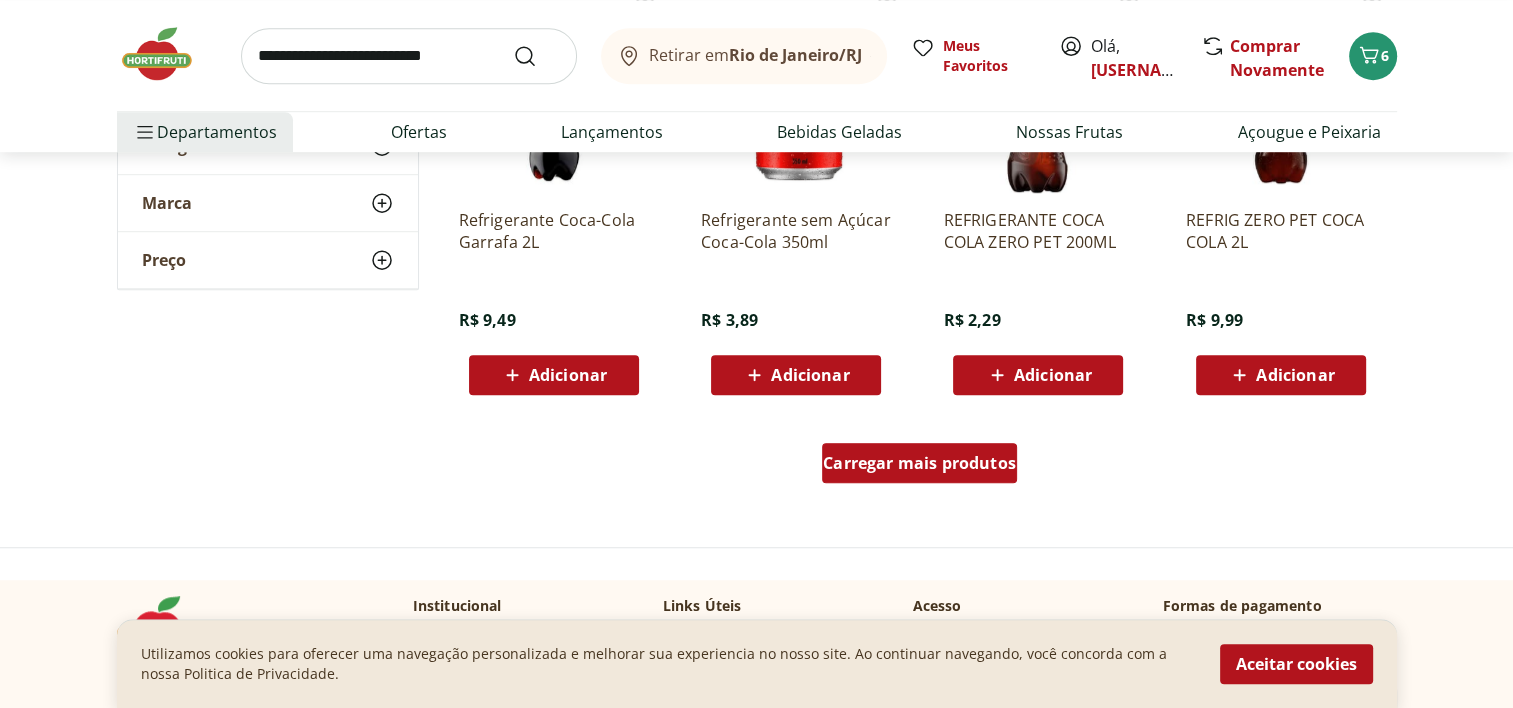 click on "Carregar mais produtos" at bounding box center (919, 463) 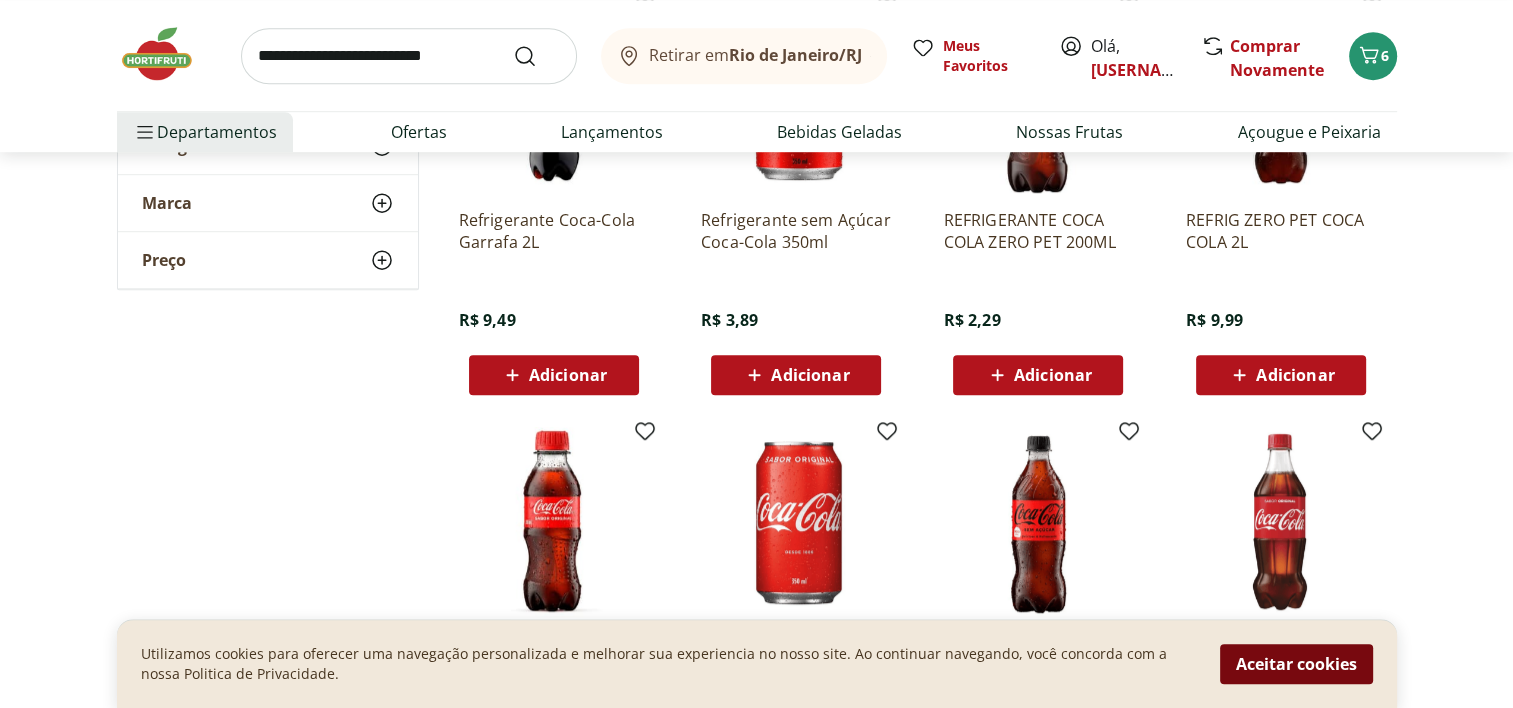 click on "Aceitar cookies" at bounding box center (1296, 664) 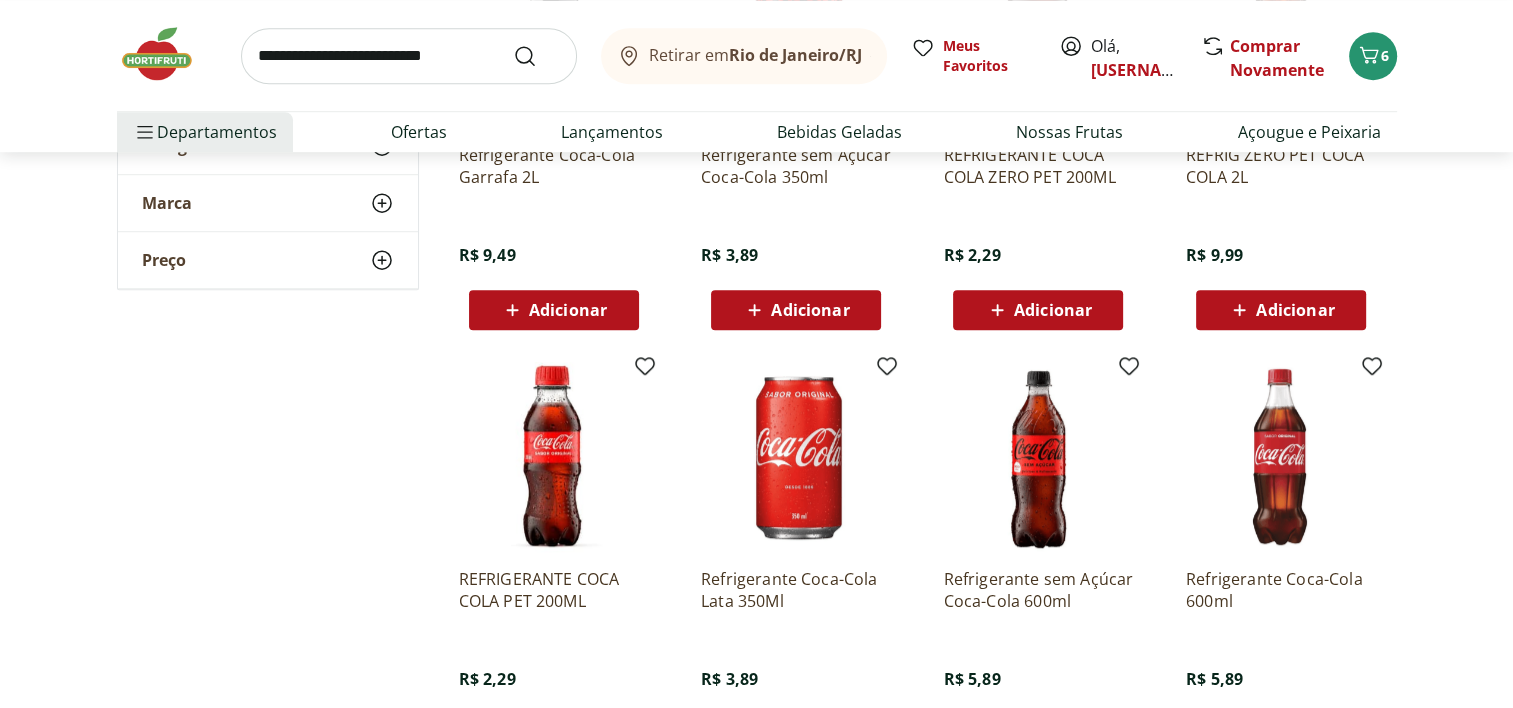 scroll, scrollTop: 1400, scrollLeft: 0, axis: vertical 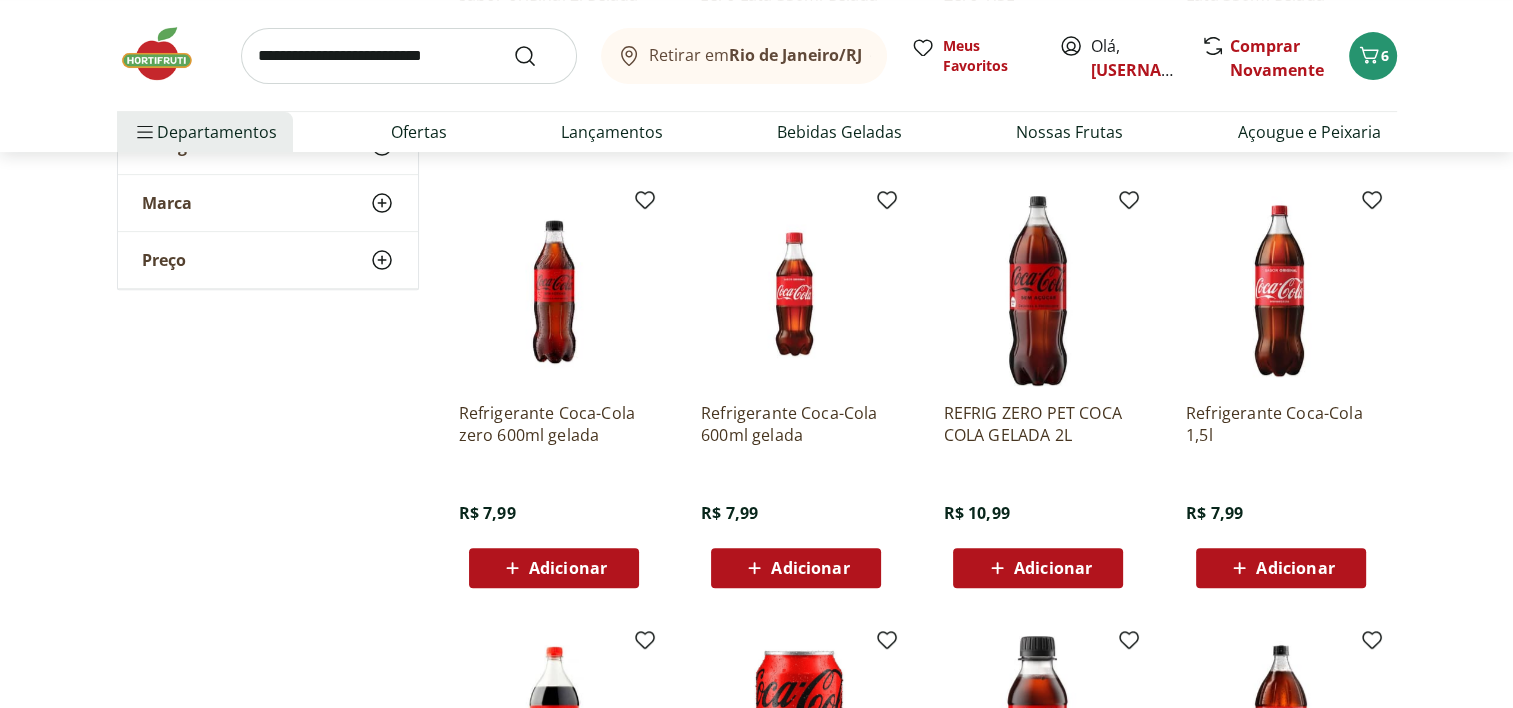 click on "Adicionar" at bounding box center (1295, 568) 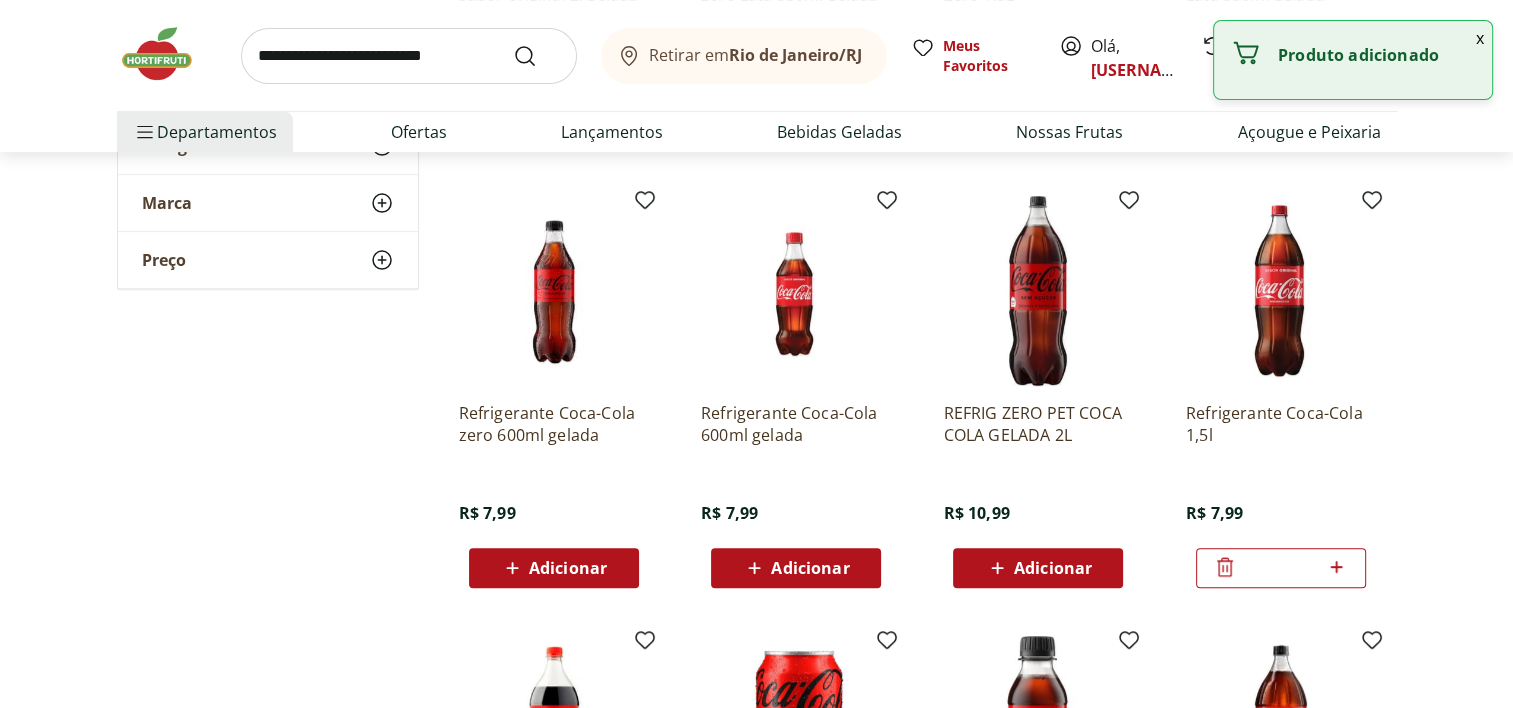 click 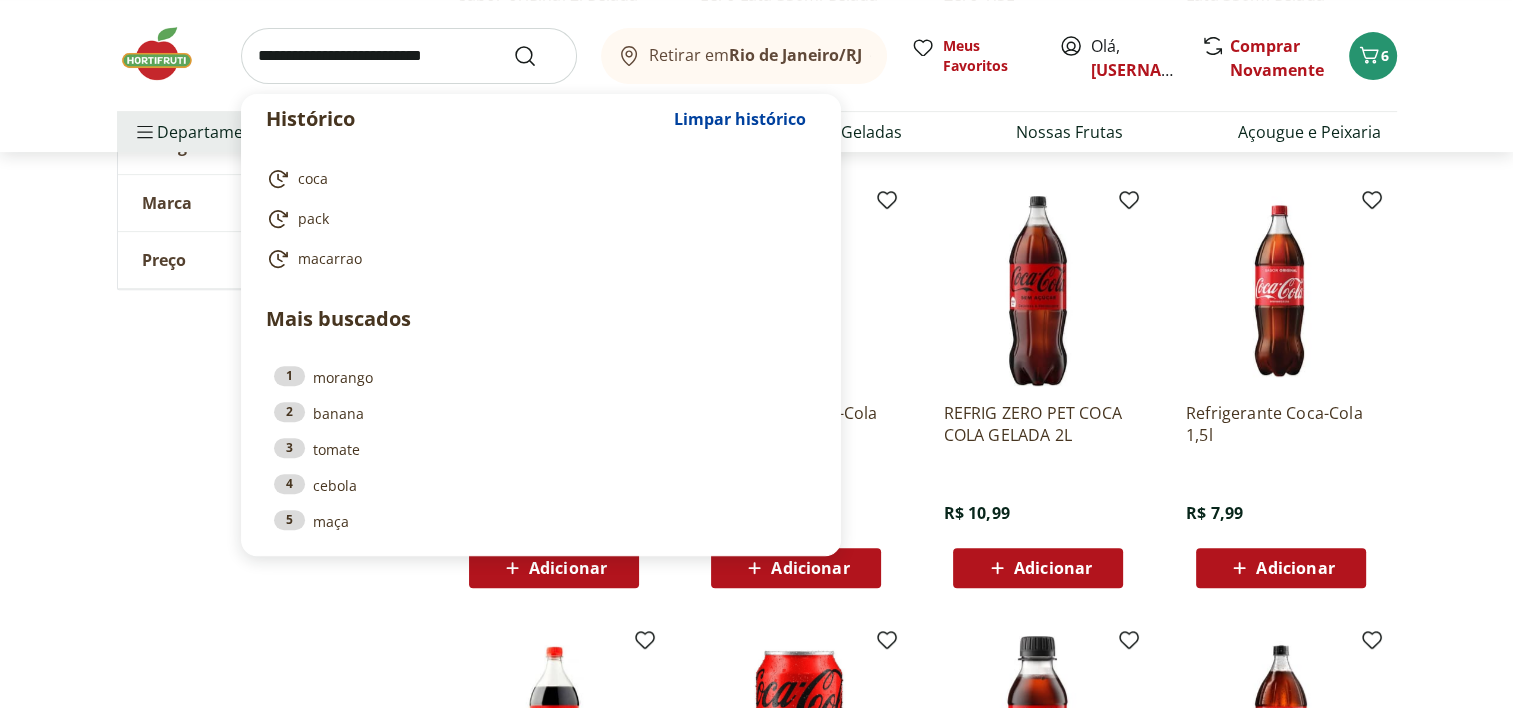 click at bounding box center (409, 56) 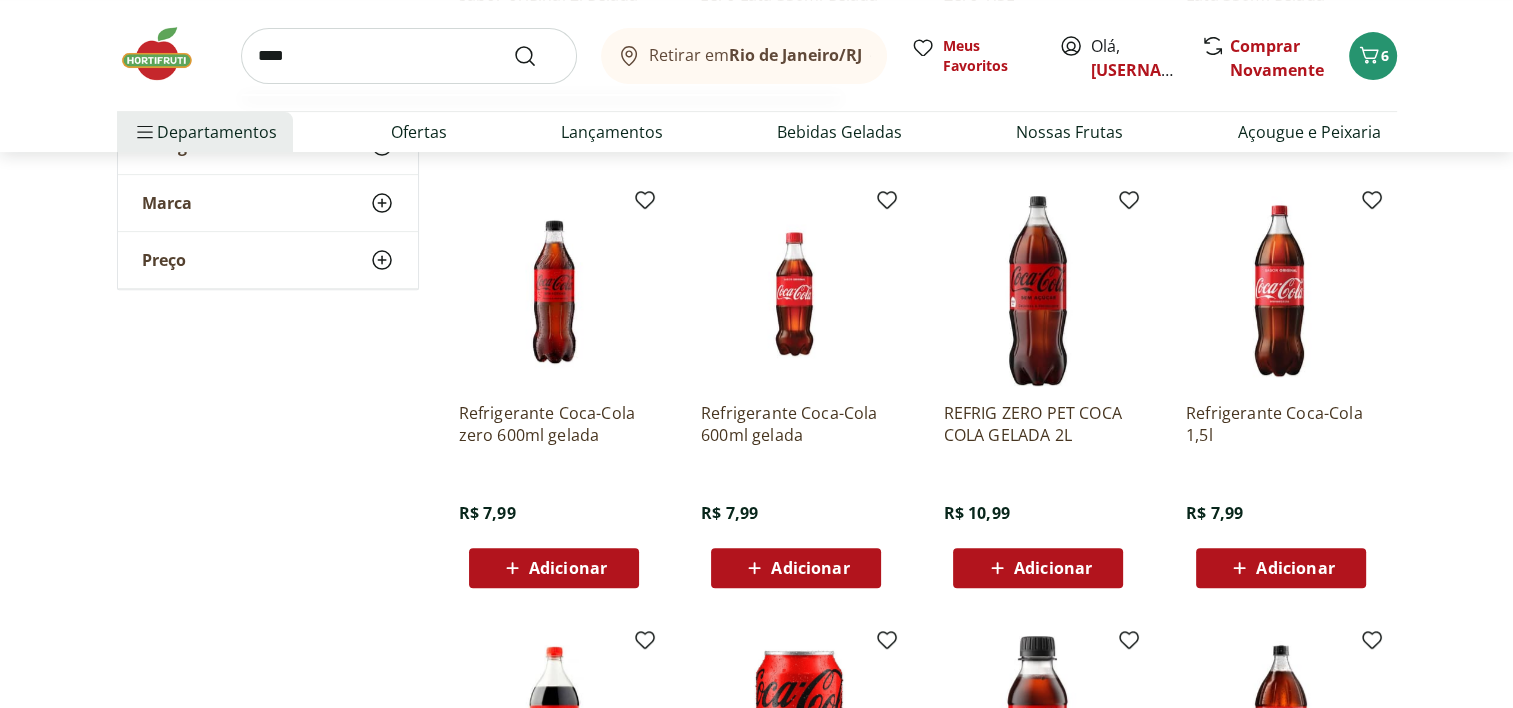 type on "****" 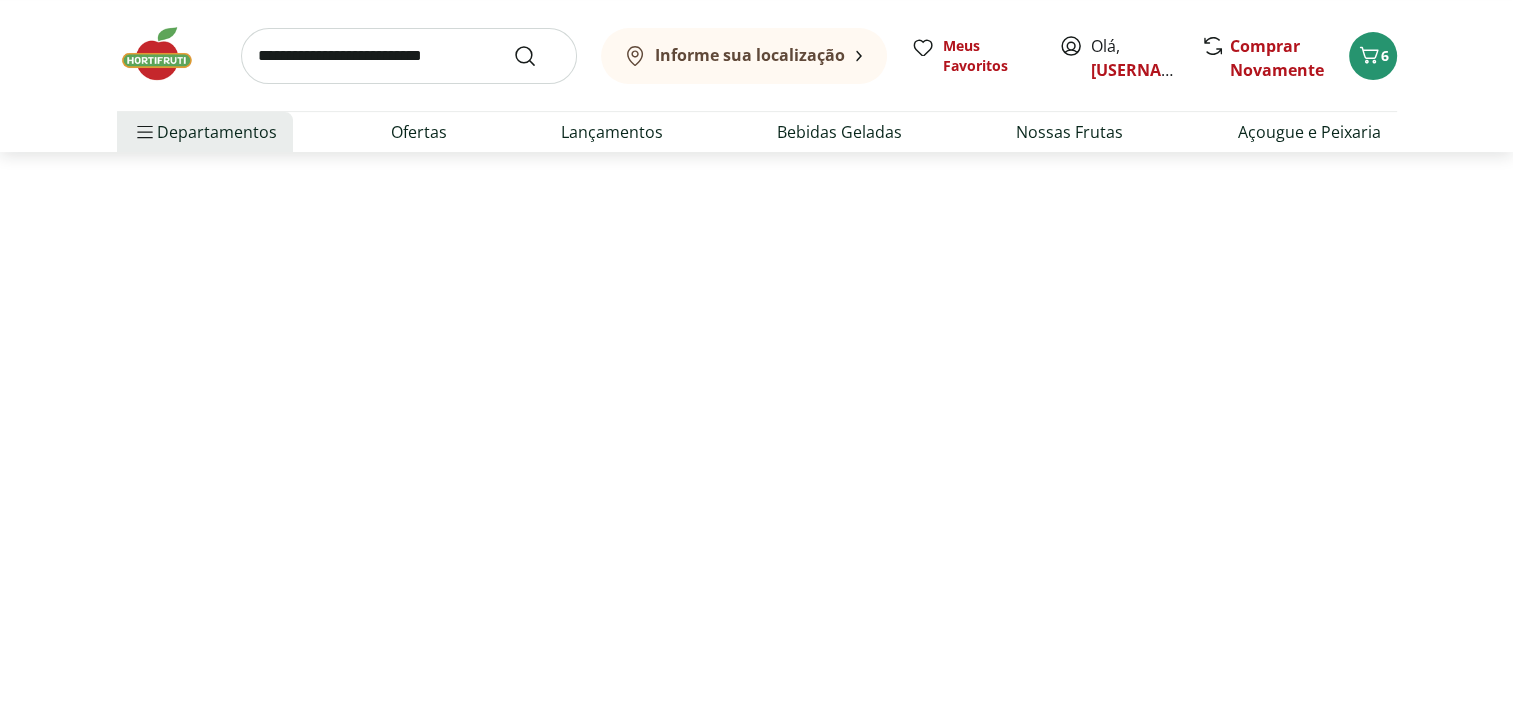 scroll, scrollTop: 0, scrollLeft: 0, axis: both 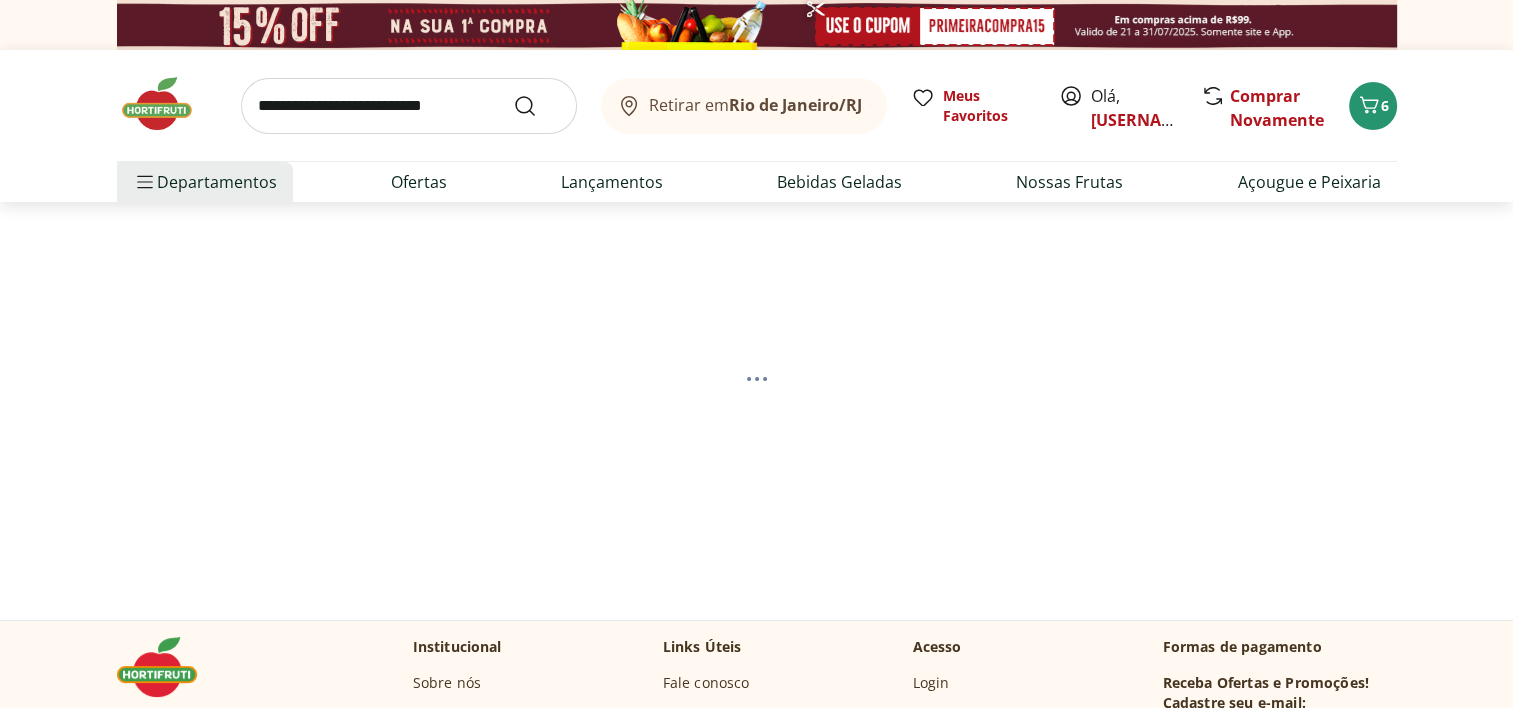 select on "**********" 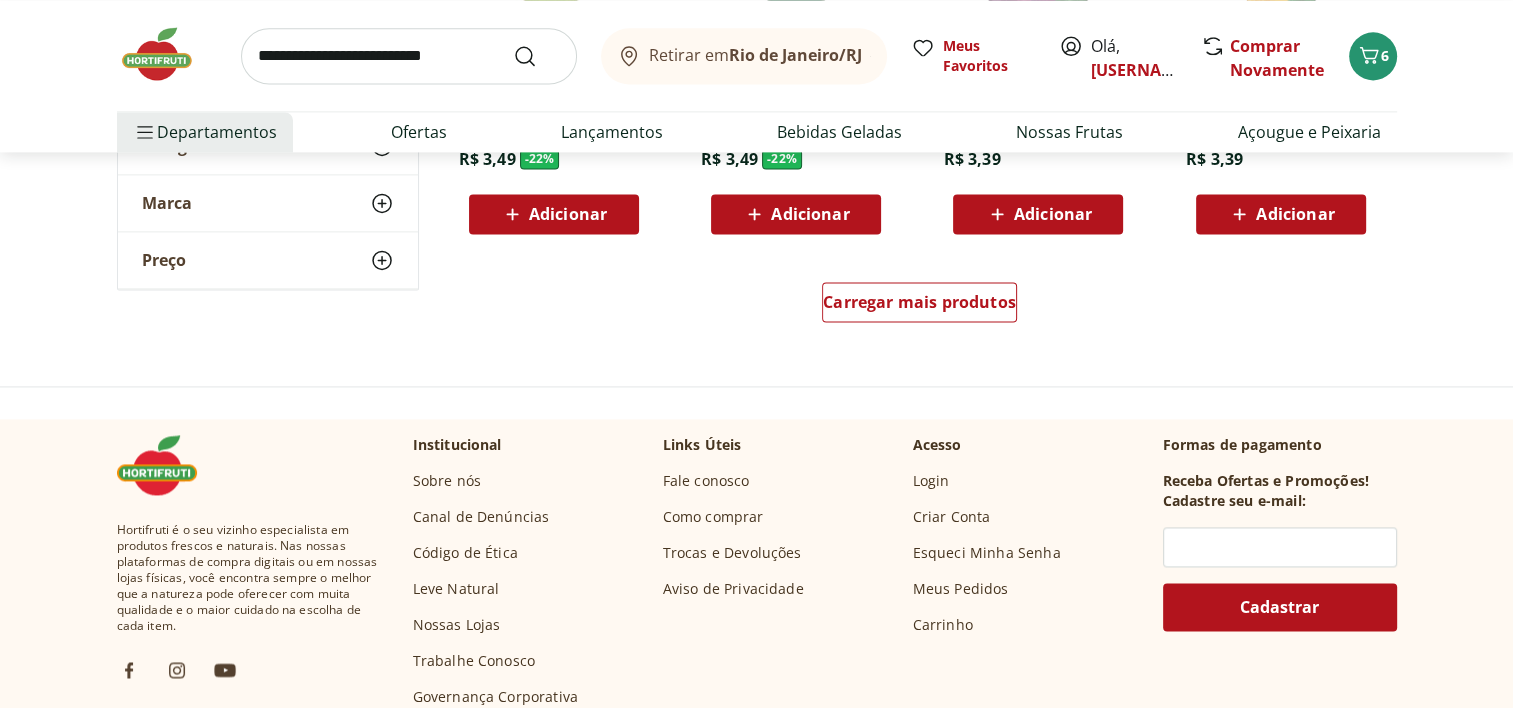 scroll, scrollTop: 2800, scrollLeft: 0, axis: vertical 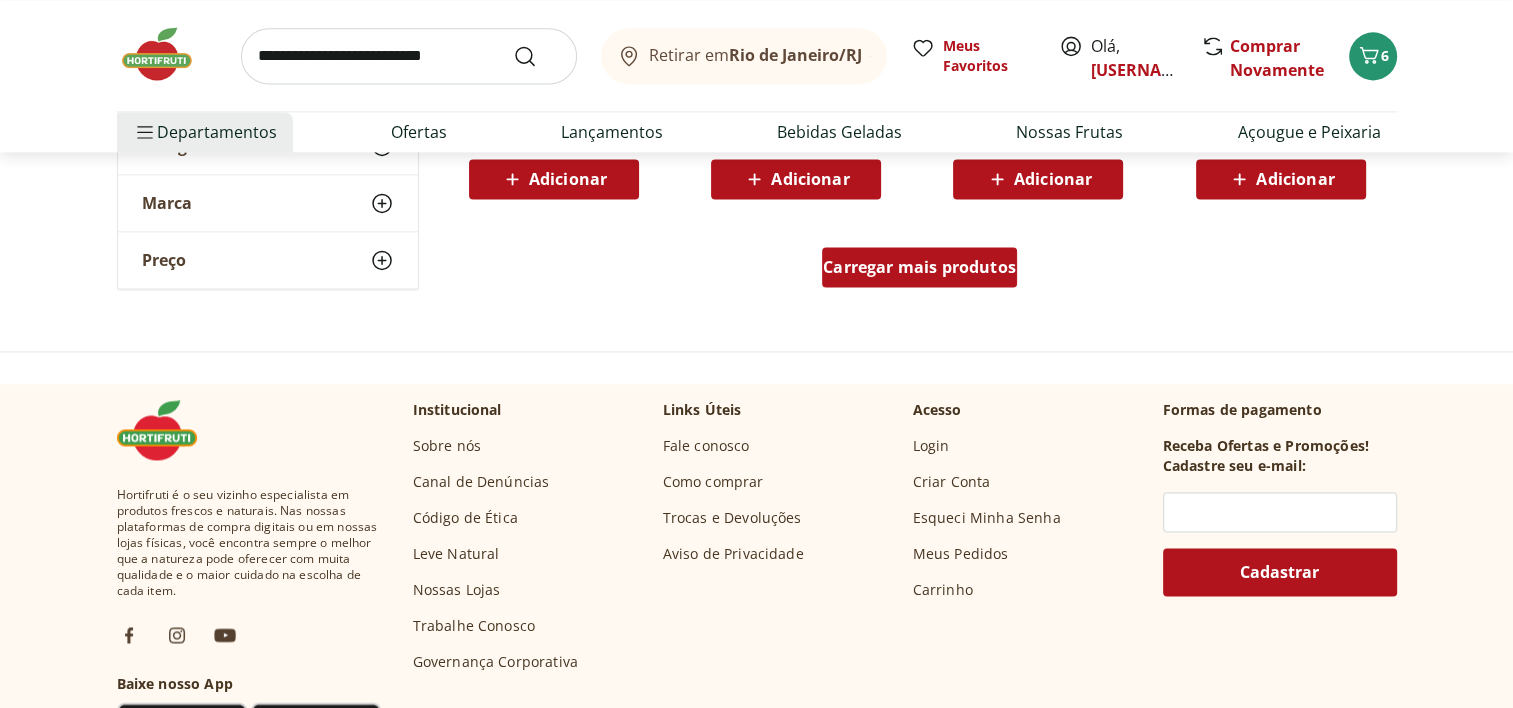 click on "Carregar mais produtos" at bounding box center [919, 267] 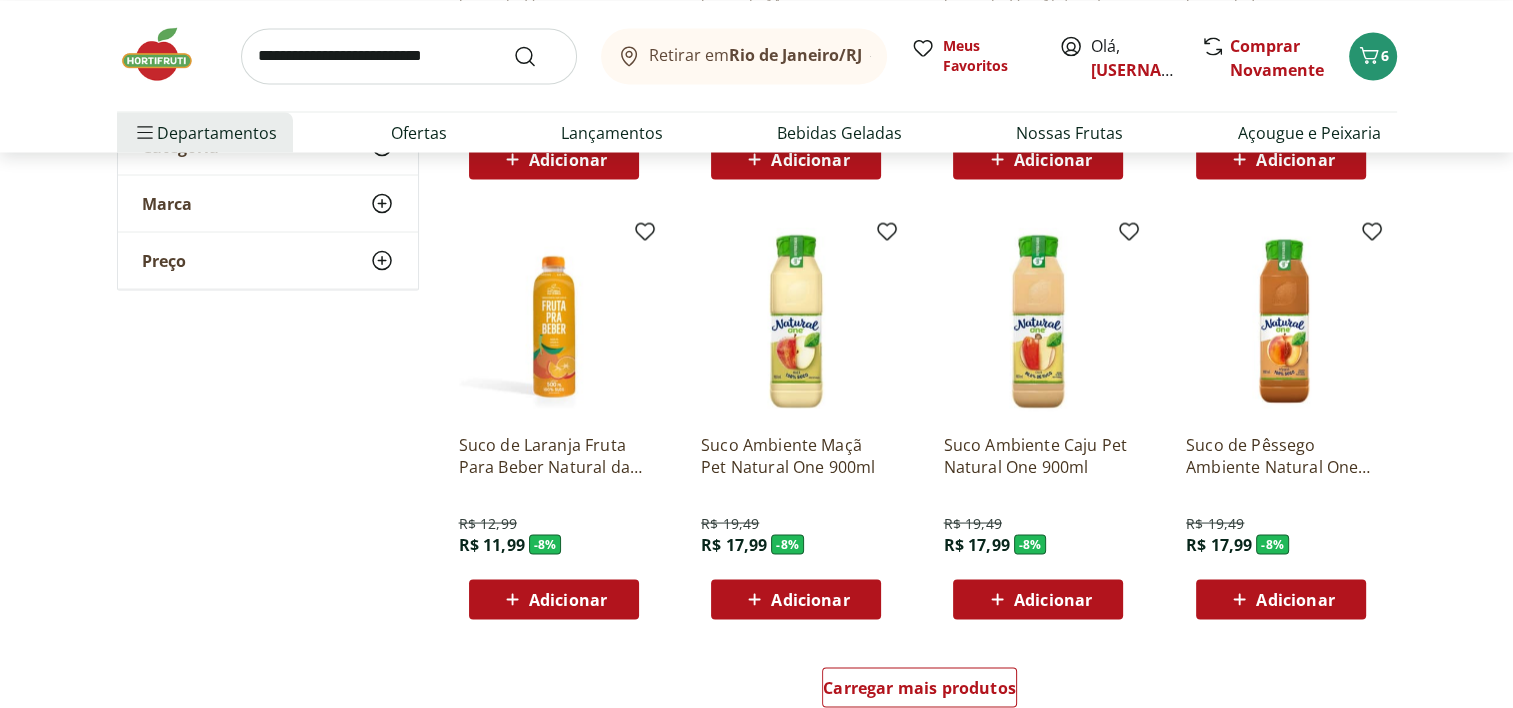 scroll, scrollTop: 3900, scrollLeft: 0, axis: vertical 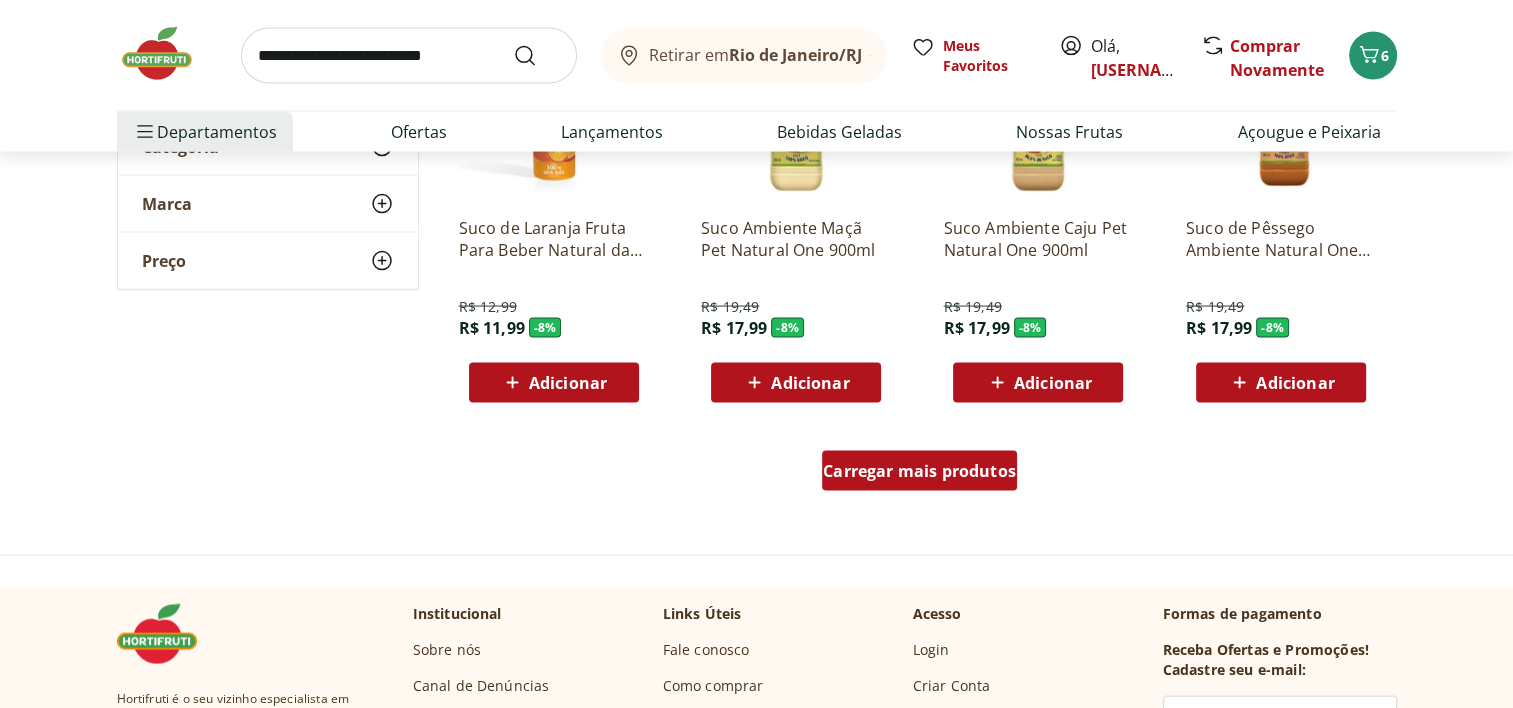 click on "Carregar mais produtos" at bounding box center (919, 471) 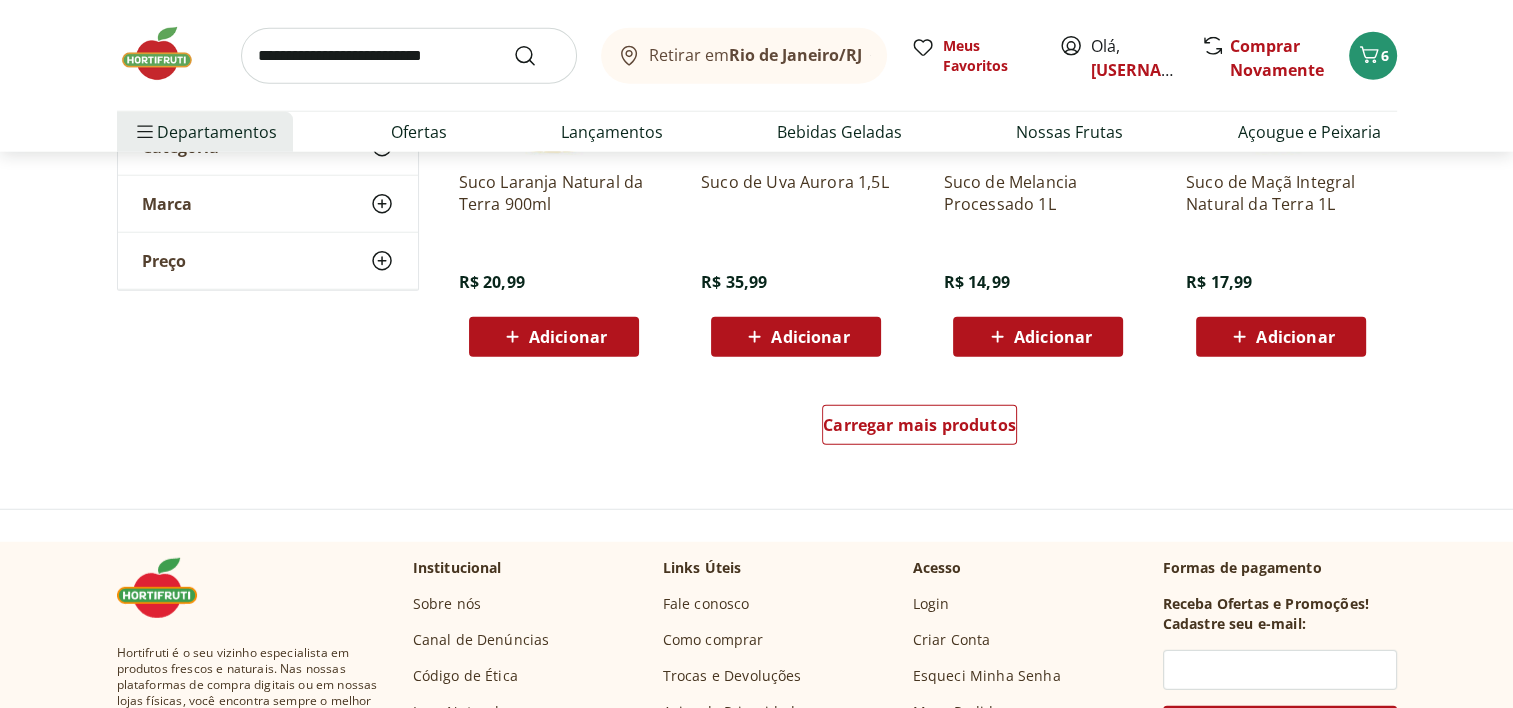 scroll, scrollTop: 5300, scrollLeft: 0, axis: vertical 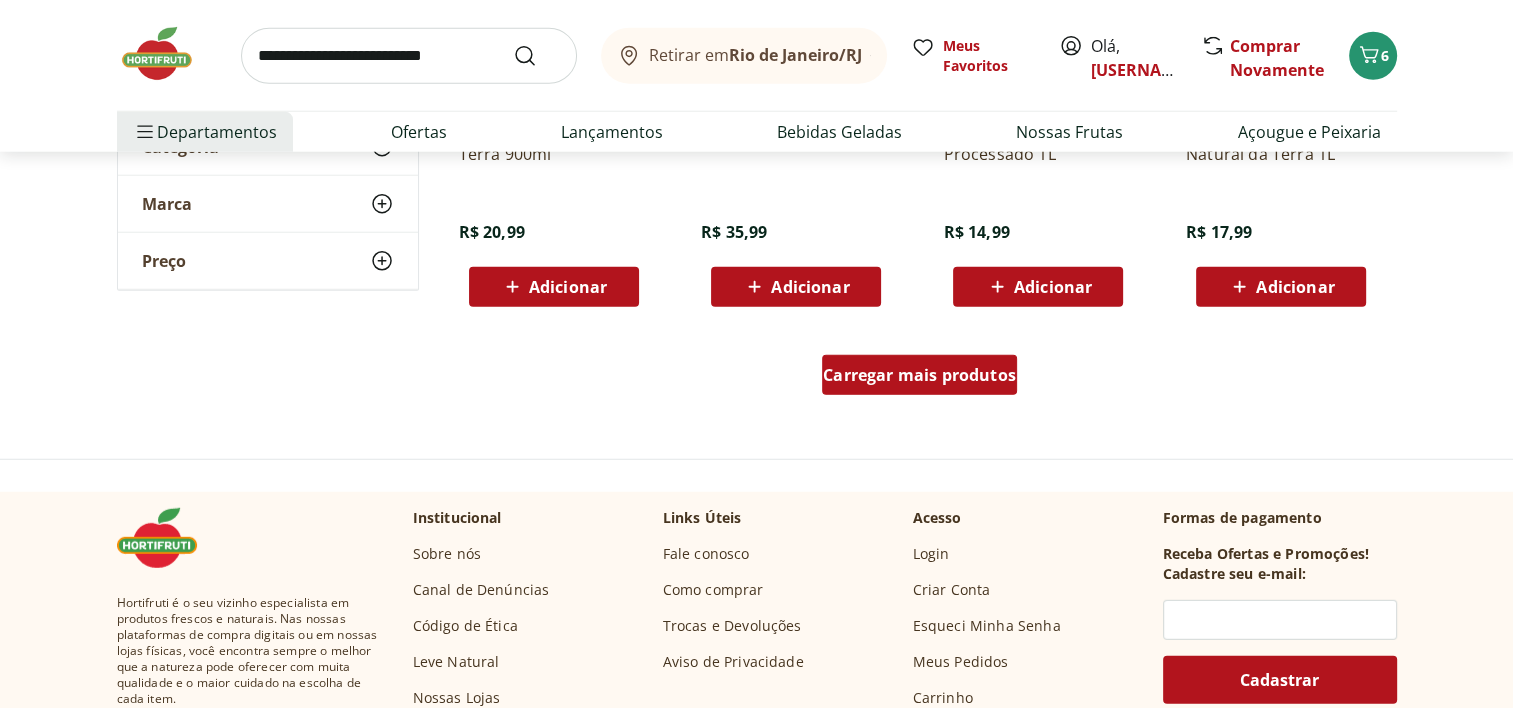 click on "Carregar mais produtos" at bounding box center (919, 375) 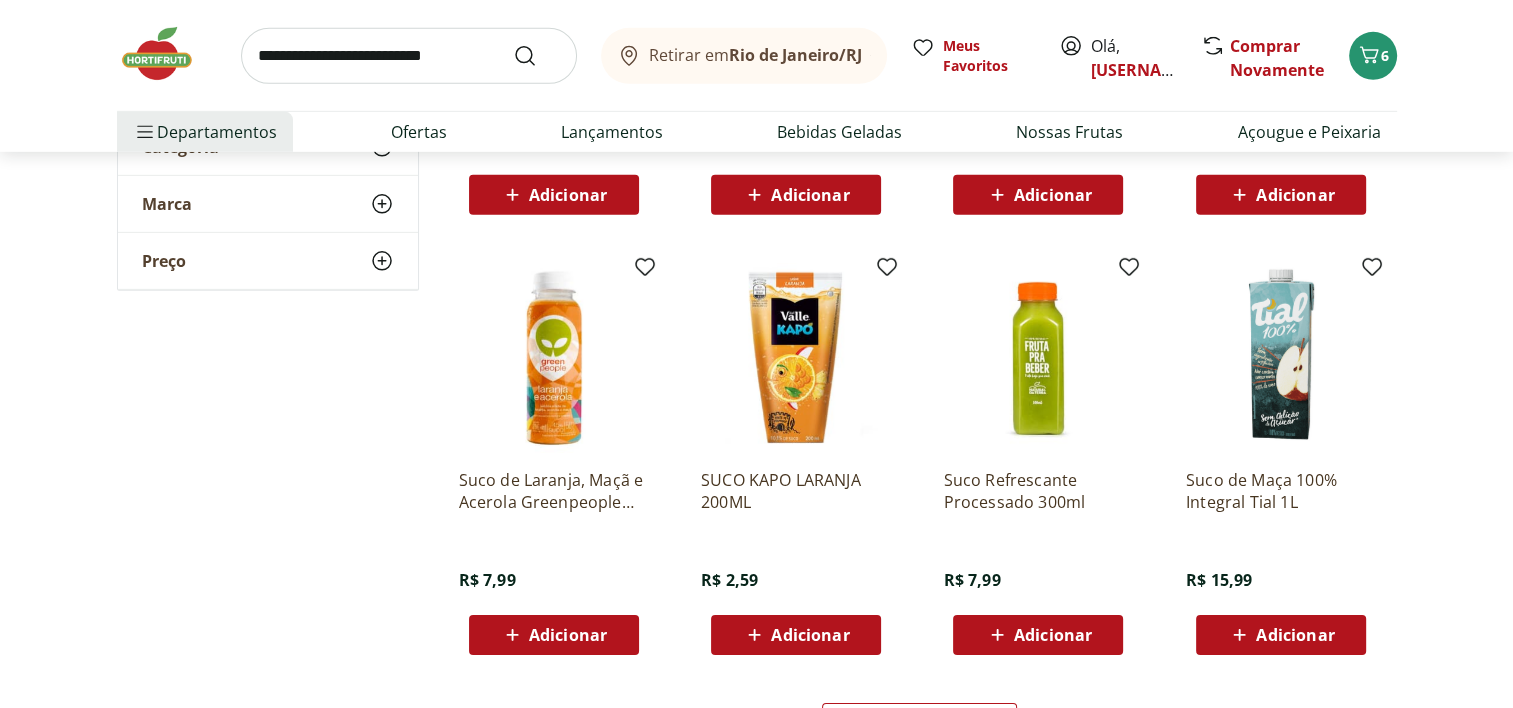 scroll, scrollTop: 6300, scrollLeft: 0, axis: vertical 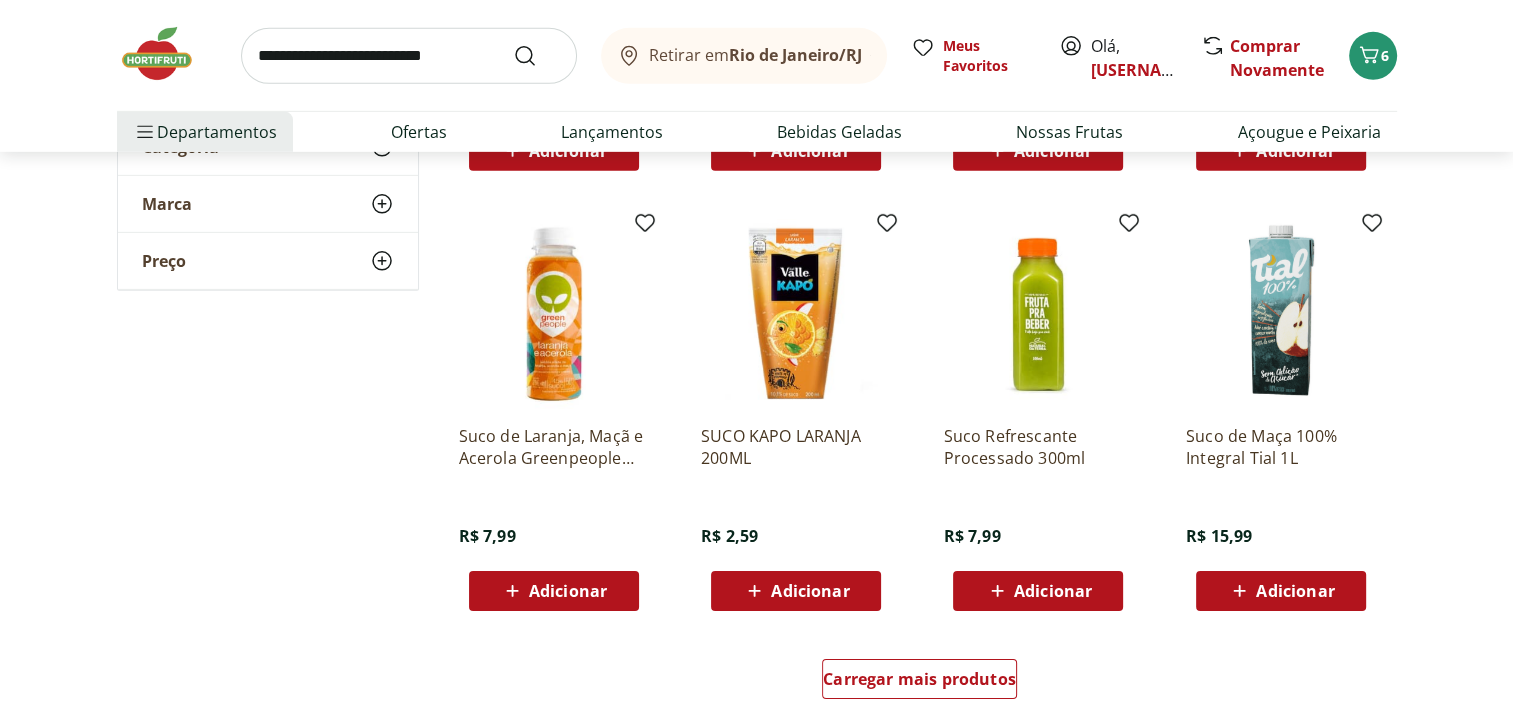 click on "Adicionar" at bounding box center [810, 591] 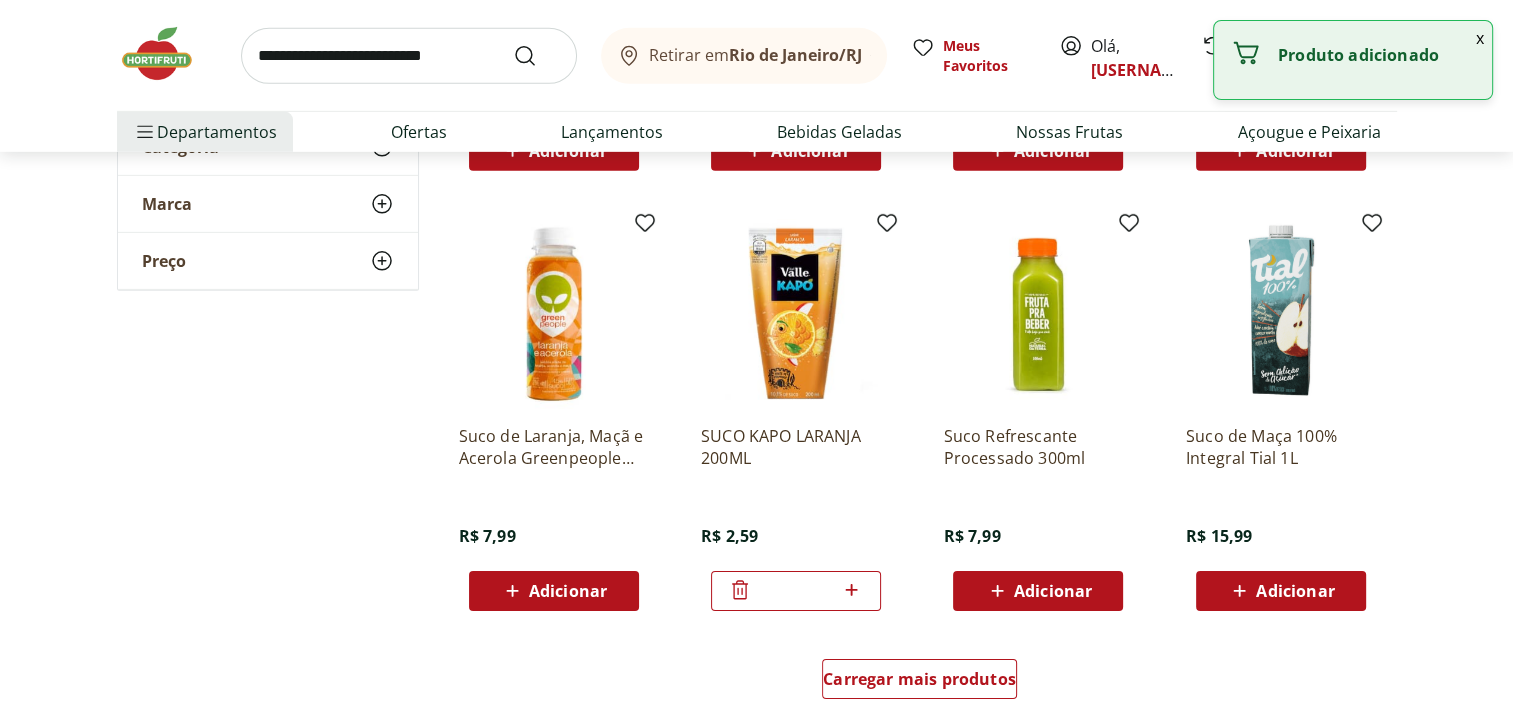 click at bounding box center (852, 591) 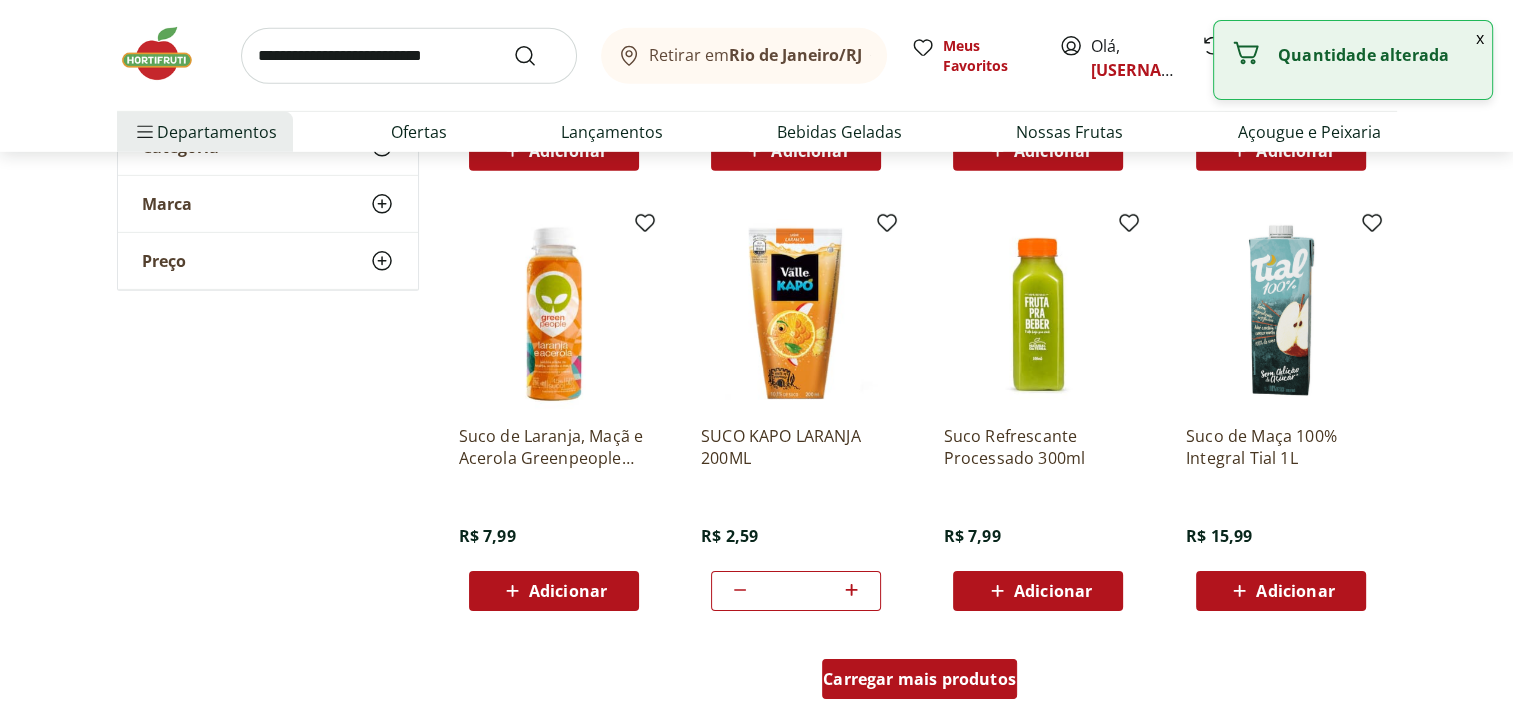 click on "Carregar mais produtos" at bounding box center (919, 679) 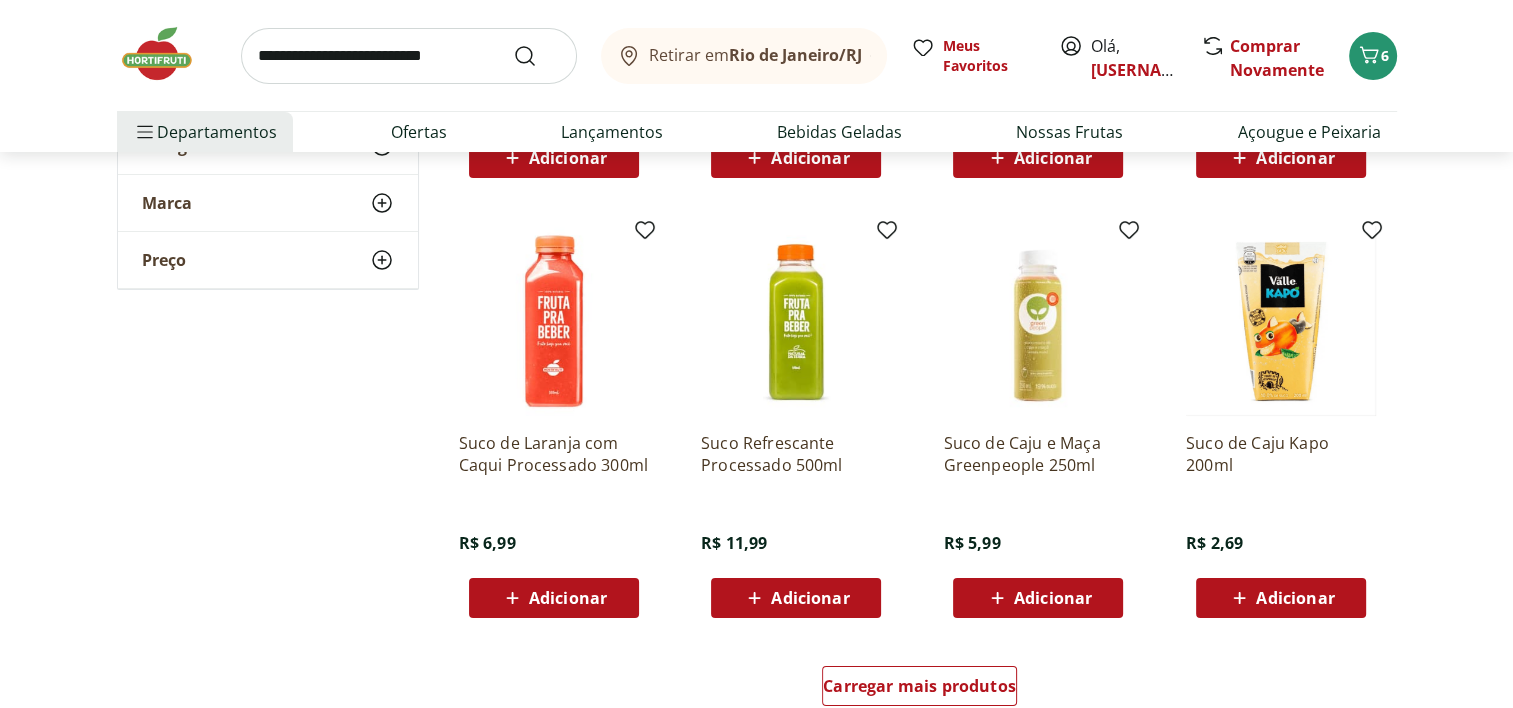 scroll, scrollTop: 7600, scrollLeft: 0, axis: vertical 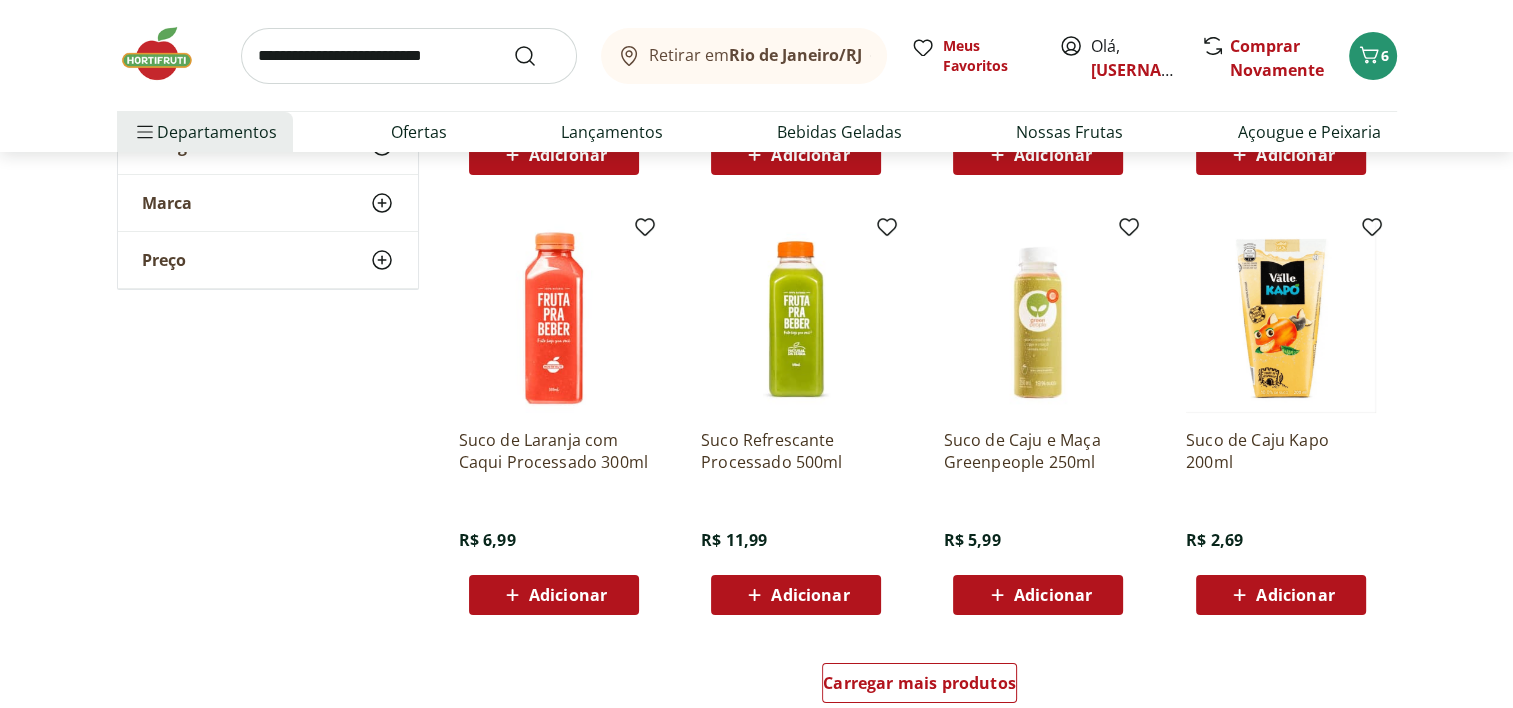 click on "Suco de Caju Kapo 200ml R$ 2,69 Adicionar" at bounding box center [1281, 419] 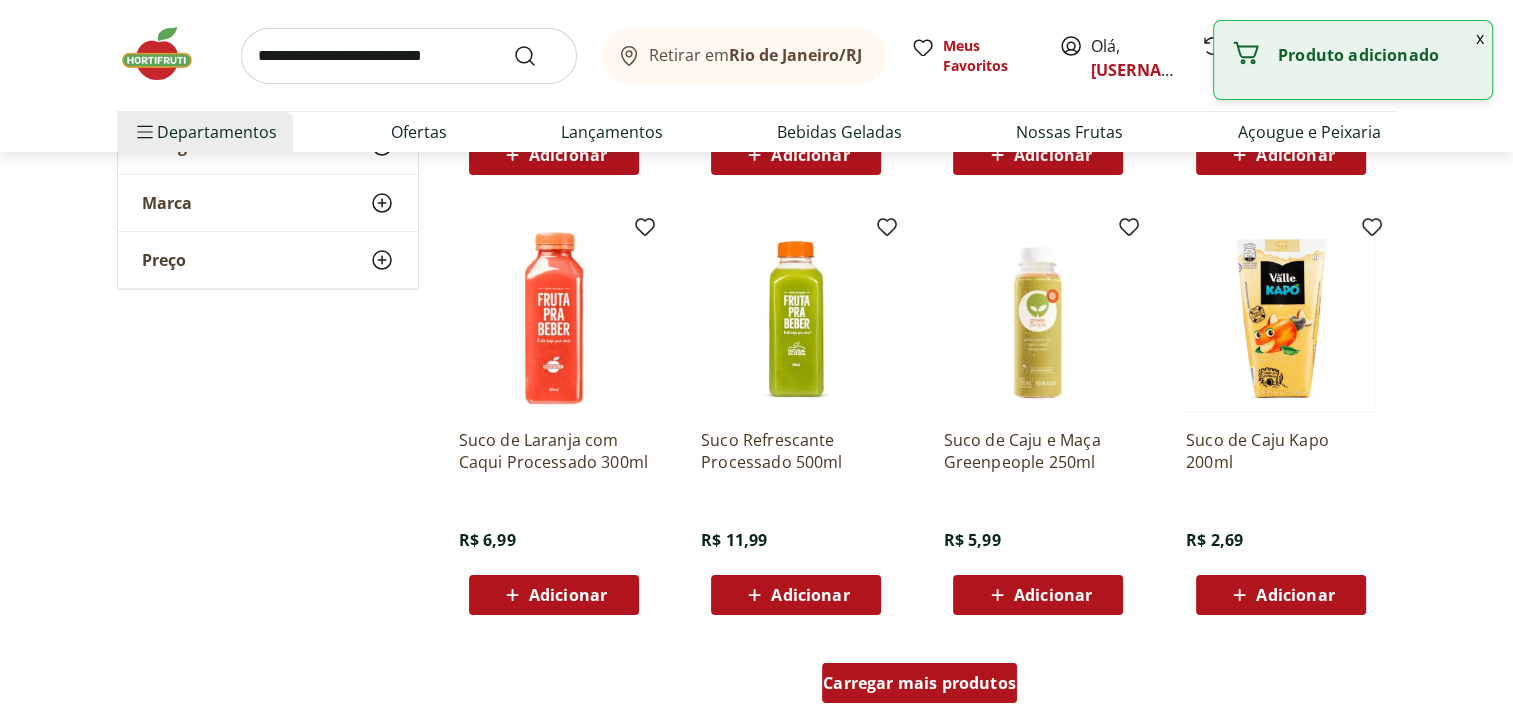 click on "Carregar mais produtos" at bounding box center [919, 683] 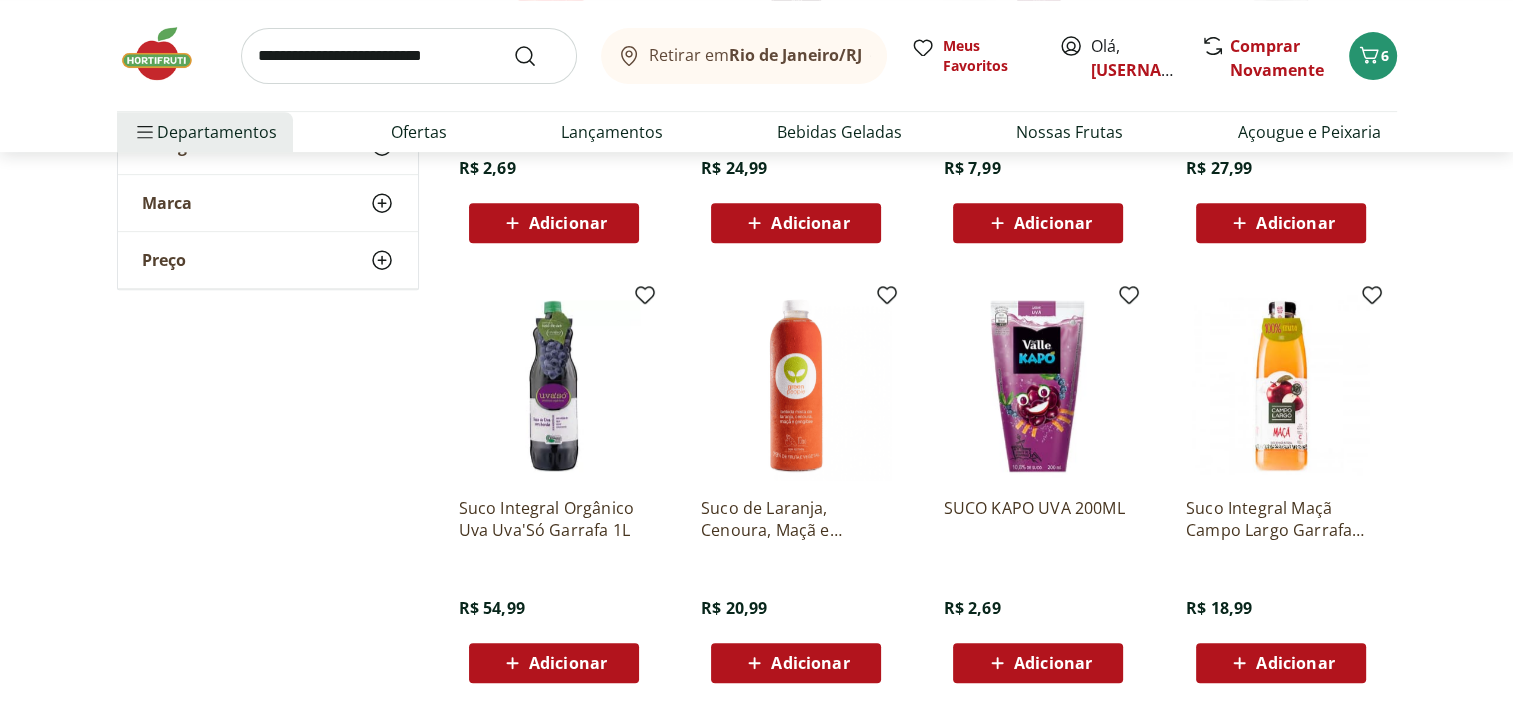 scroll, scrollTop: 8400, scrollLeft: 0, axis: vertical 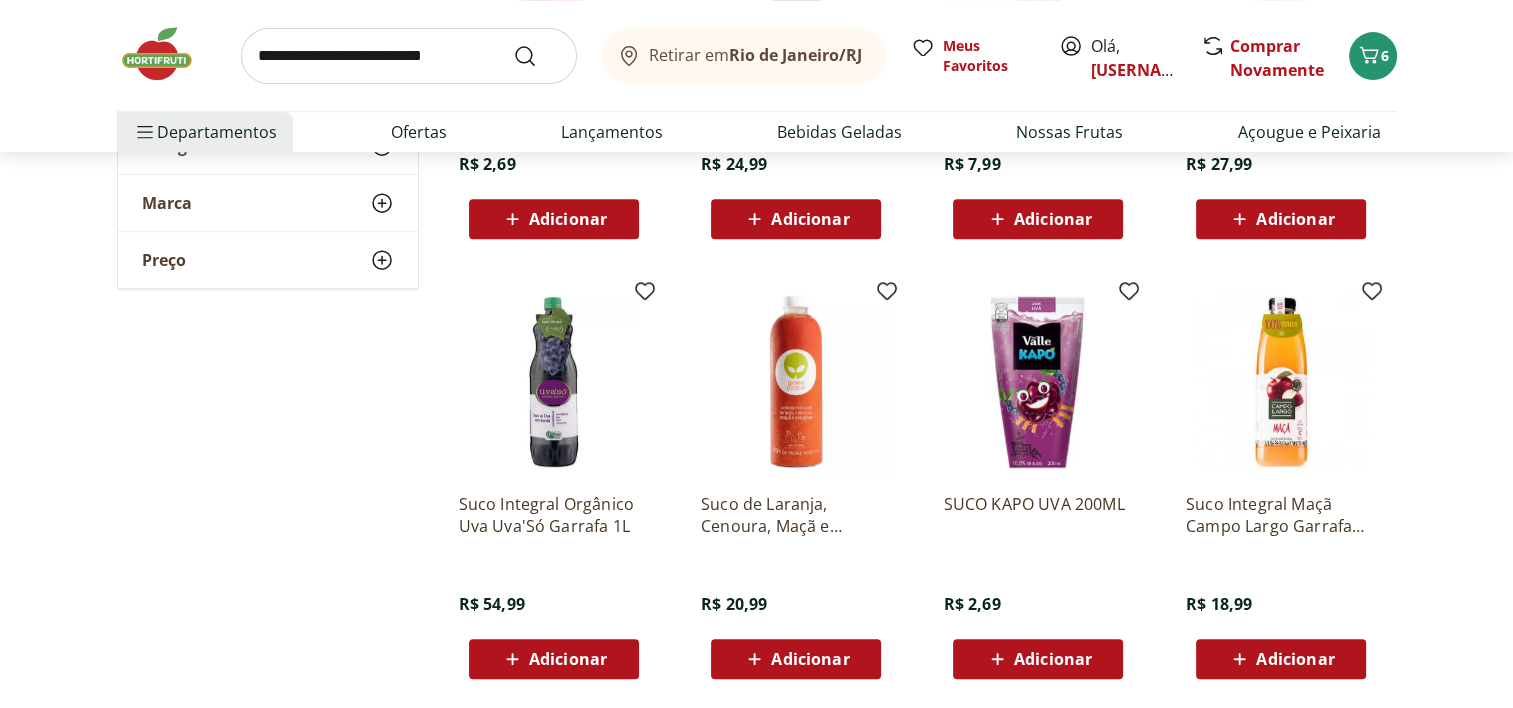 click on "Adicionar" at bounding box center (1053, 659) 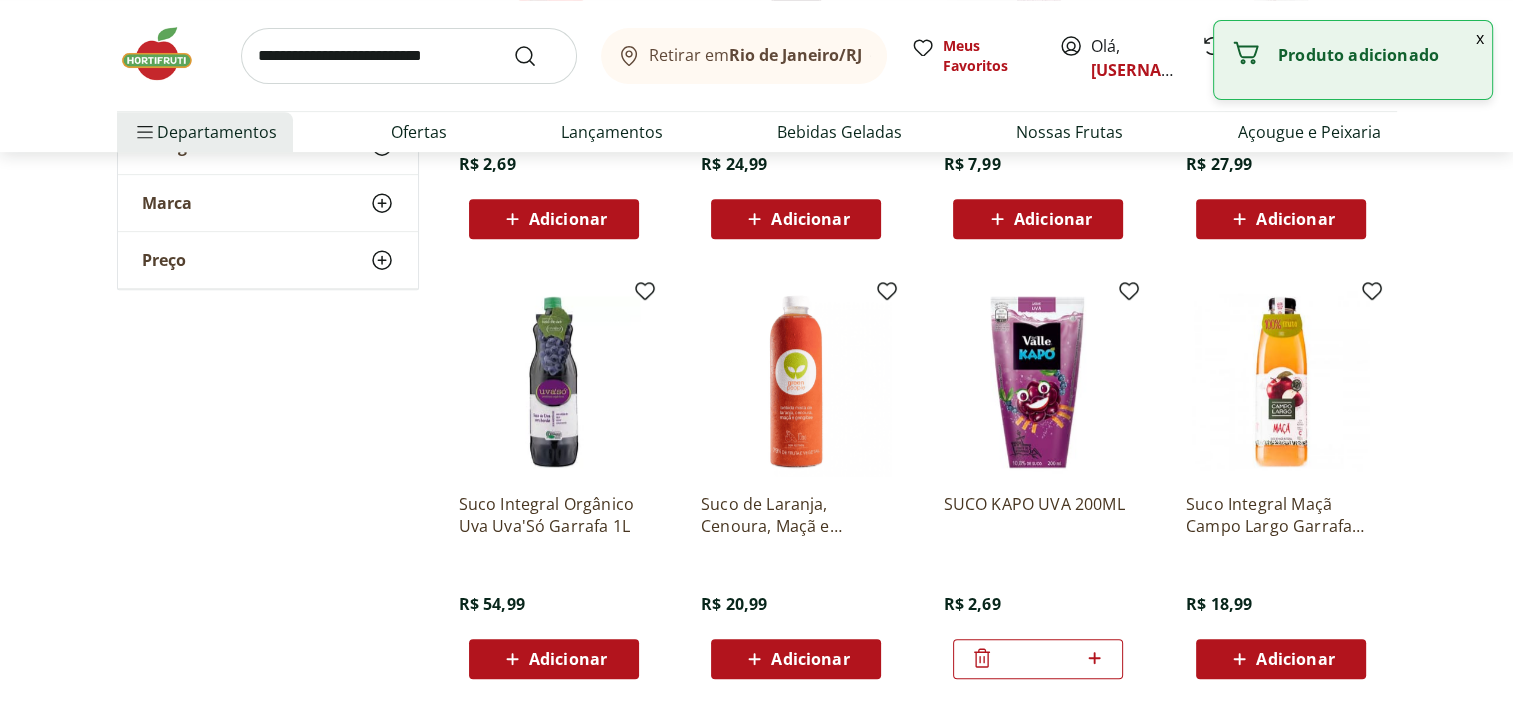 click 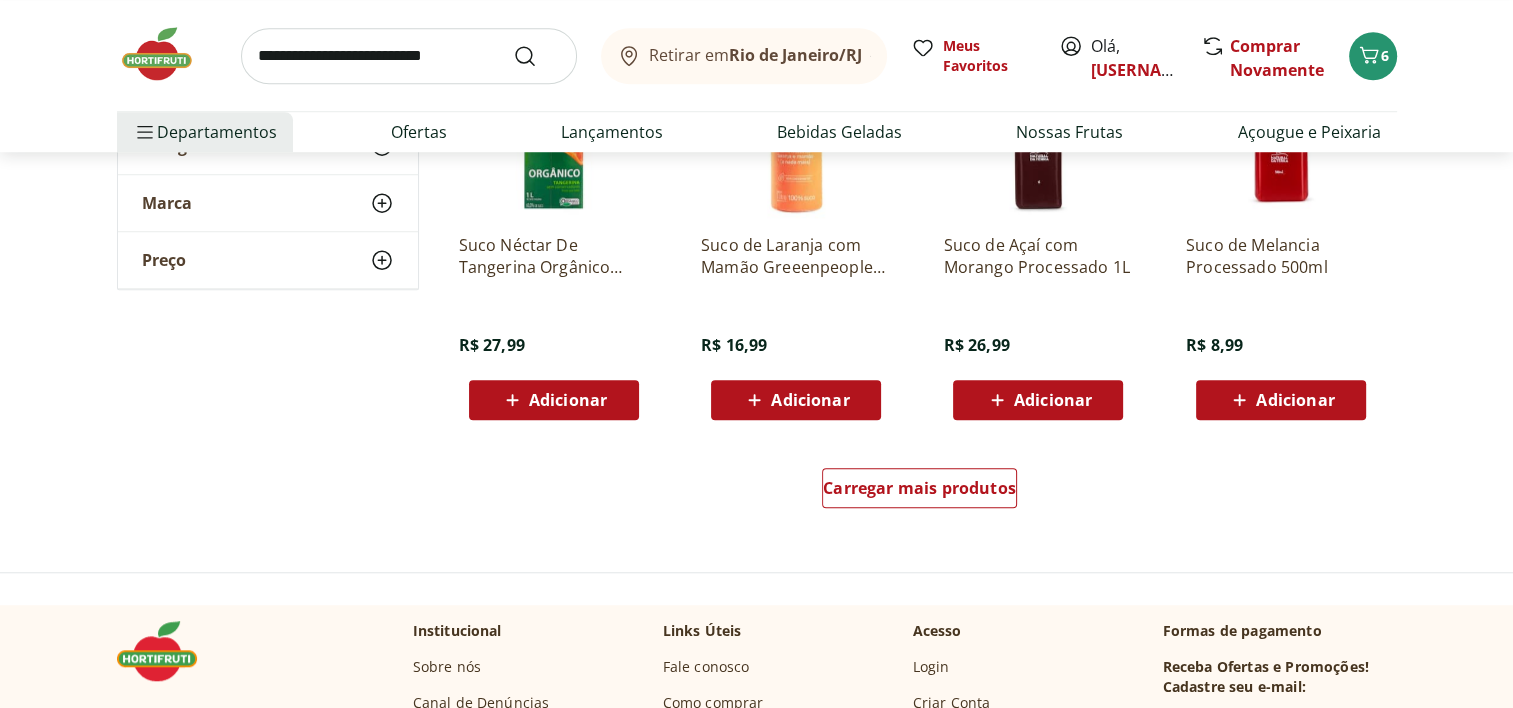 scroll, scrollTop: 9200, scrollLeft: 0, axis: vertical 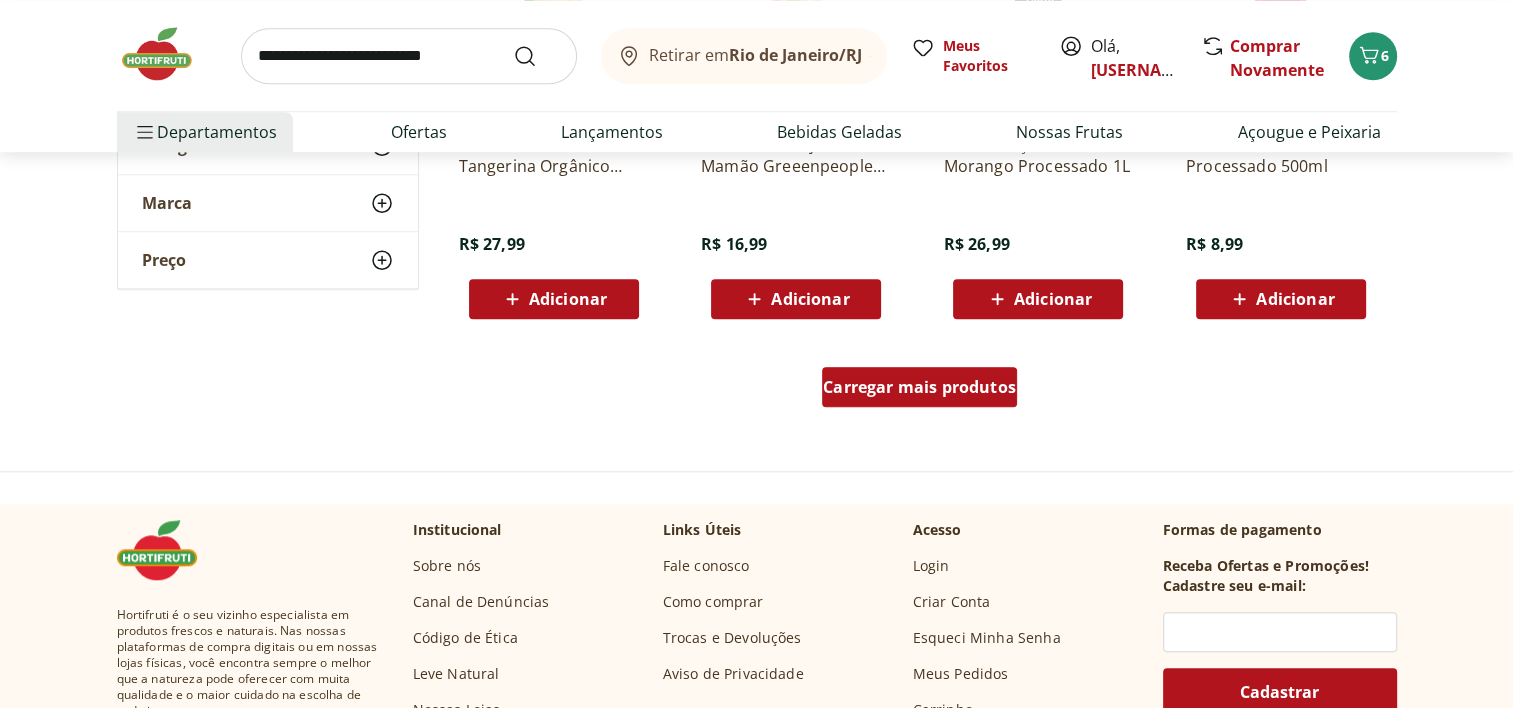 click on "Carregar mais produtos" at bounding box center [919, 387] 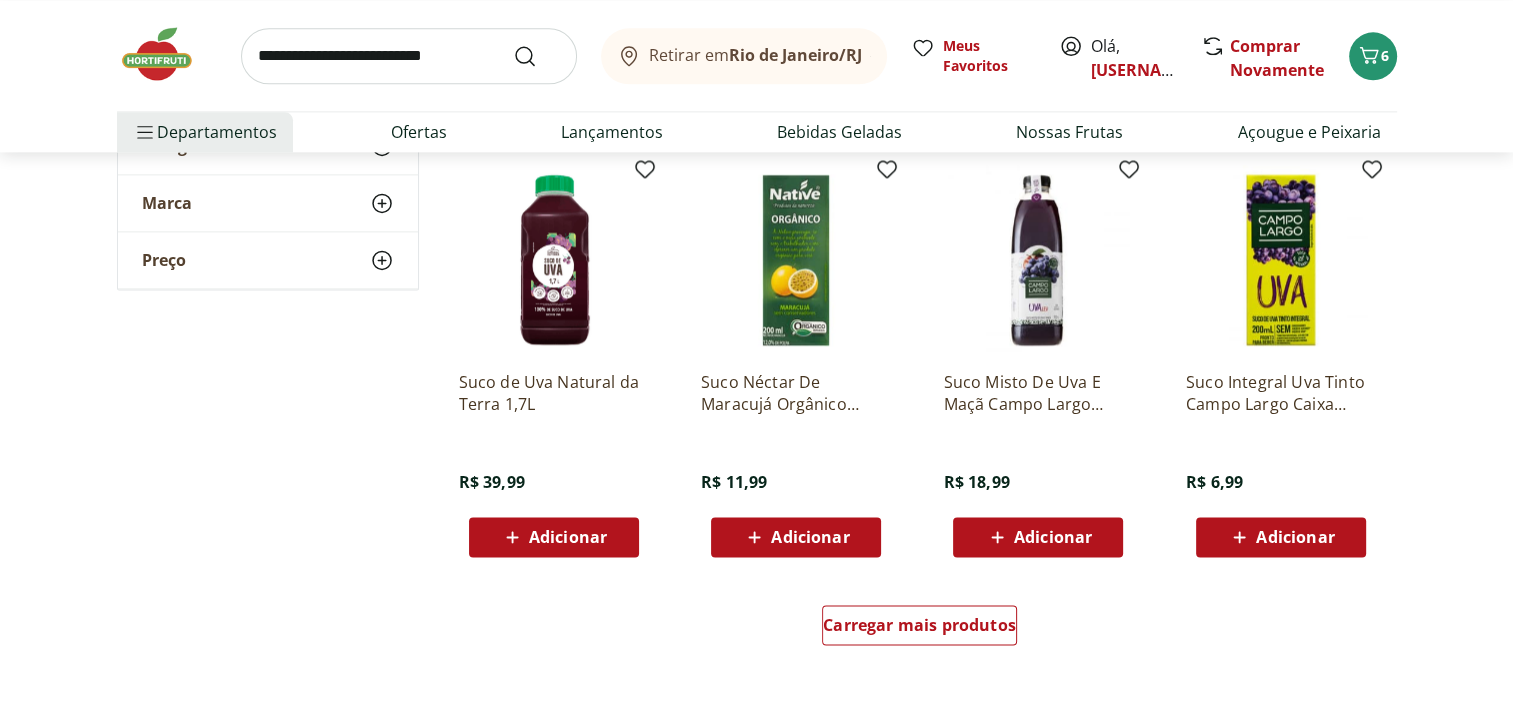 scroll, scrollTop: 10300, scrollLeft: 0, axis: vertical 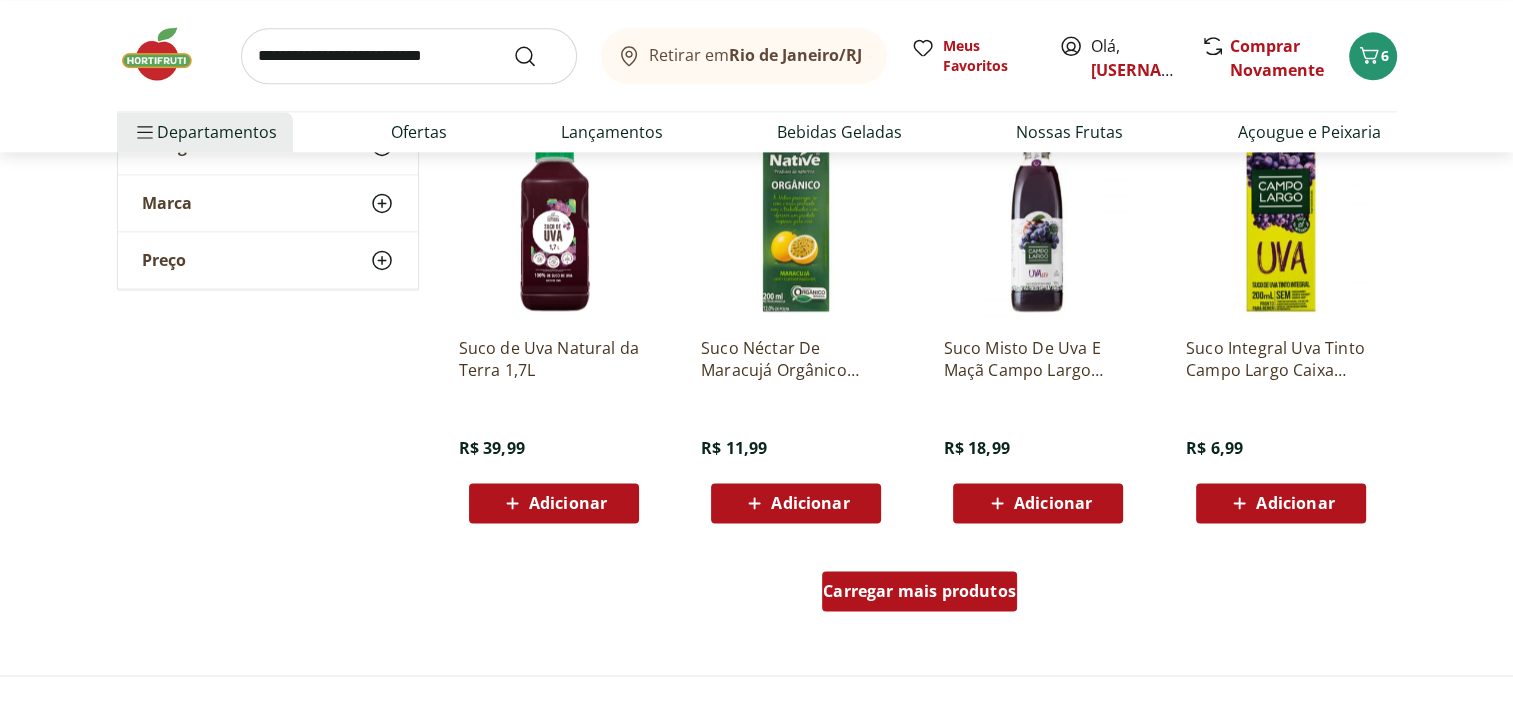 click on "Carregar mais produtos" at bounding box center (919, 591) 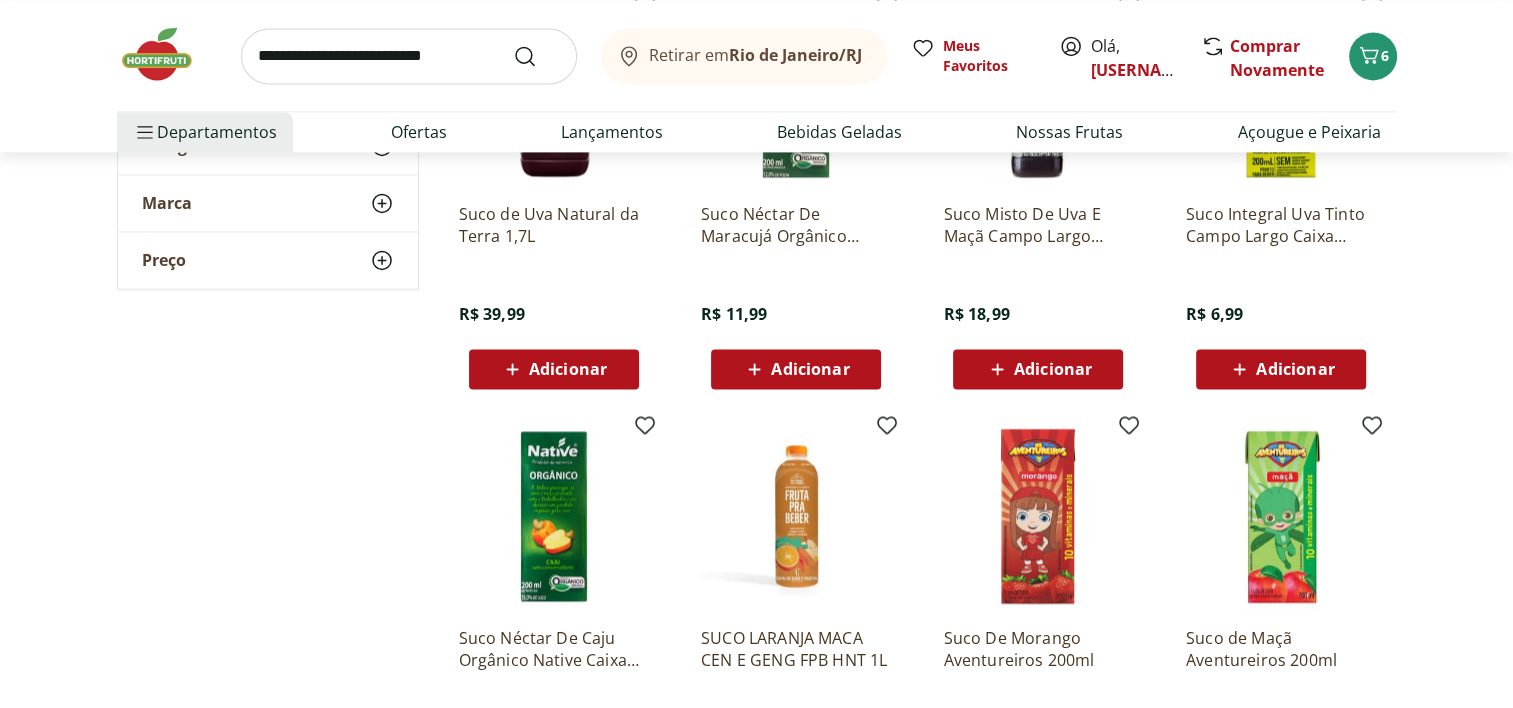scroll, scrollTop: 10300, scrollLeft: 0, axis: vertical 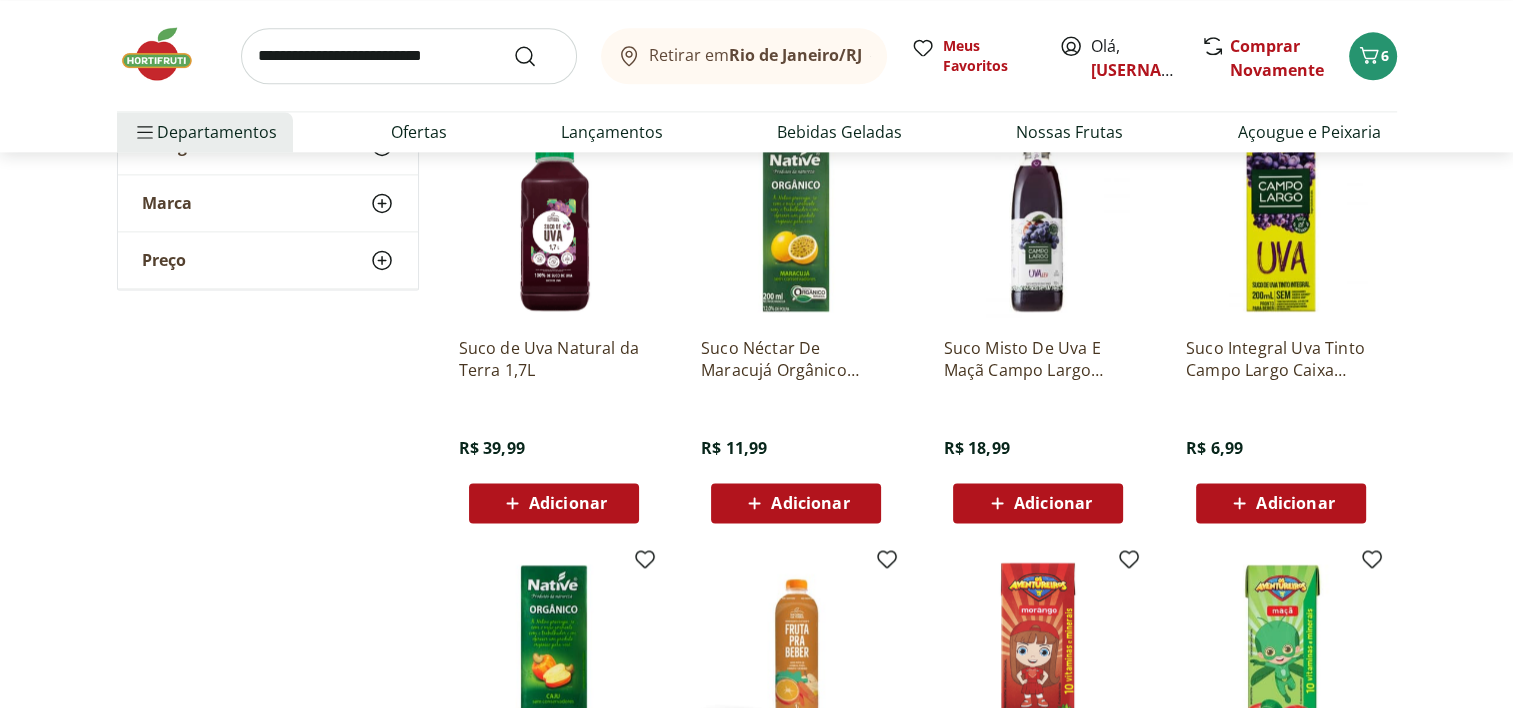 click on "Adicionar" at bounding box center [796, 503] 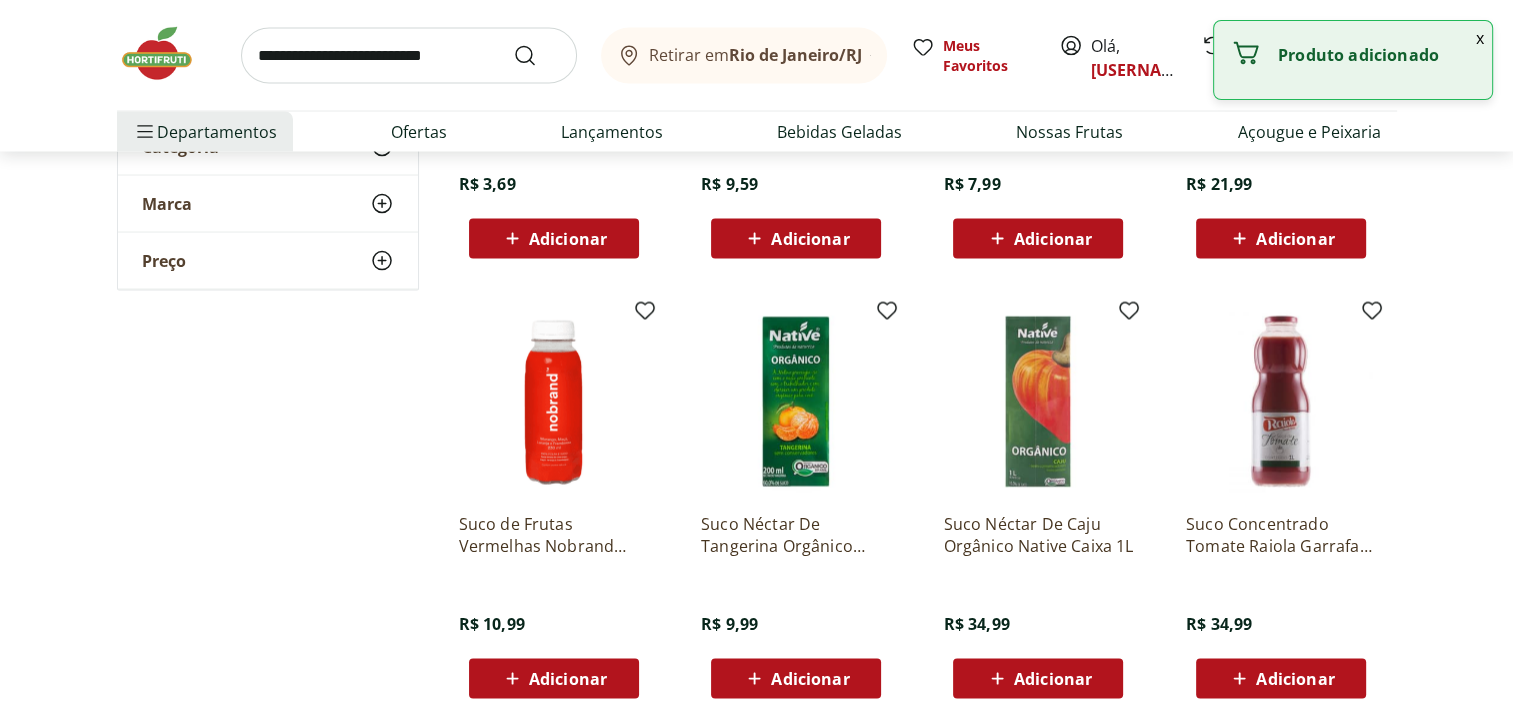 scroll, scrollTop: 11600, scrollLeft: 0, axis: vertical 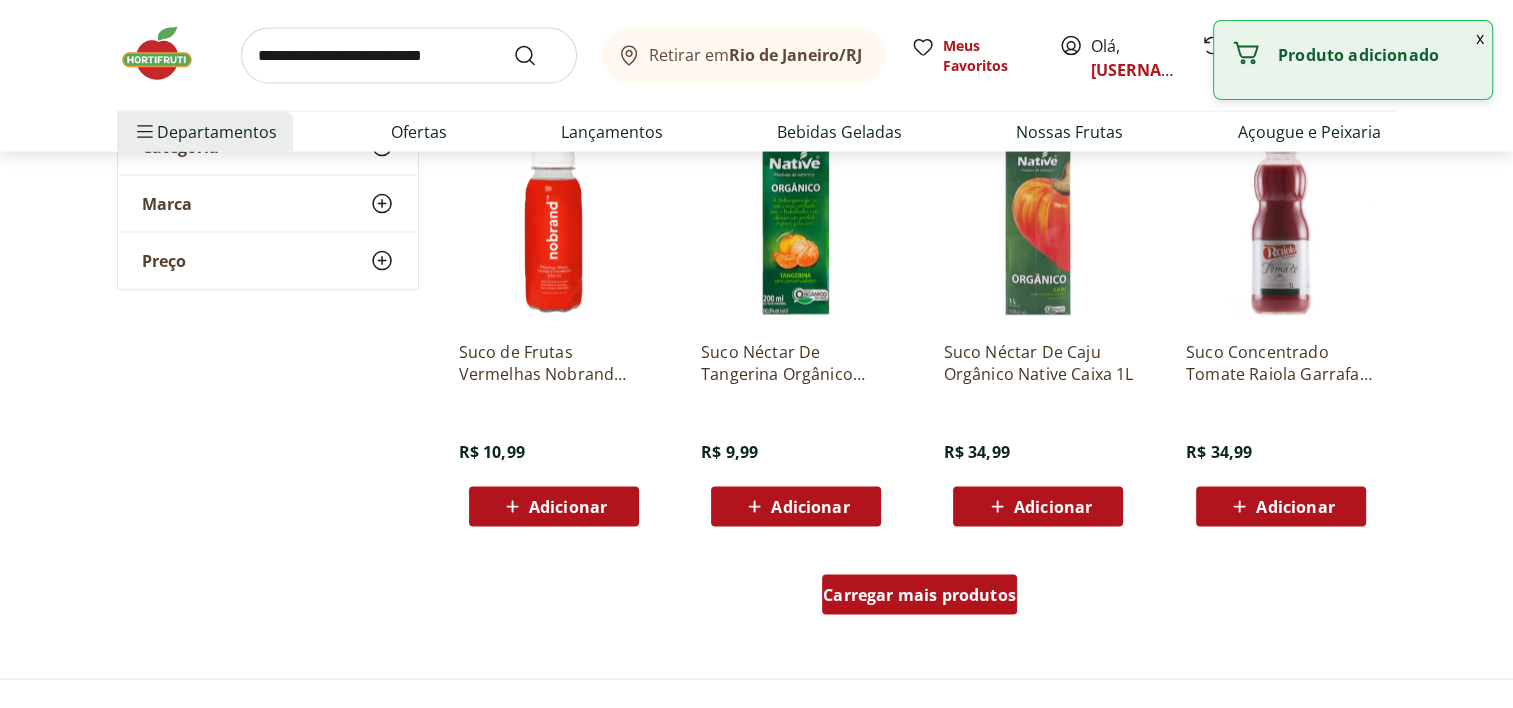 click on "Carregar mais produtos" at bounding box center (919, 595) 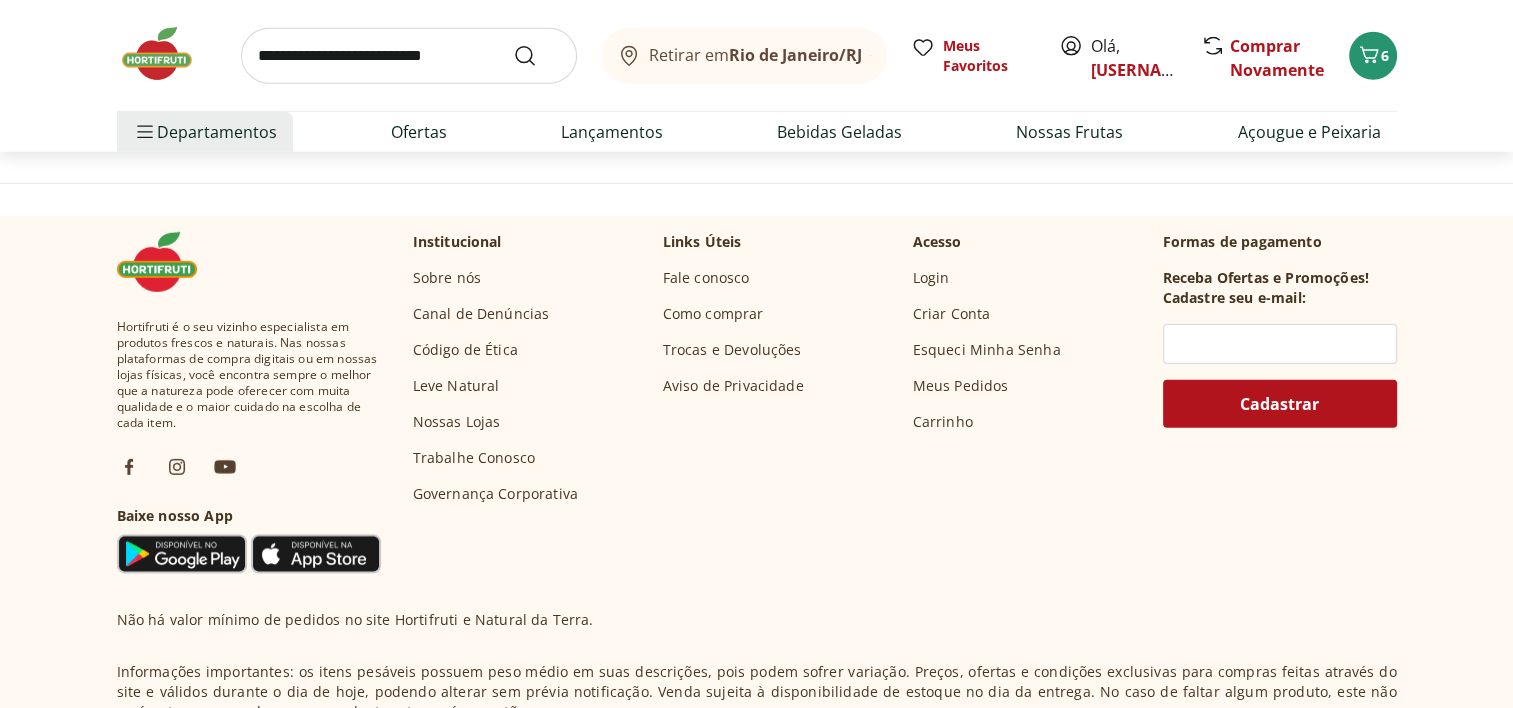 scroll, scrollTop: 13200, scrollLeft: 0, axis: vertical 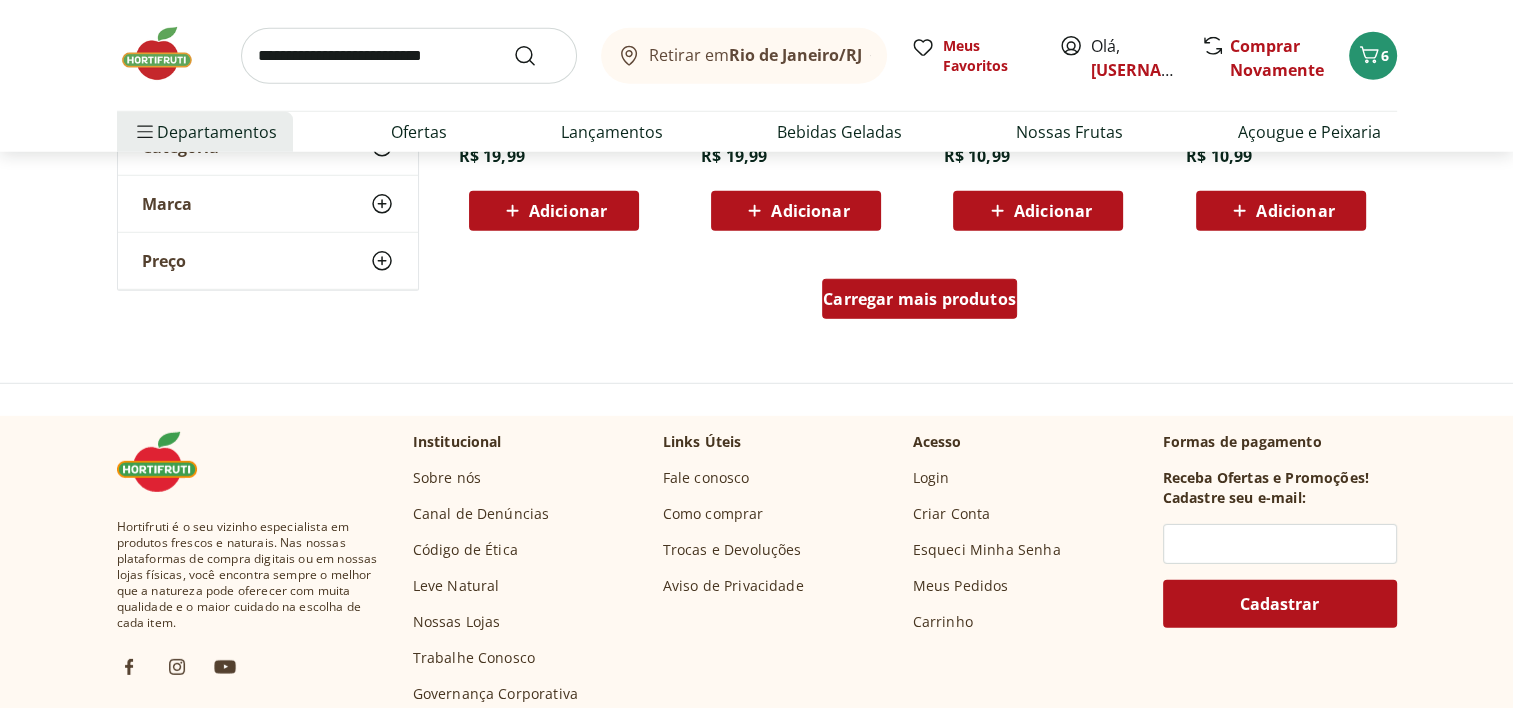 click on "Carregar mais produtos" at bounding box center (919, 299) 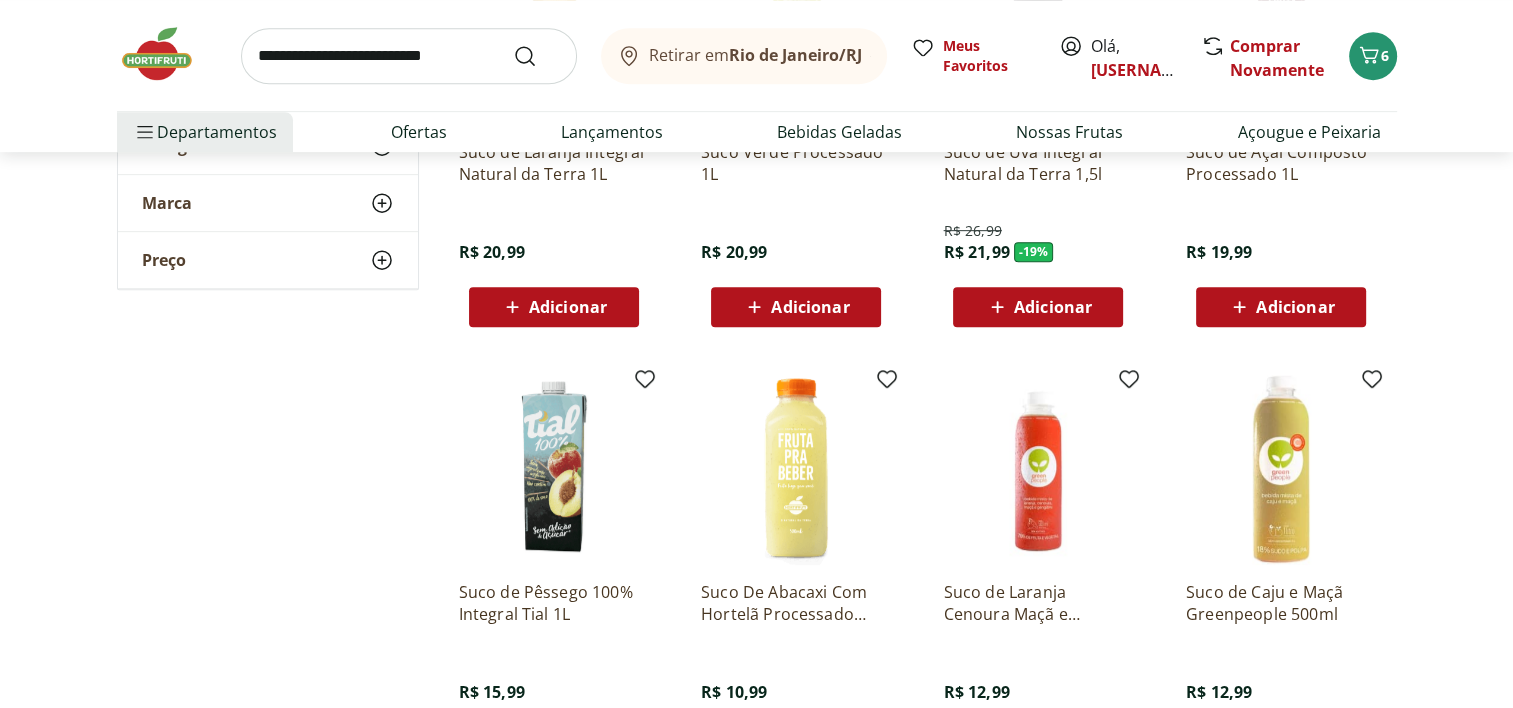 scroll, scrollTop: 702, scrollLeft: 0, axis: vertical 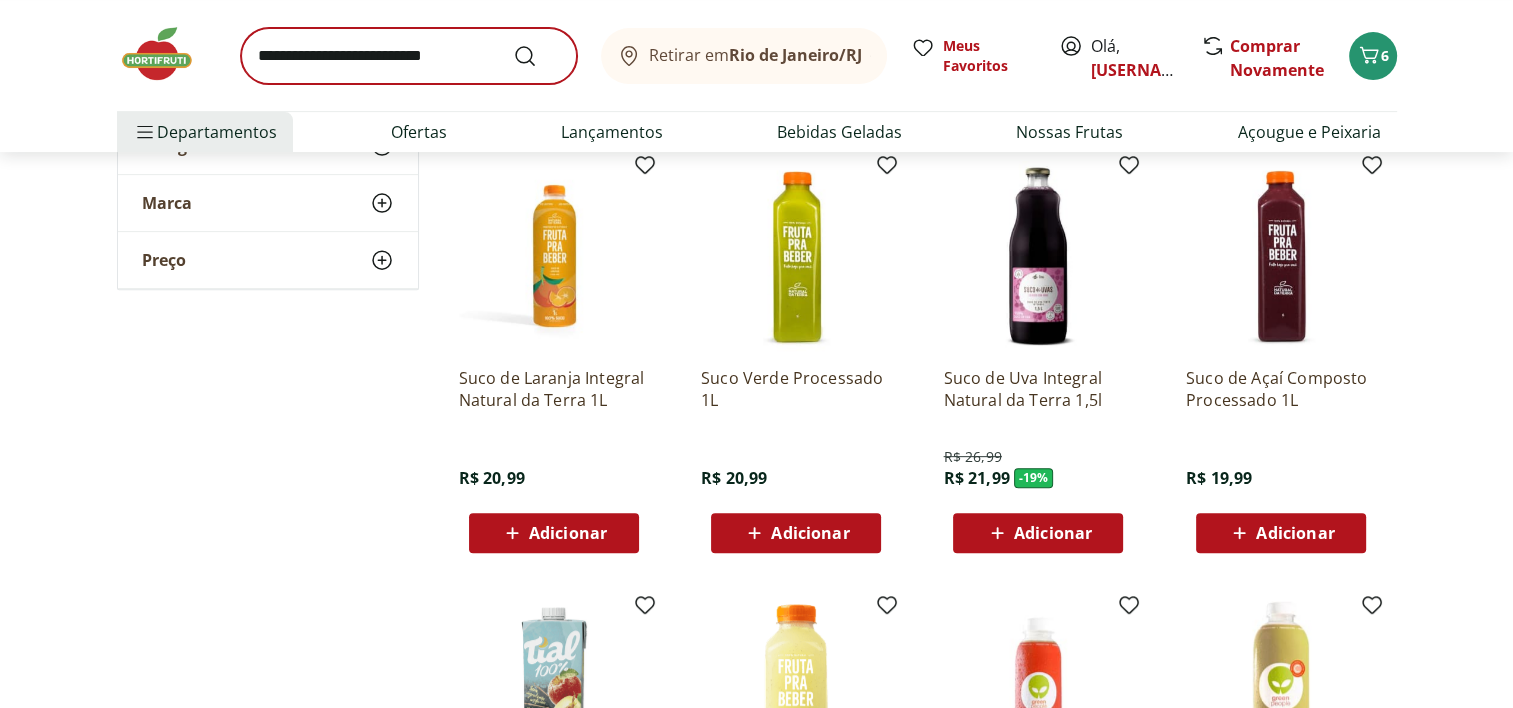 click on "Retirar em  Rio de Janeiro/RJ Meus Favoritos Olá,  isabellacarvalhosantos@hotmail.com Comprar Novamente 6" at bounding box center [757, 55] 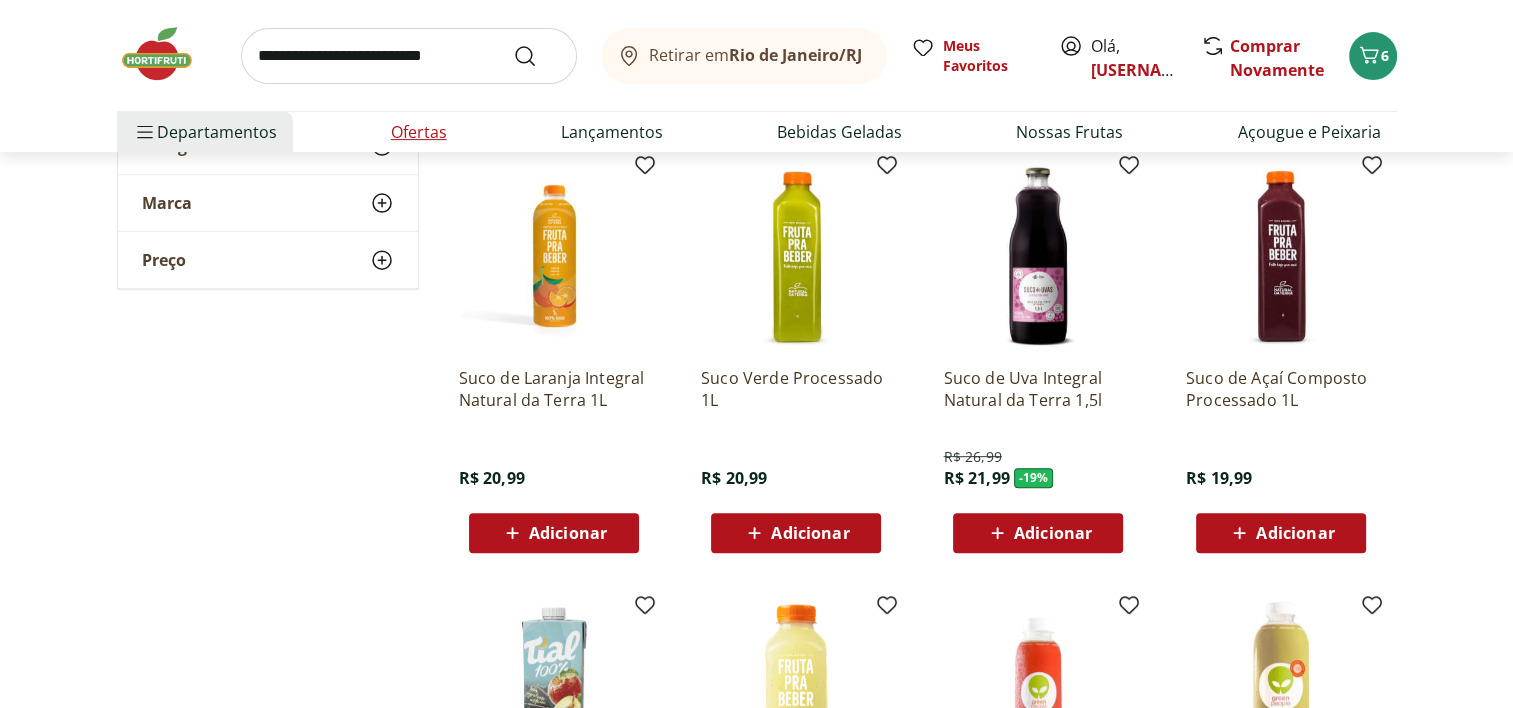 click on "Ofertas" at bounding box center [419, 132] 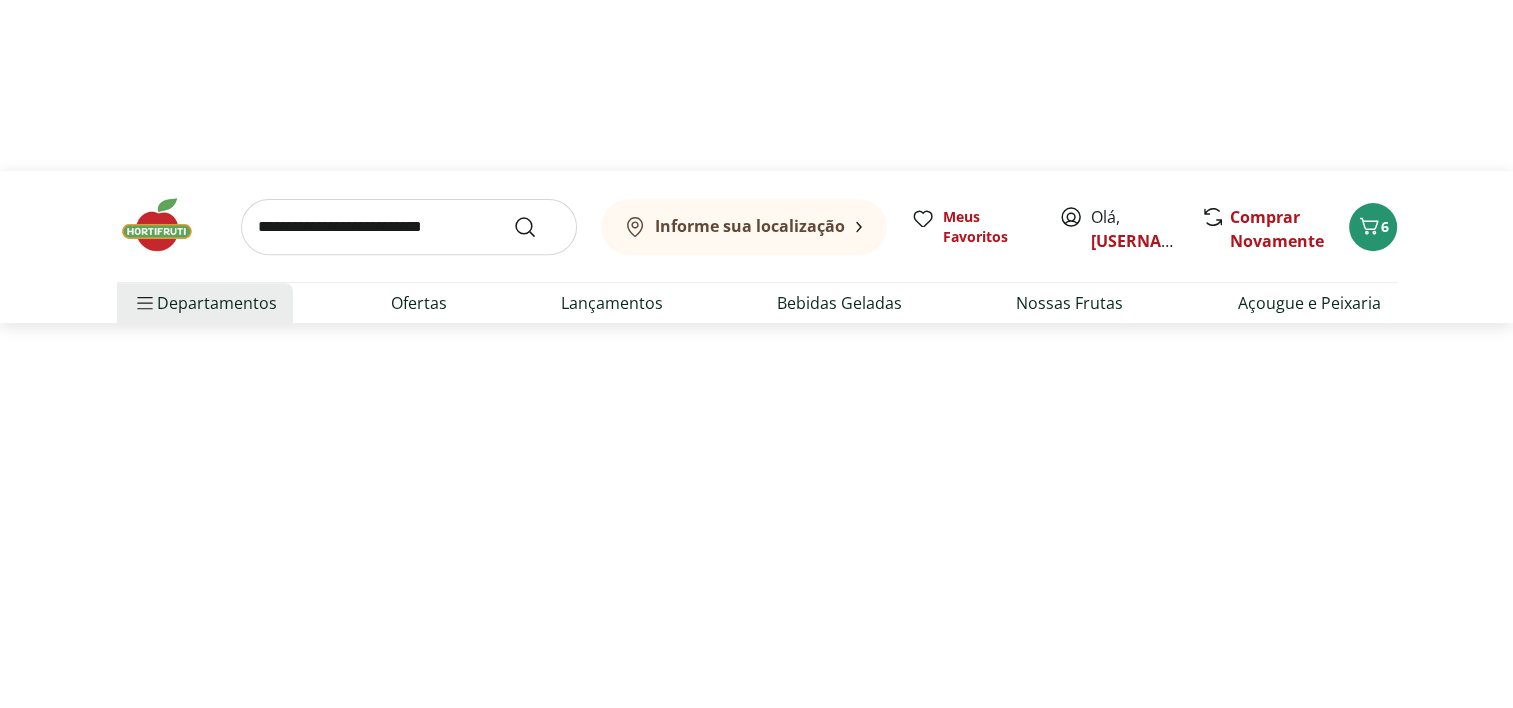 scroll, scrollTop: 0, scrollLeft: 0, axis: both 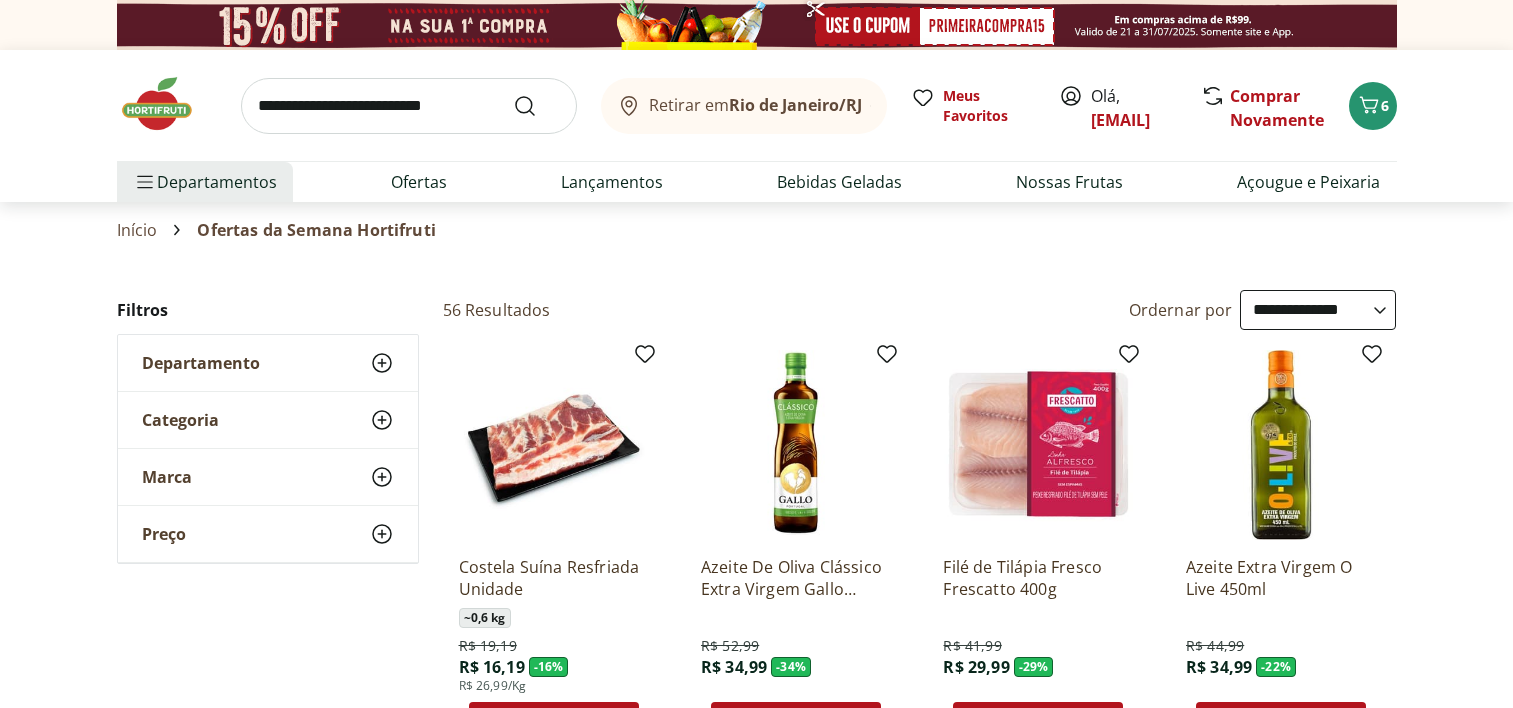 select on "**********" 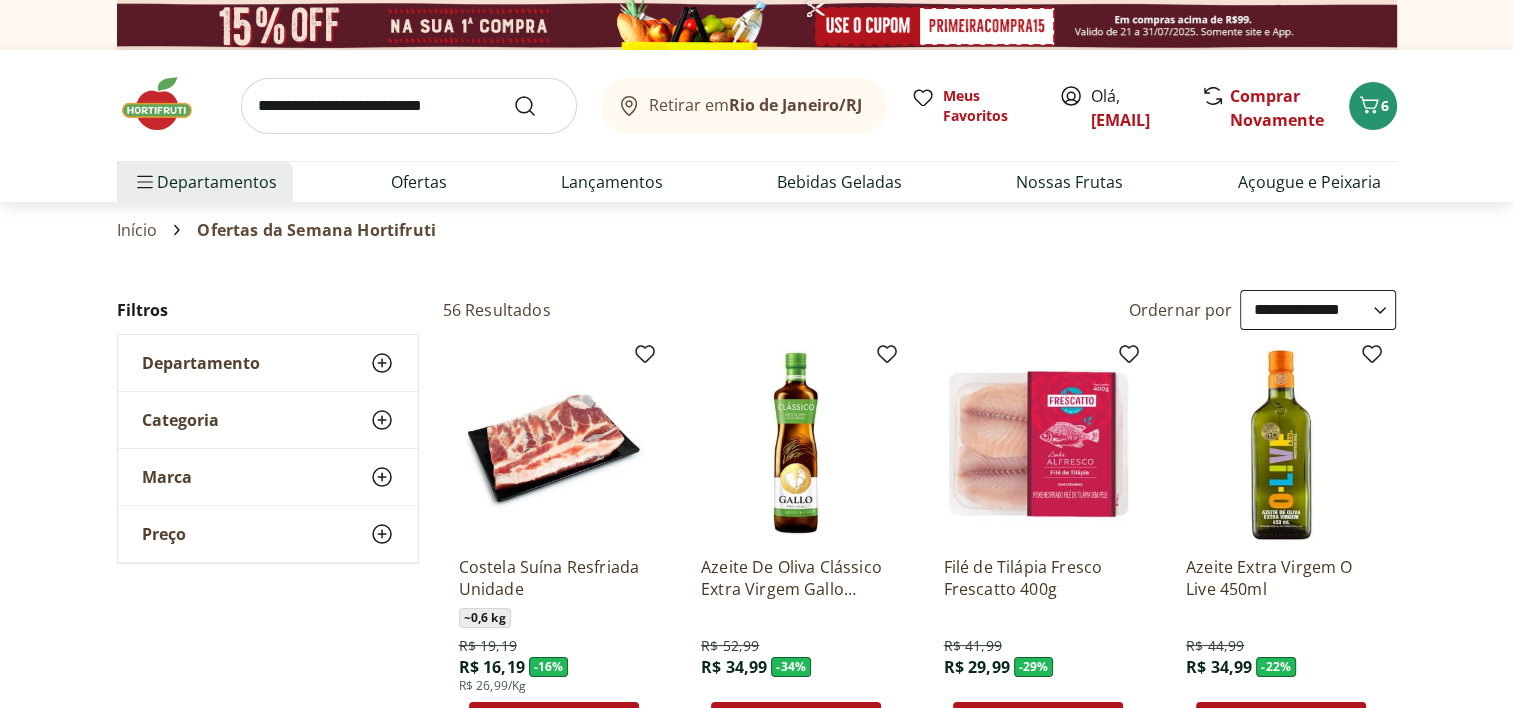 scroll, scrollTop: 0, scrollLeft: 0, axis: both 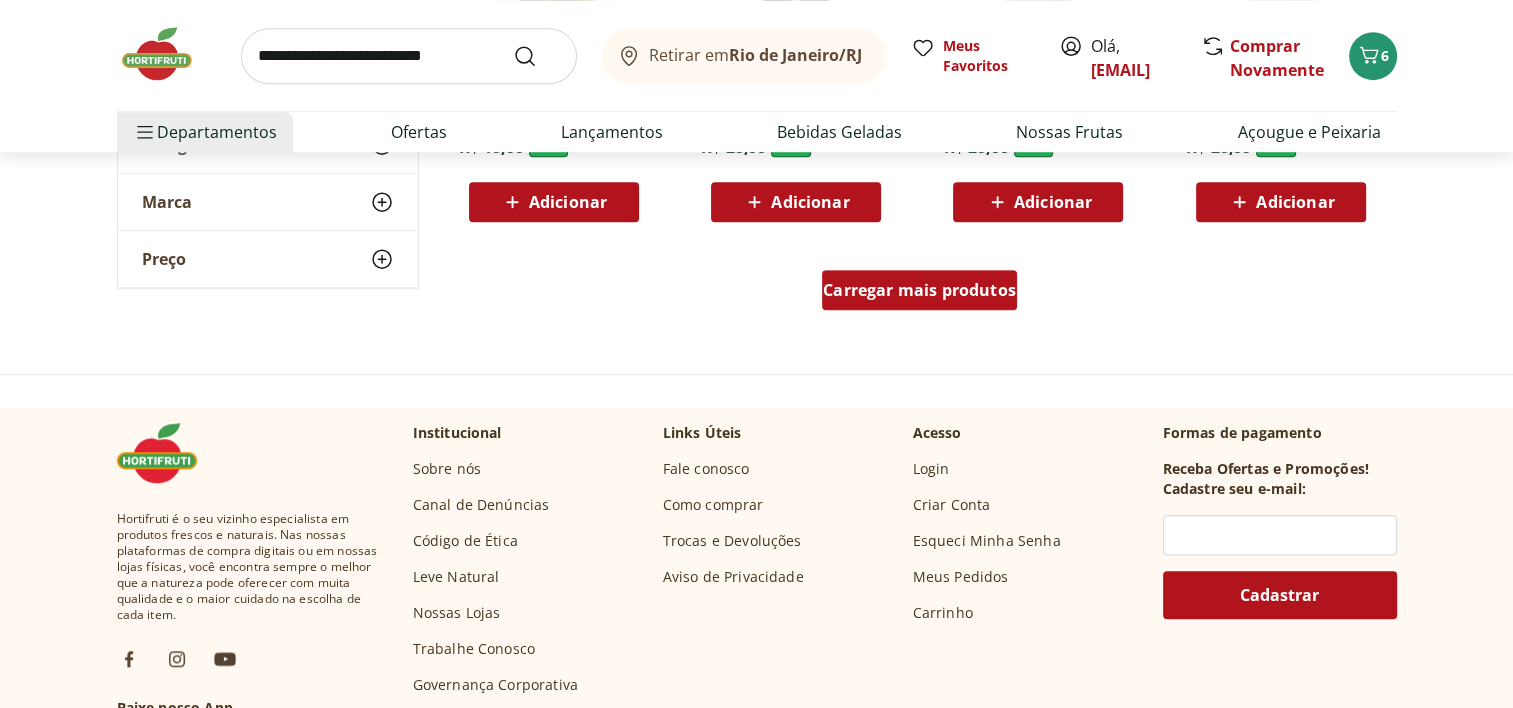 click on "Carregar mais produtos" at bounding box center (919, 290) 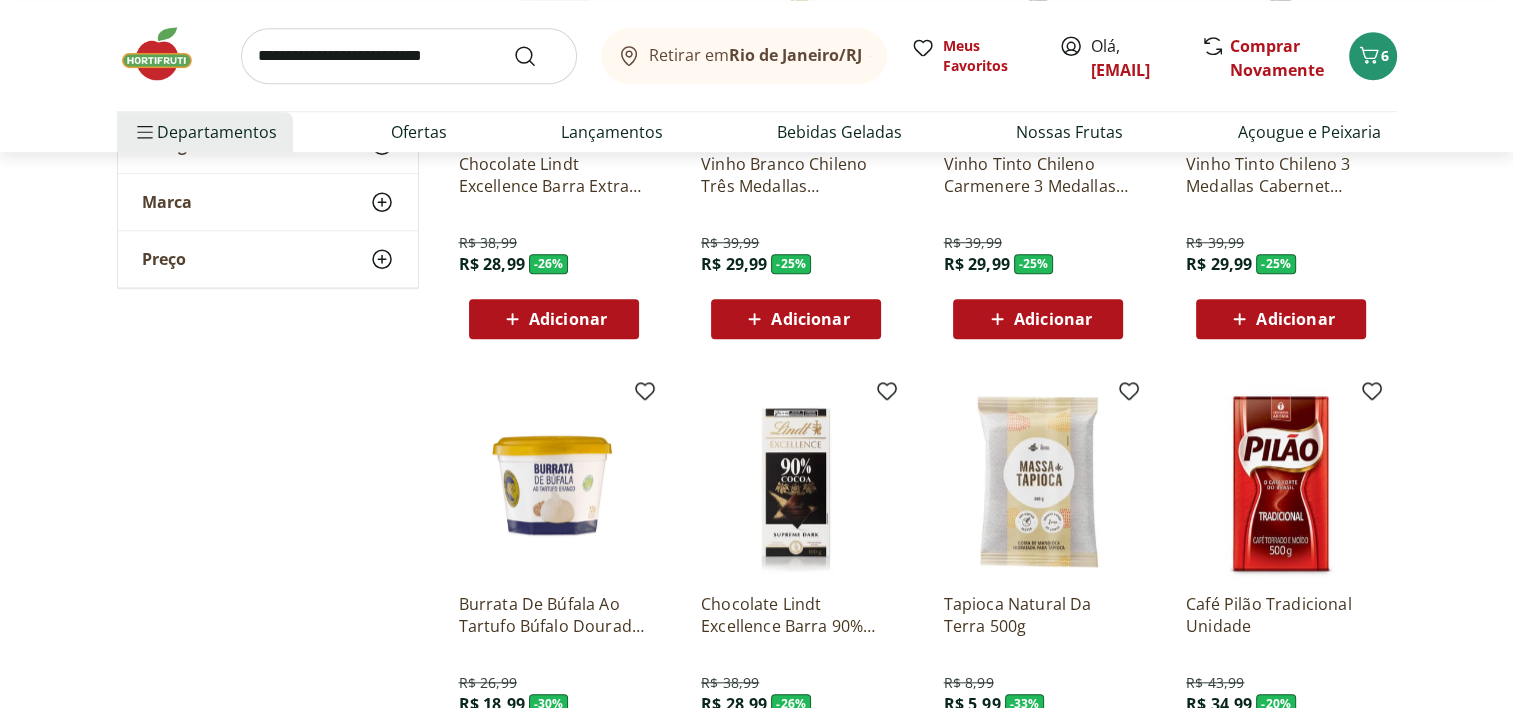 scroll, scrollTop: 2000, scrollLeft: 0, axis: vertical 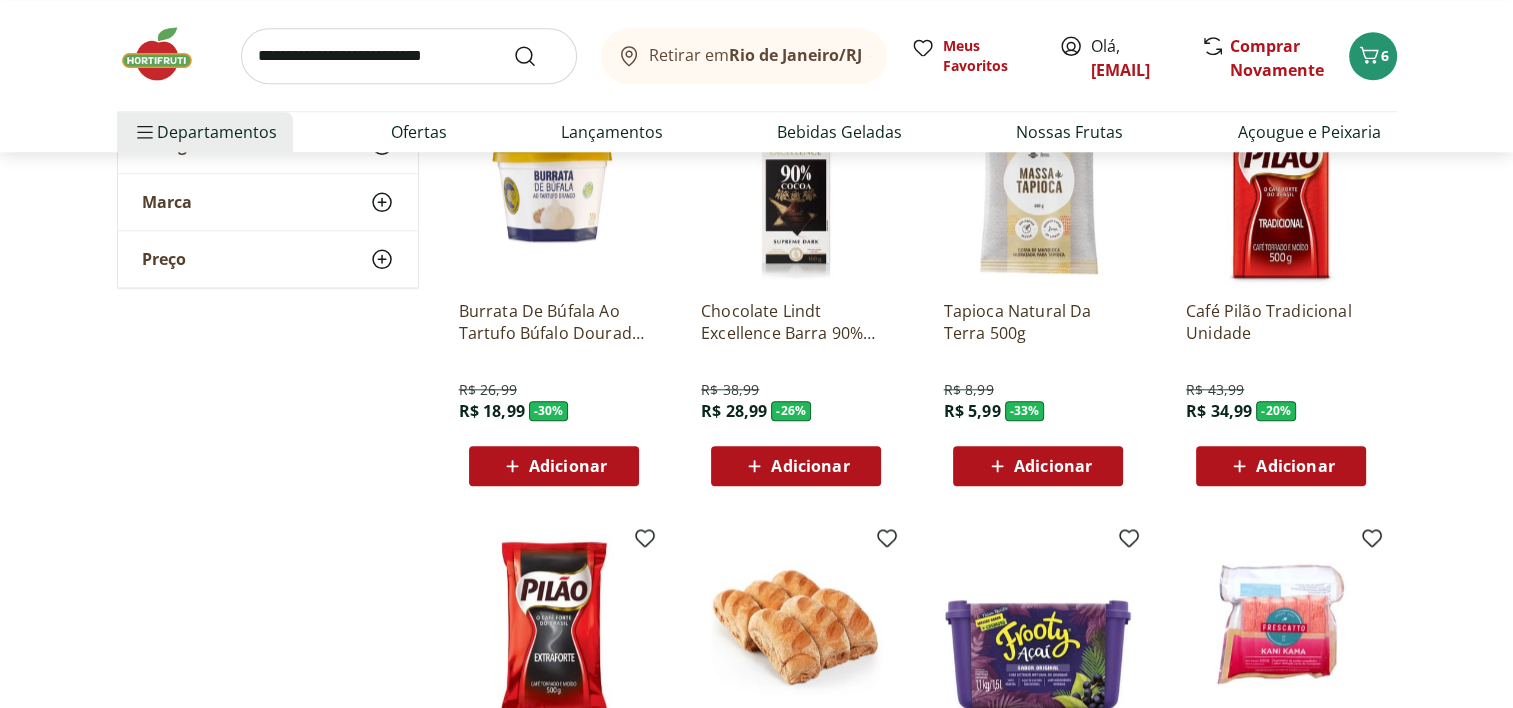 click on "Adicionar" at bounding box center [1038, 466] 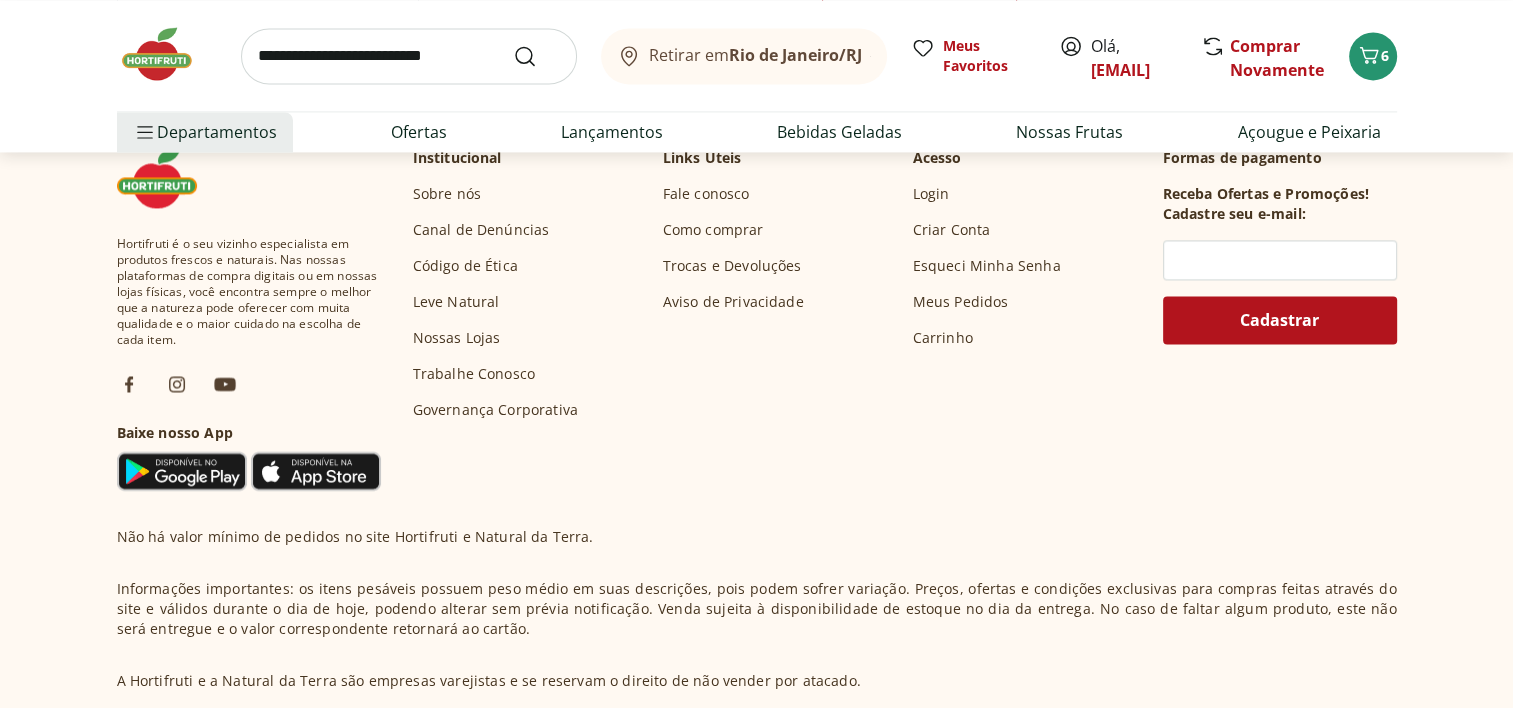 scroll, scrollTop: 3000, scrollLeft: 0, axis: vertical 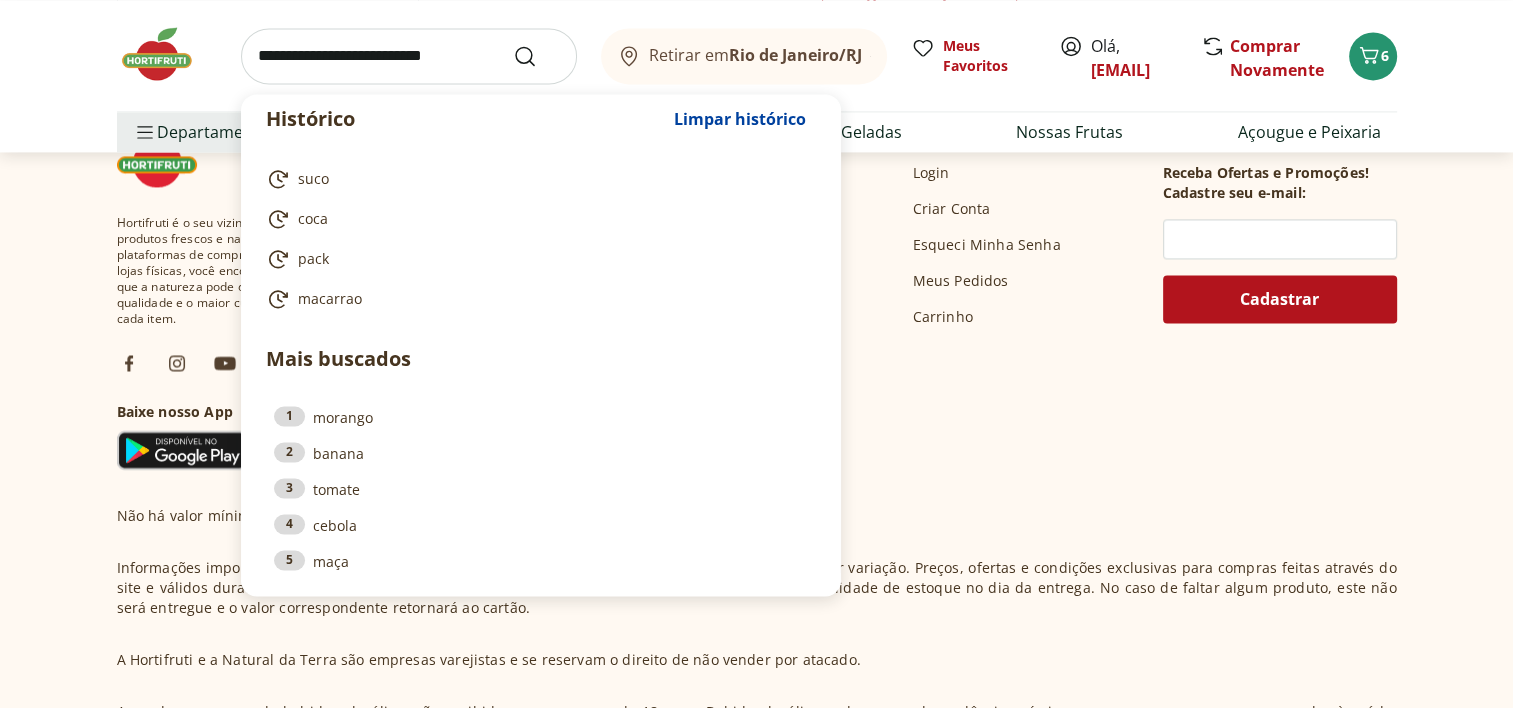 click at bounding box center [409, 56] 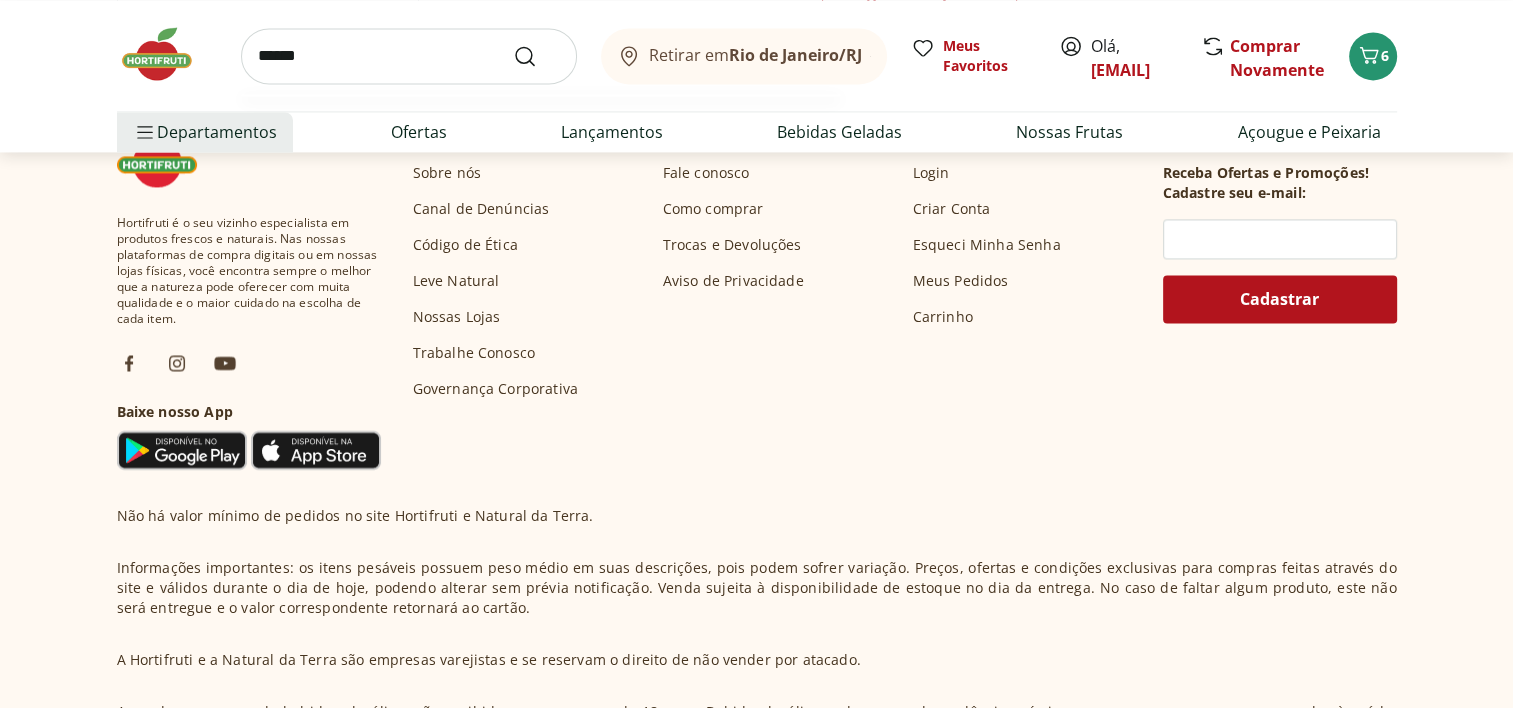 type on "******" 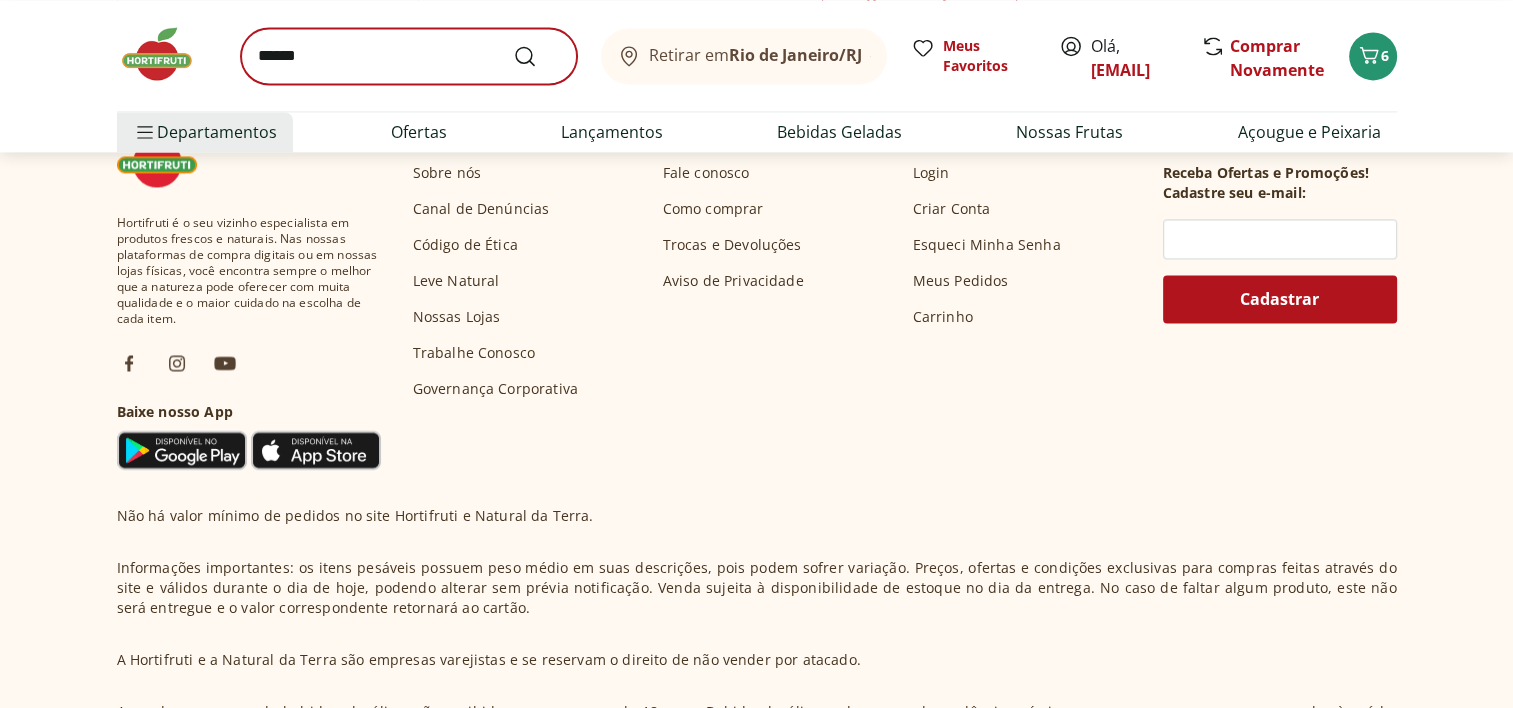 scroll, scrollTop: 0, scrollLeft: 0, axis: both 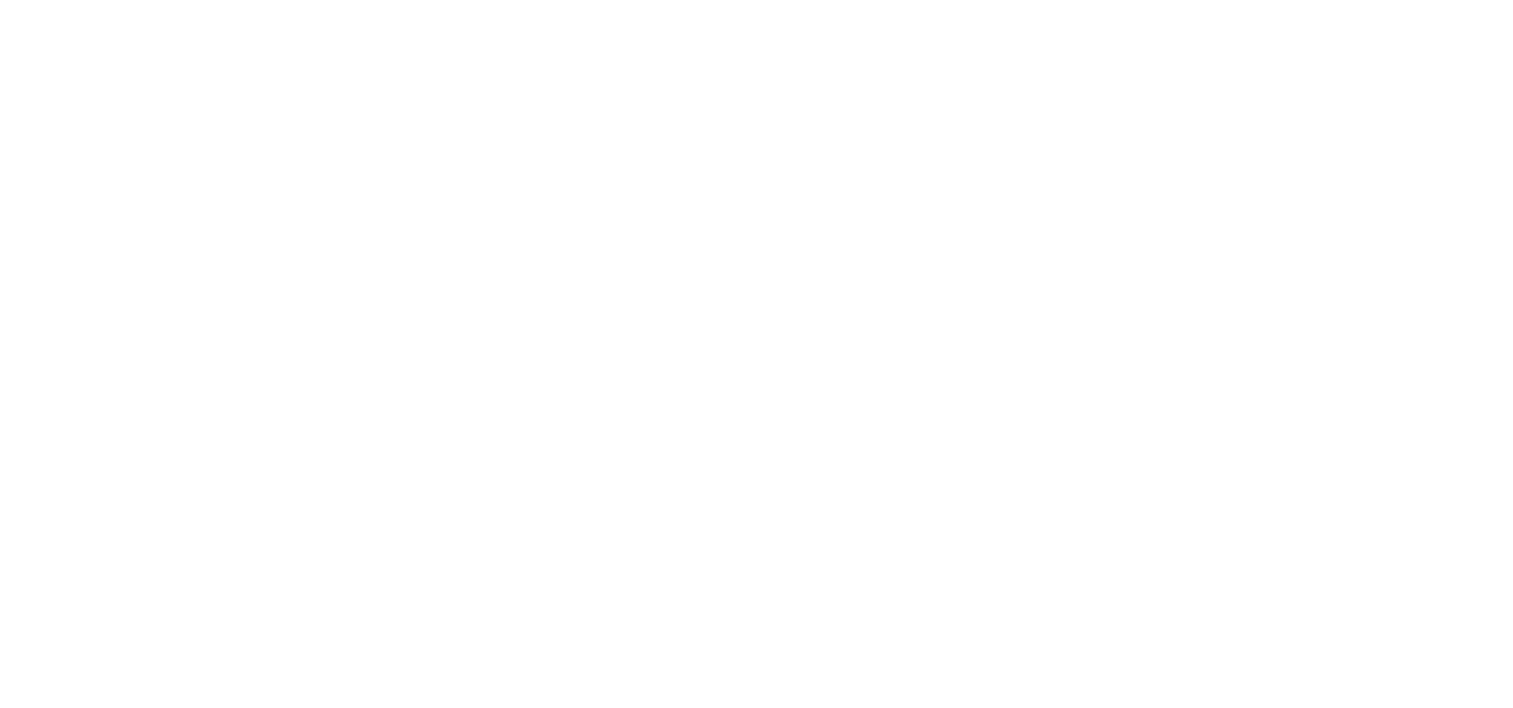 select on "**********" 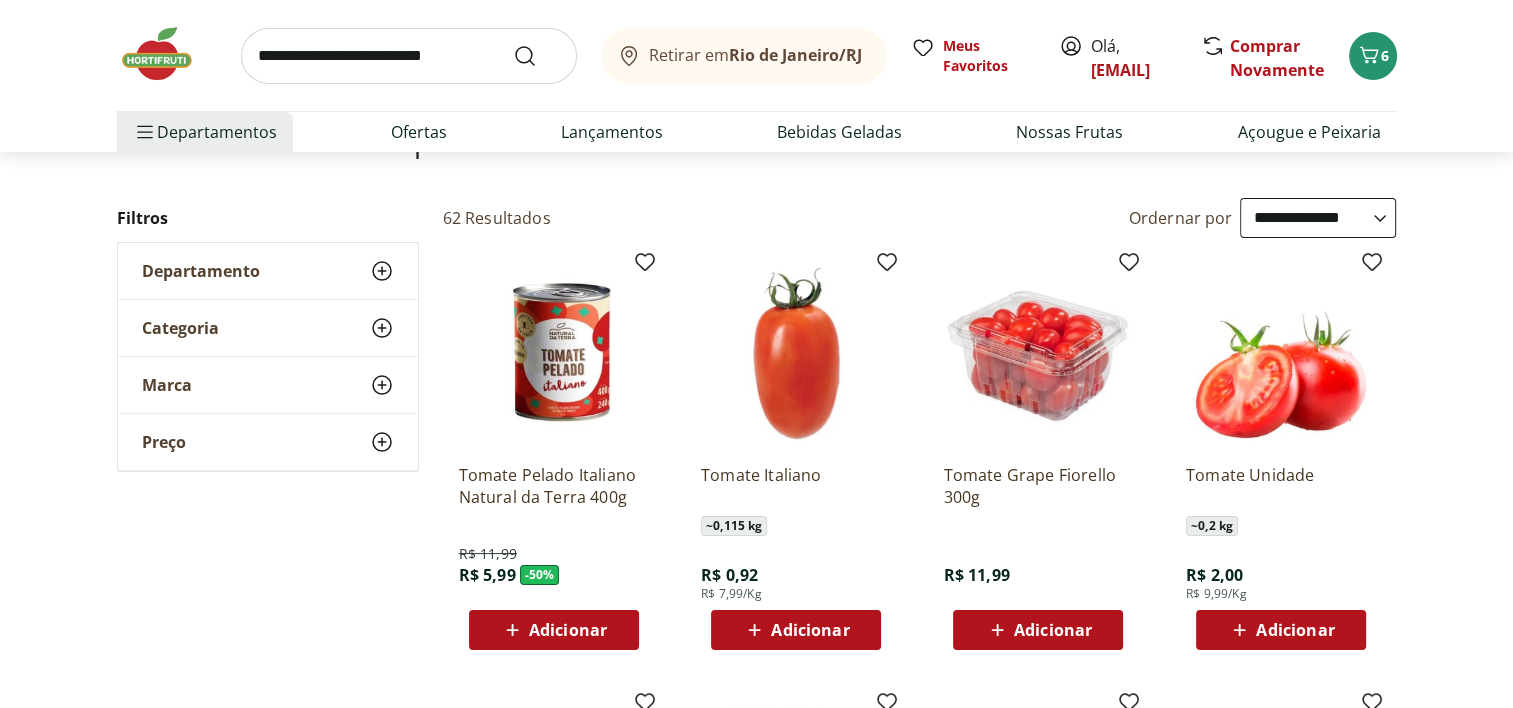 scroll, scrollTop: 200, scrollLeft: 0, axis: vertical 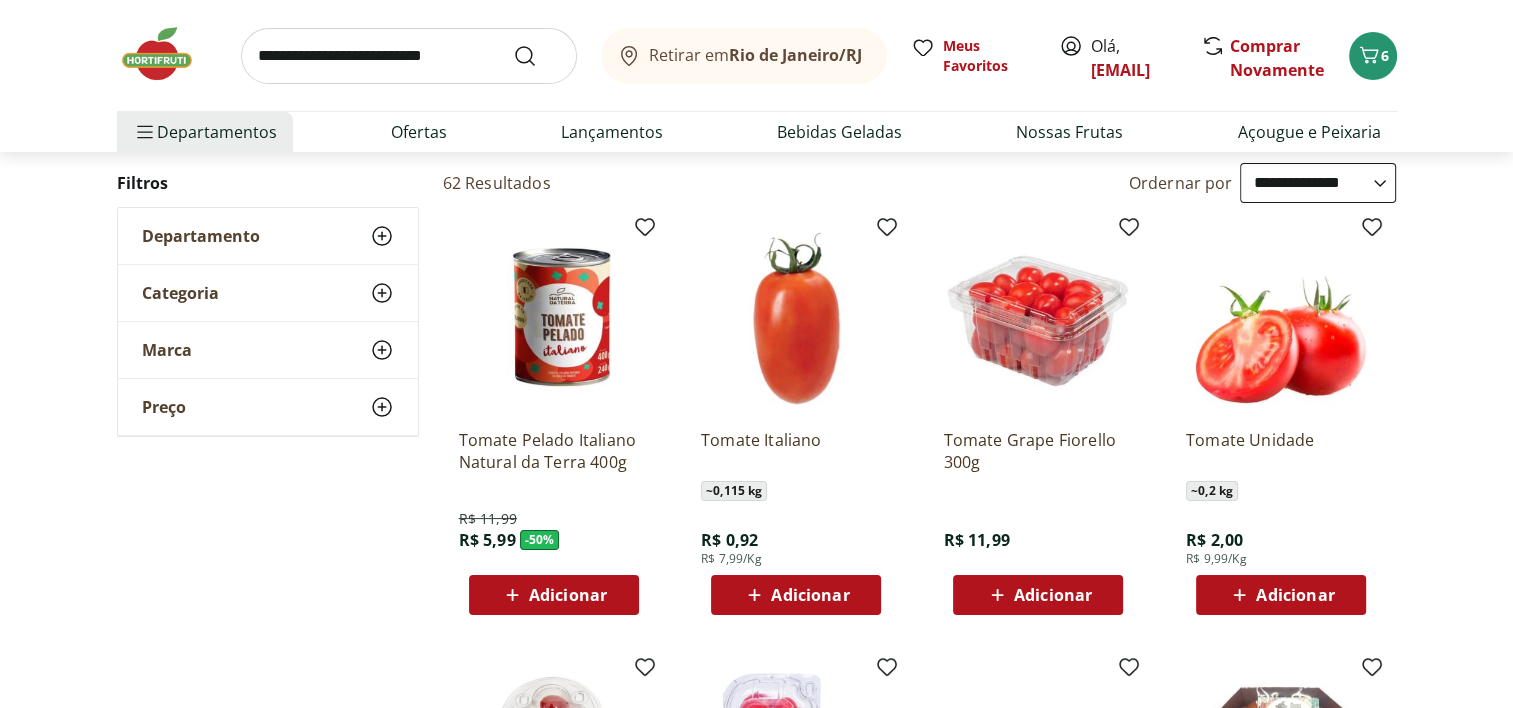 click on "Adicionar" at bounding box center (1053, 595) 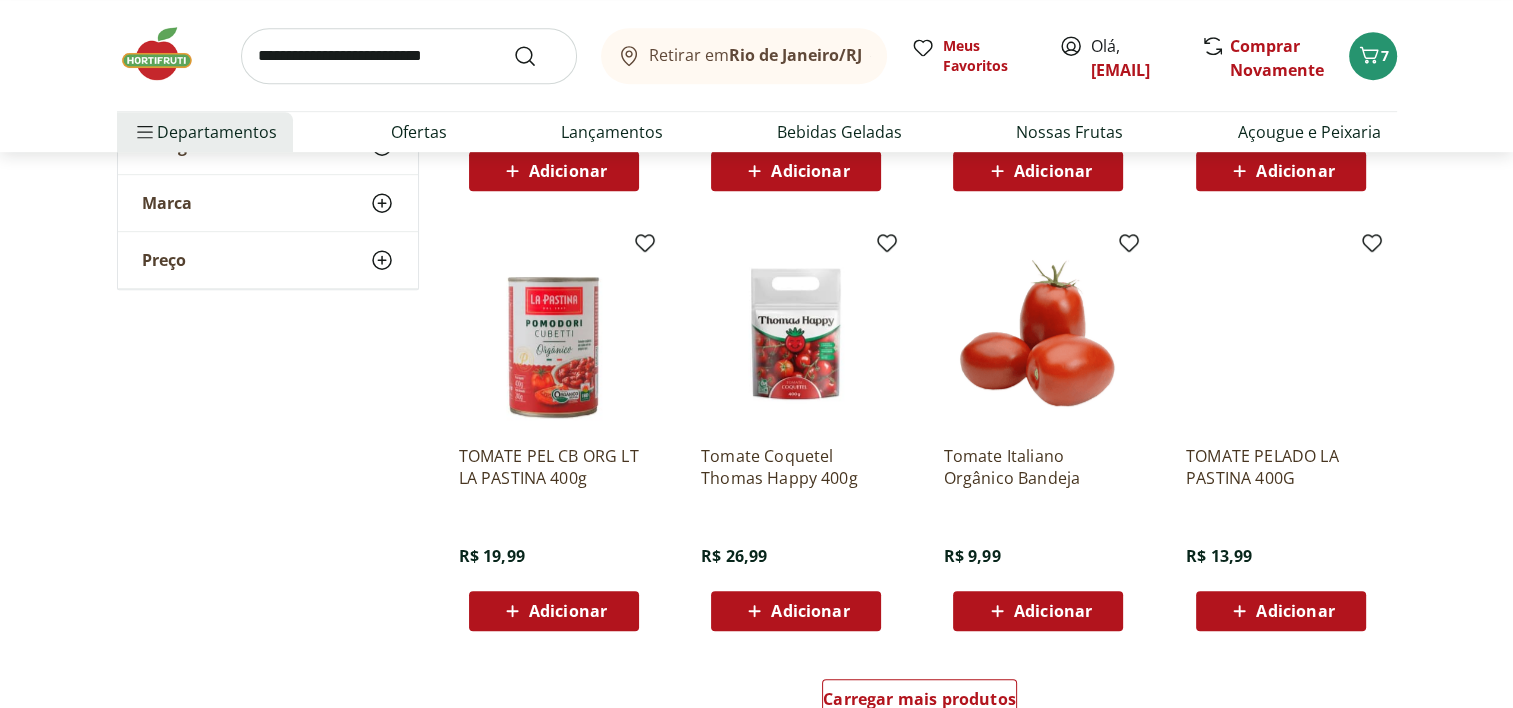scroll, scrollTop: 1100, scrollLeft: 0, axis: vertical 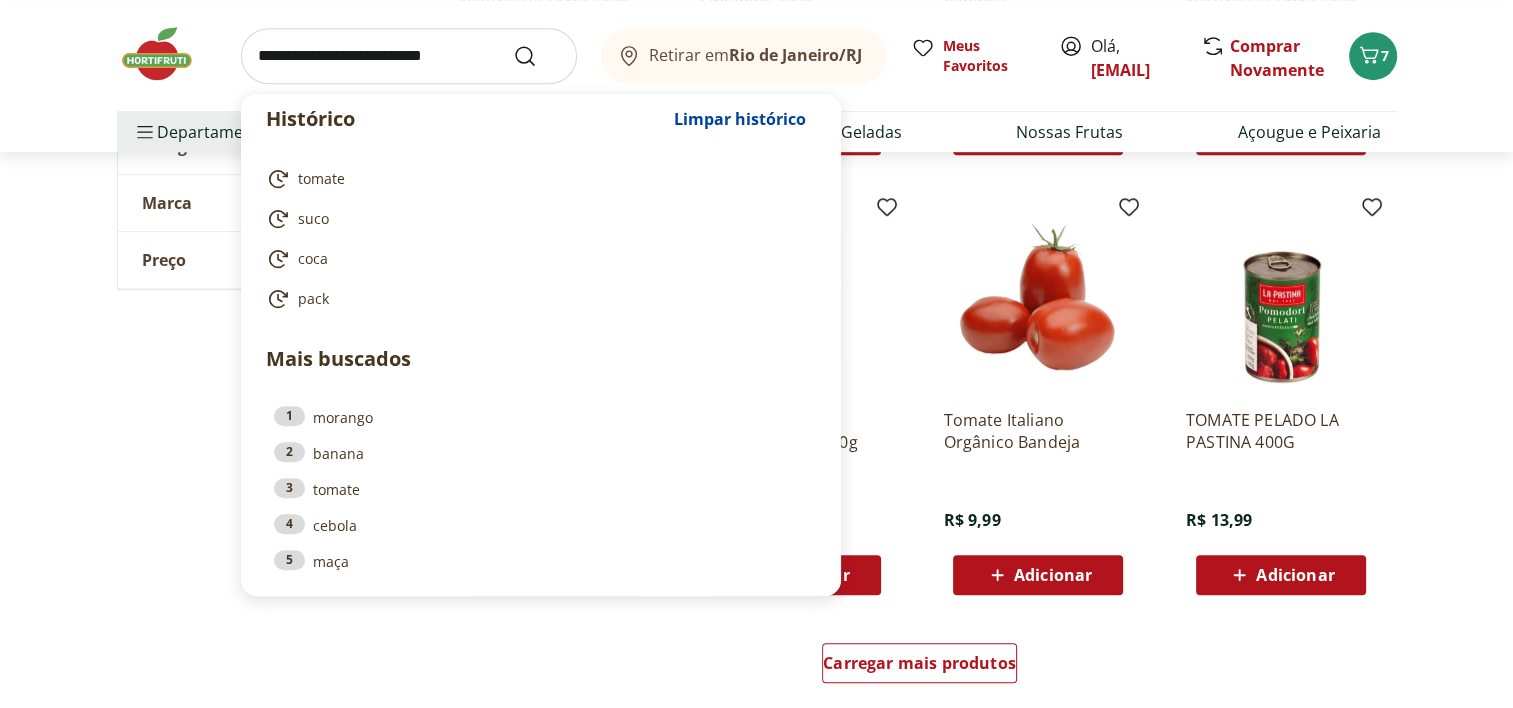 click at bounding box center (409, 56) 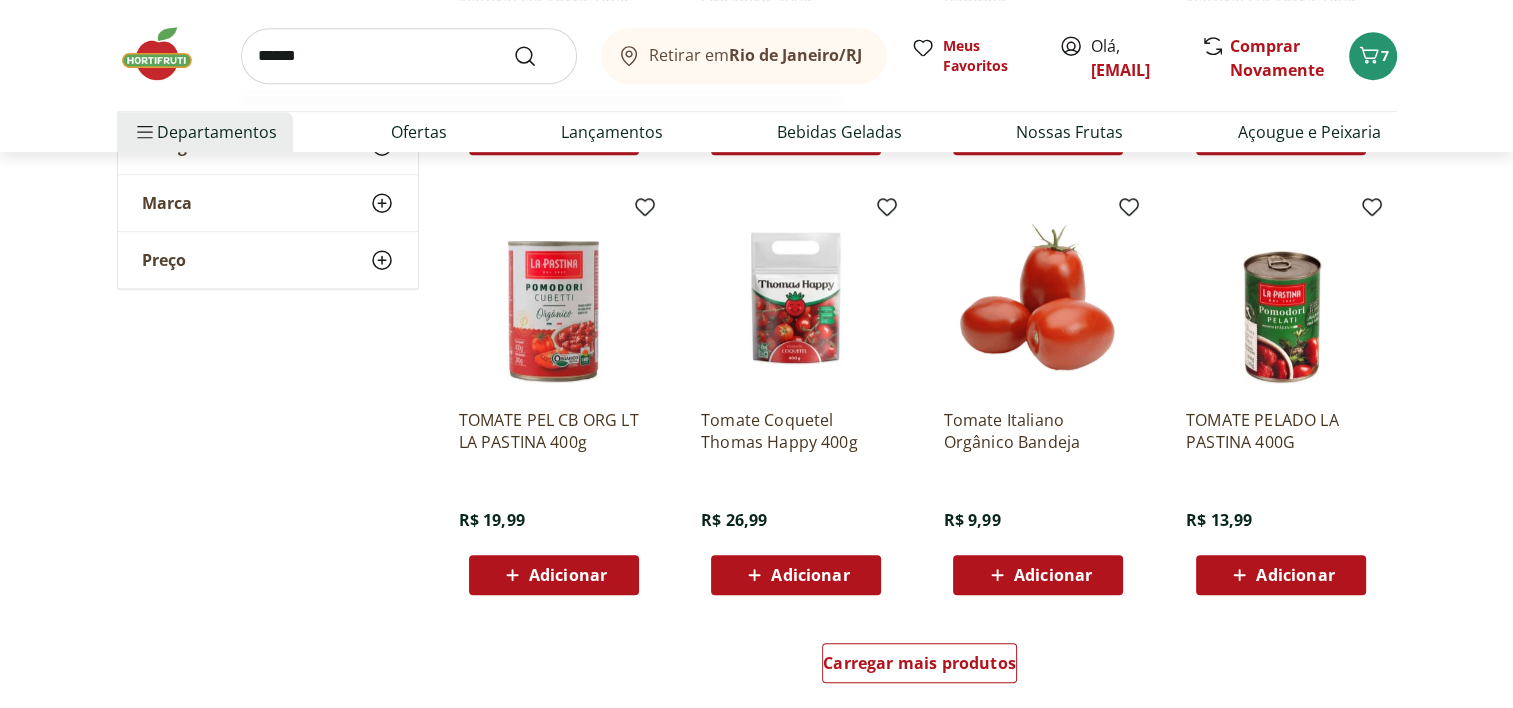 type on "******" 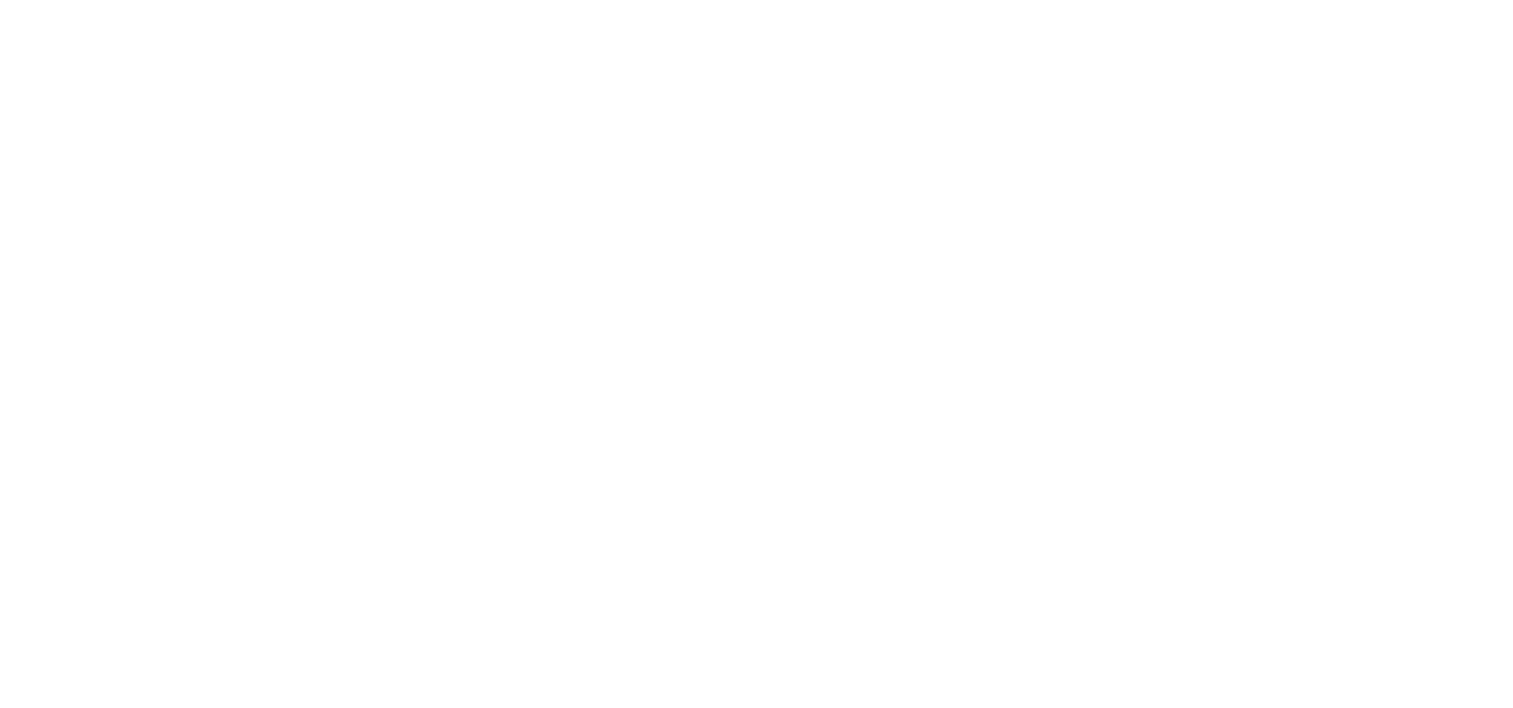 scroll, scrollTop: 0, scrollLeft: 0, axis: both 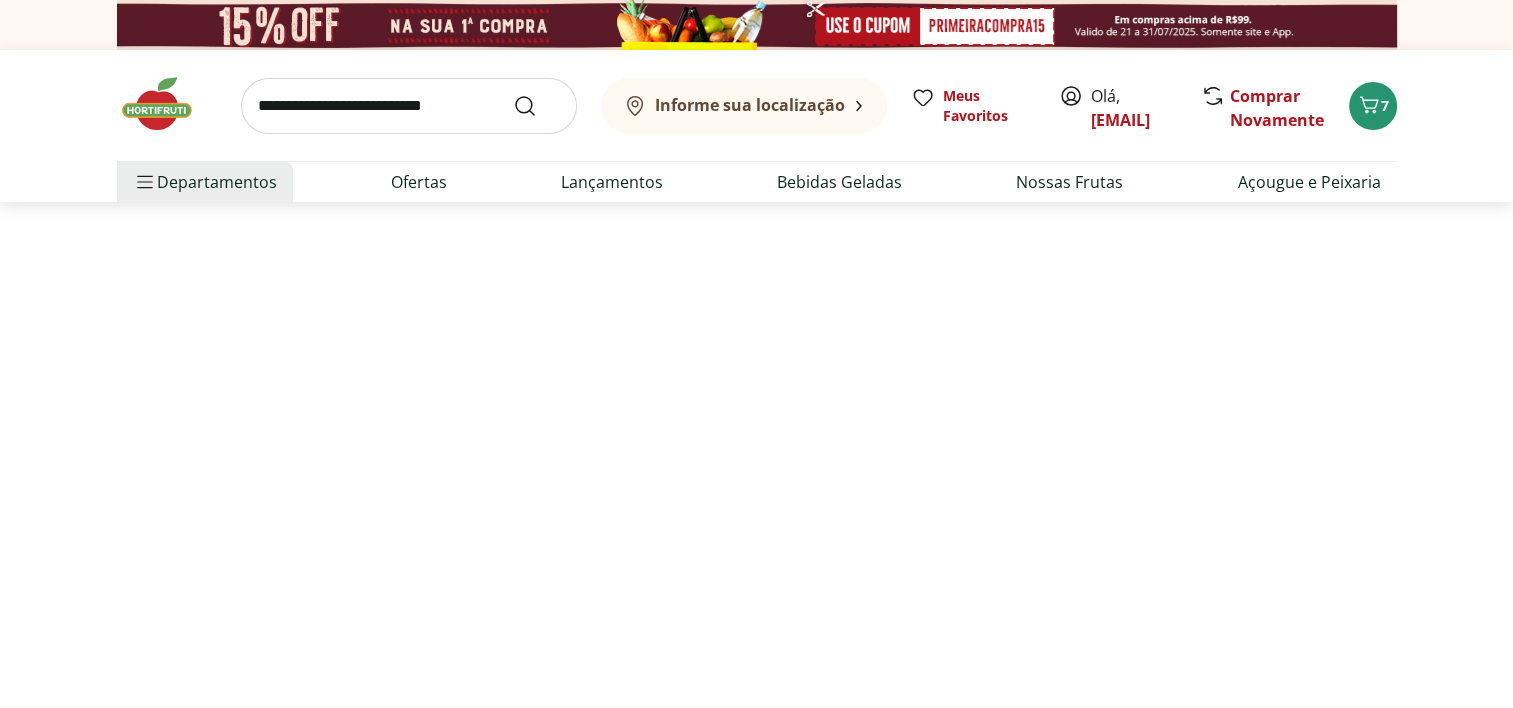 select on "**********" 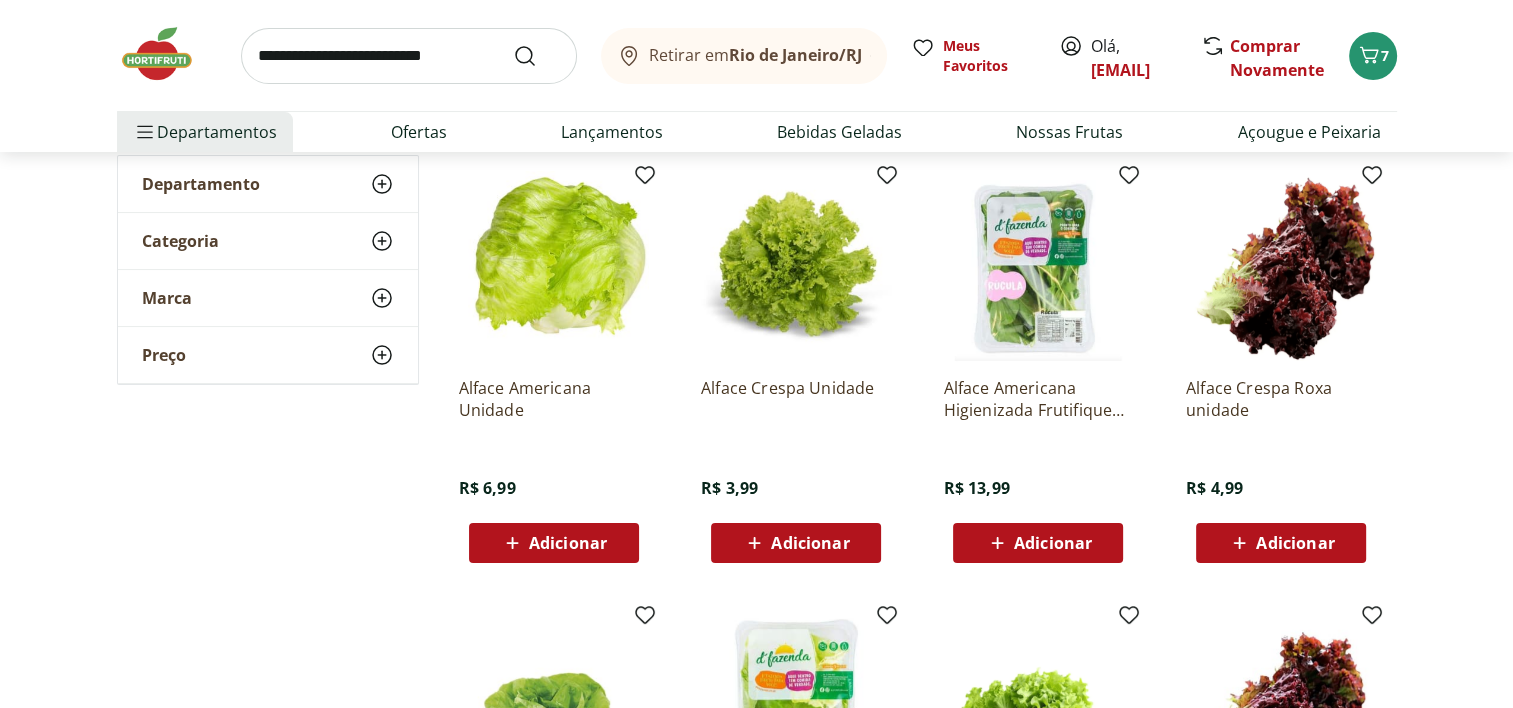 scroll, scrollTop: 300, scrollLeft: 0, axis: vertical 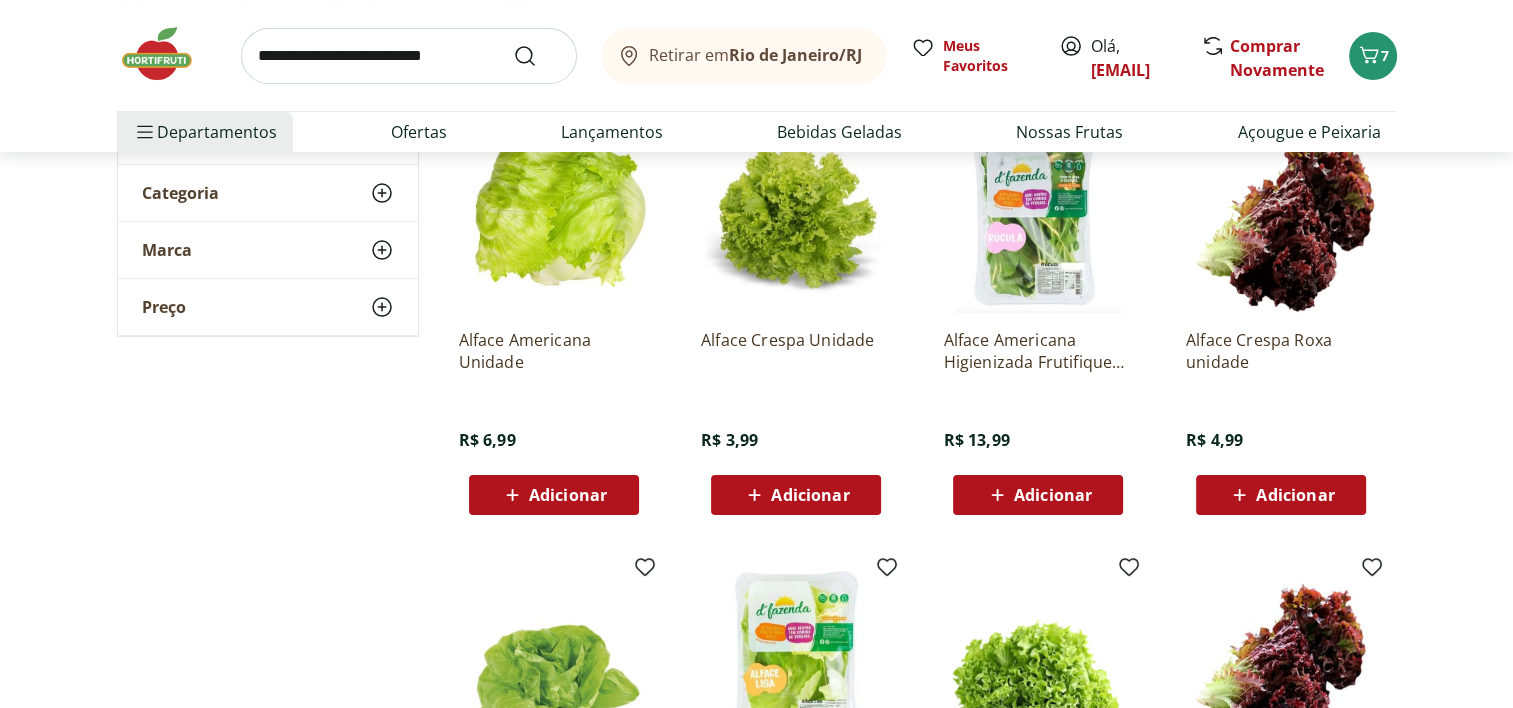 click on "Adicionar" at bounding box center [810, 495] 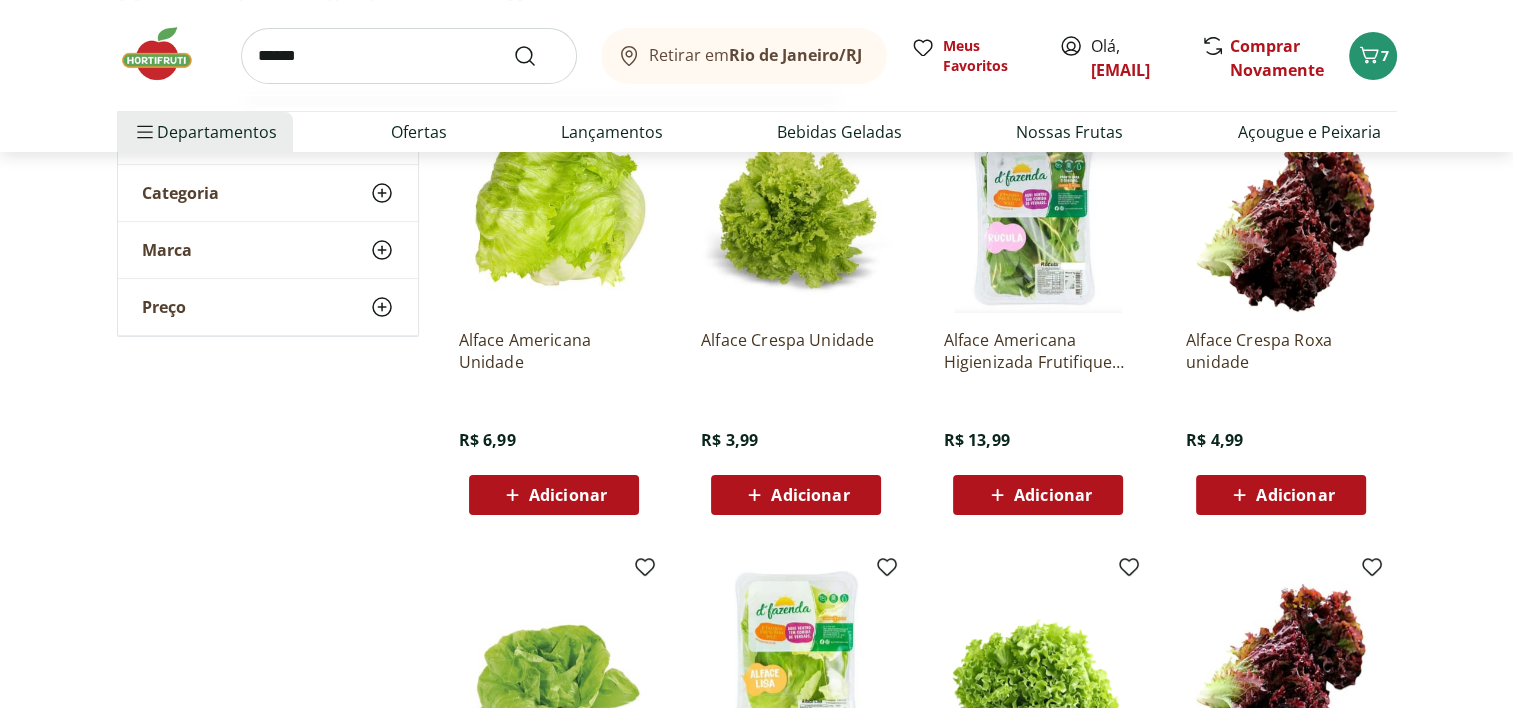 type on "******" 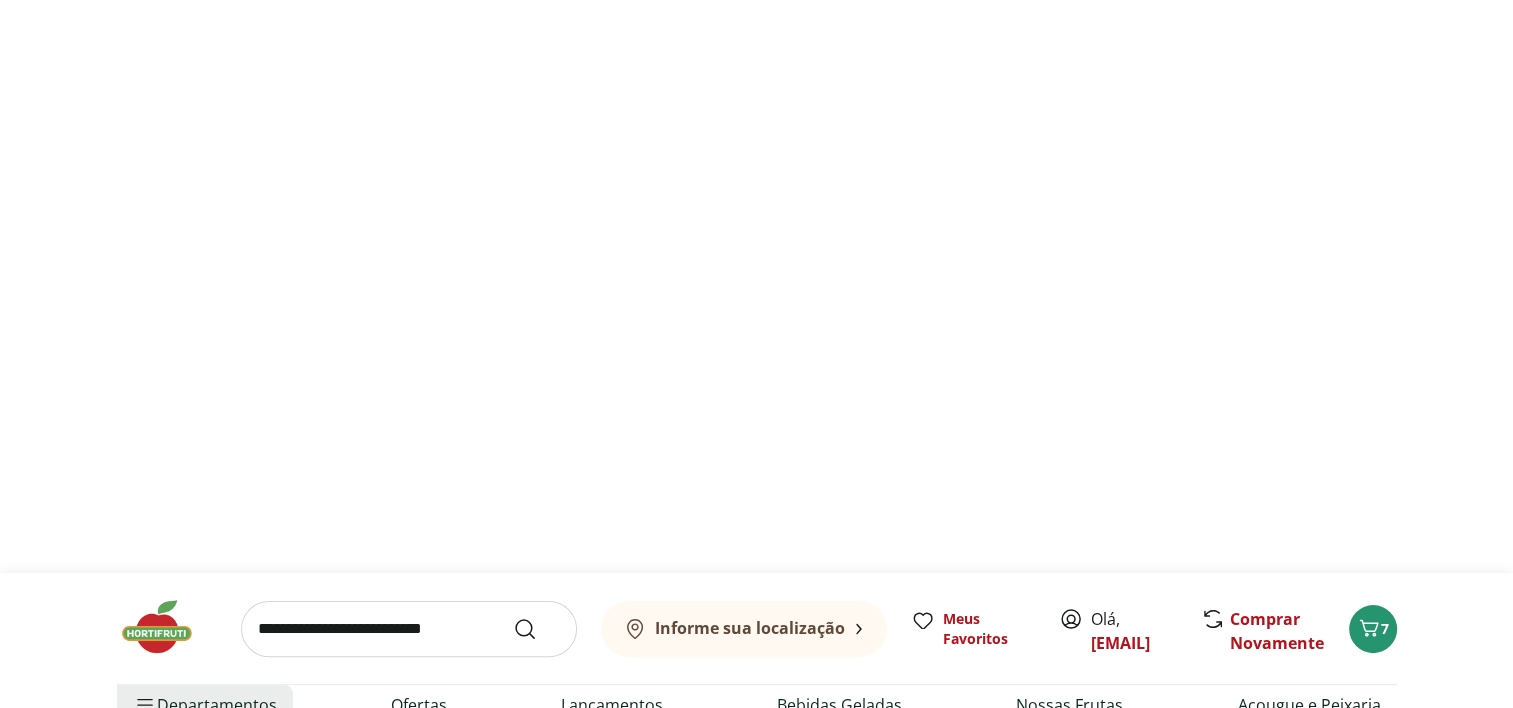 scroll, scrollTop: 0, scrollLeft: 0, axis: both 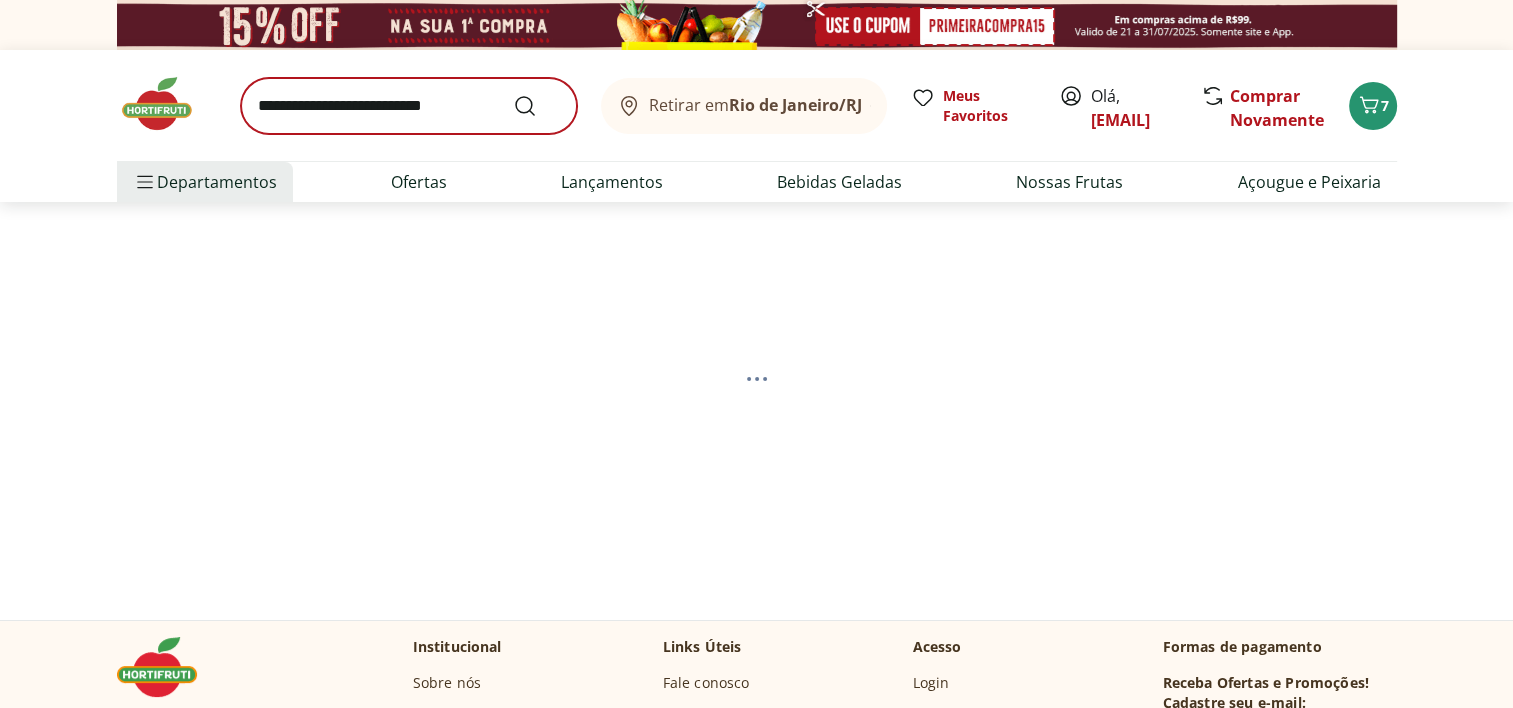 select on "**********" 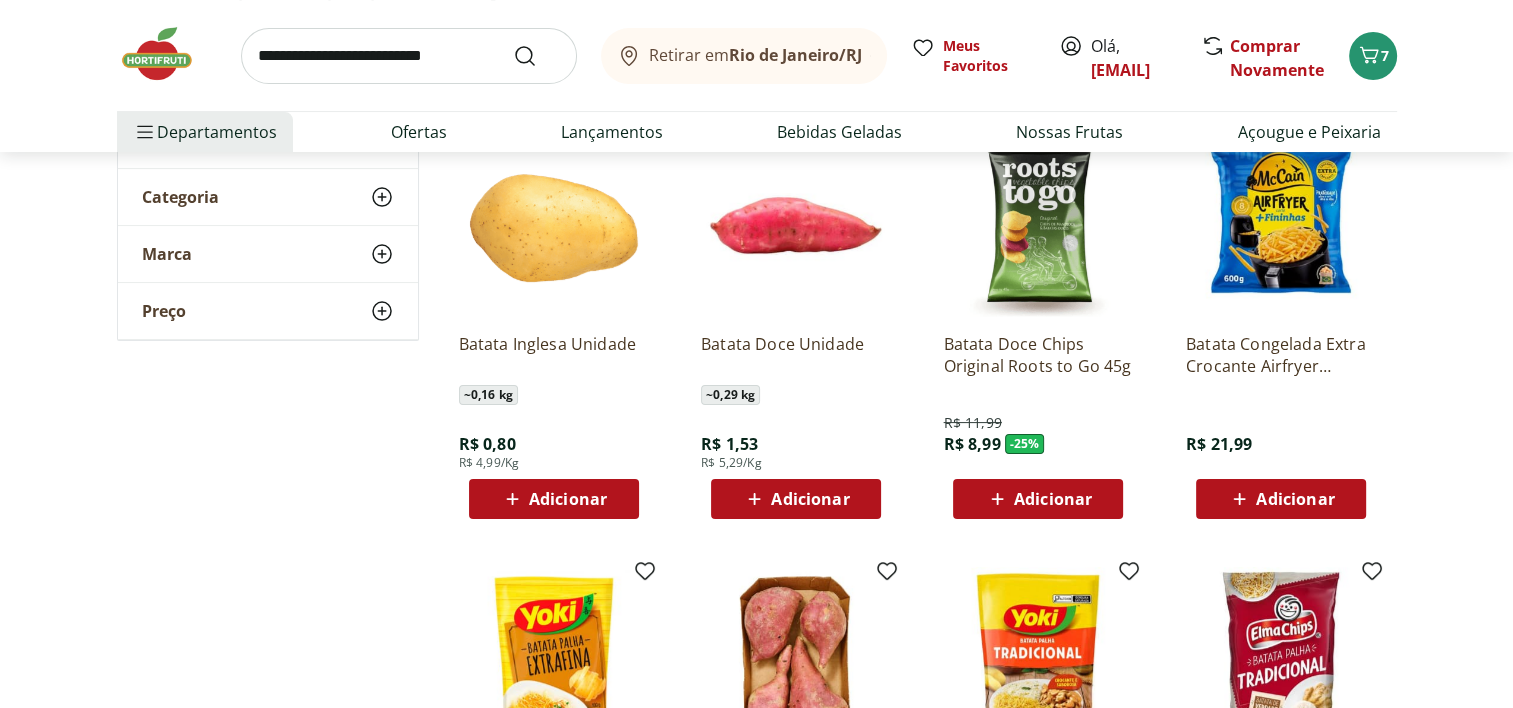 scroll, scrollTop: 300, scrollLeft: 0, axis: vertical 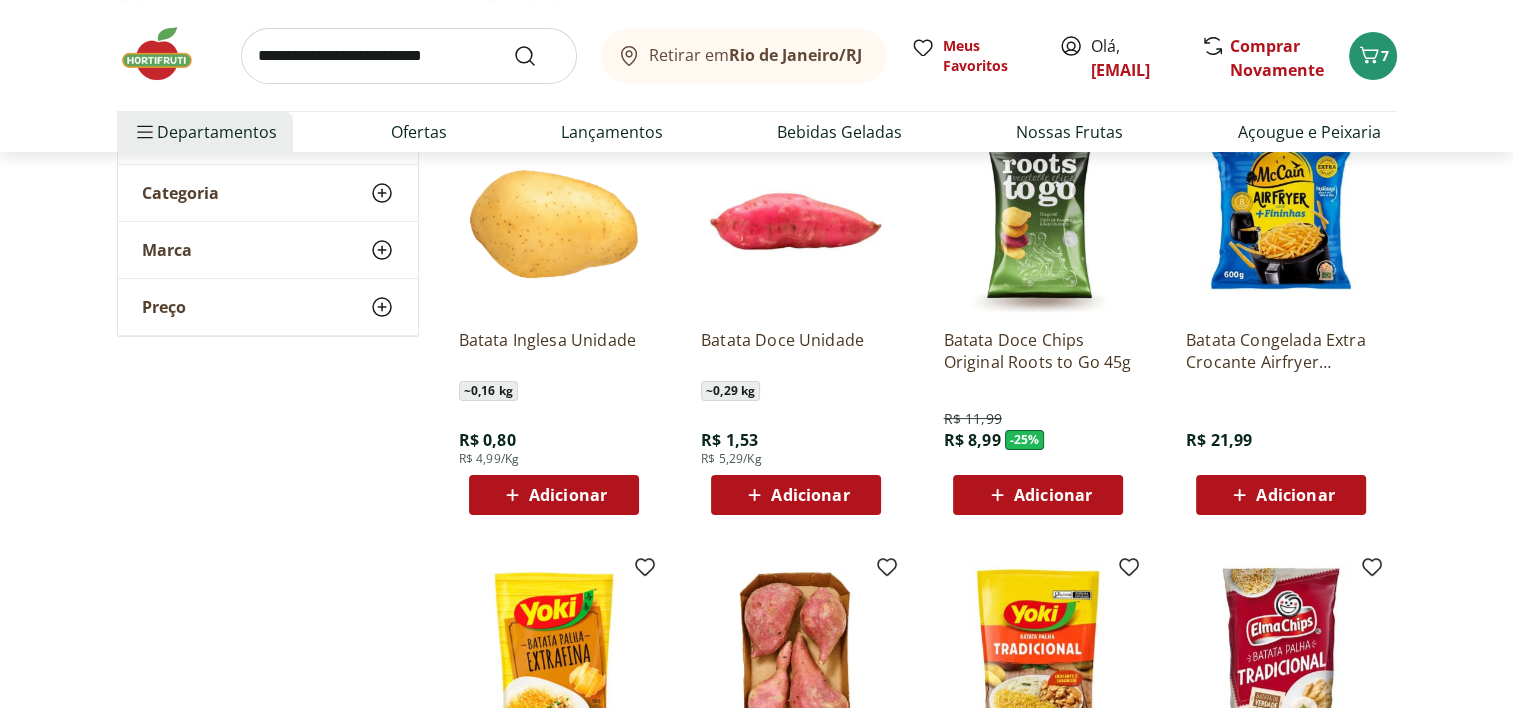 click on "Adicionar" at bounding box center (568, 495) 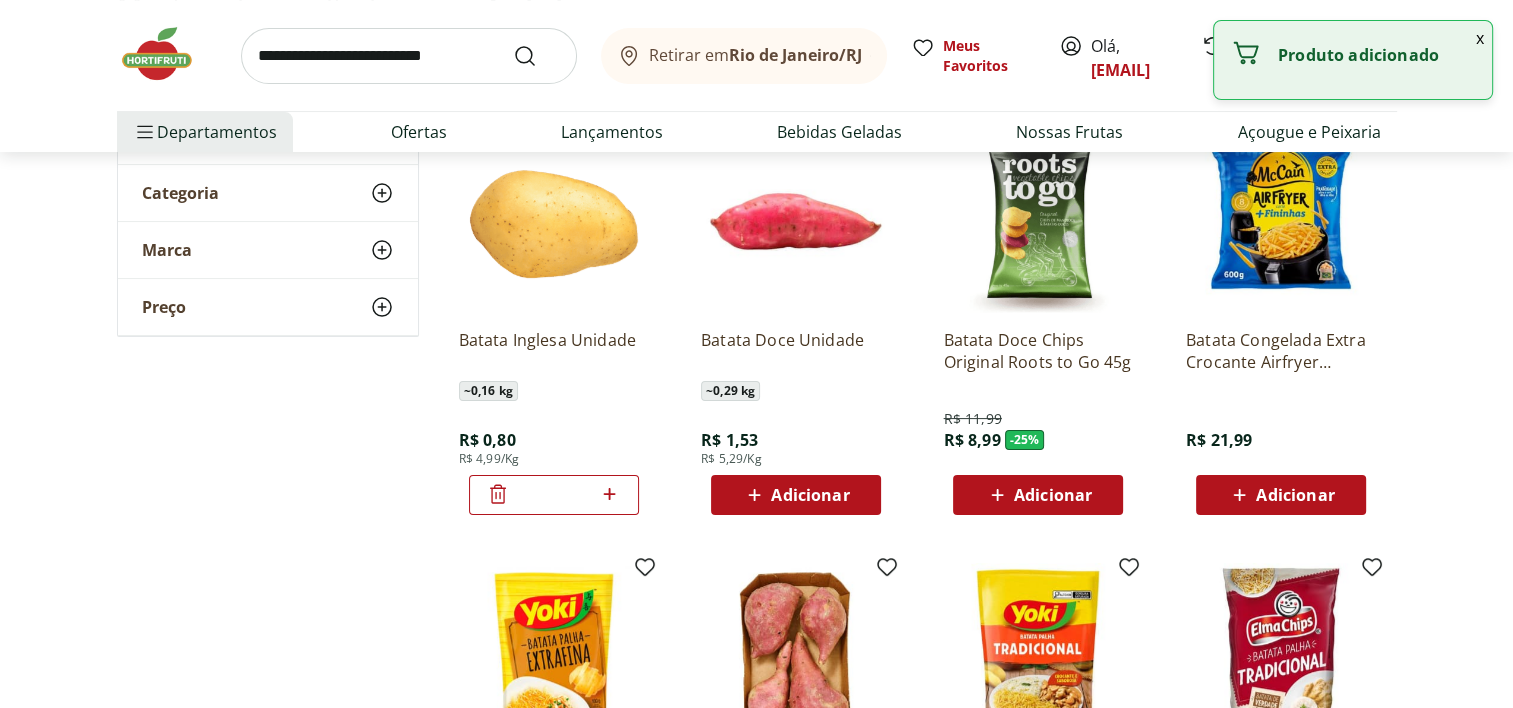 click 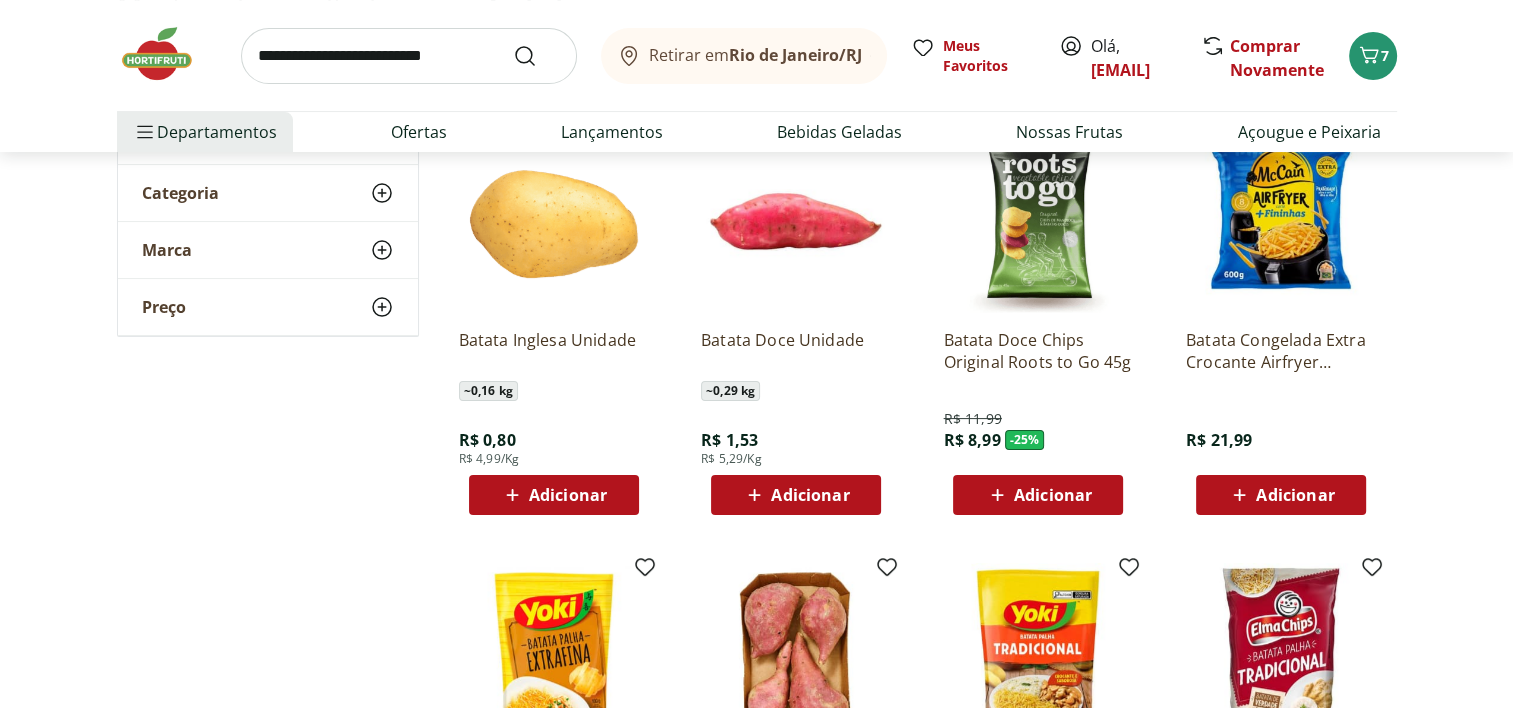 click on "Adicionar" at bounding box center (568, 495) 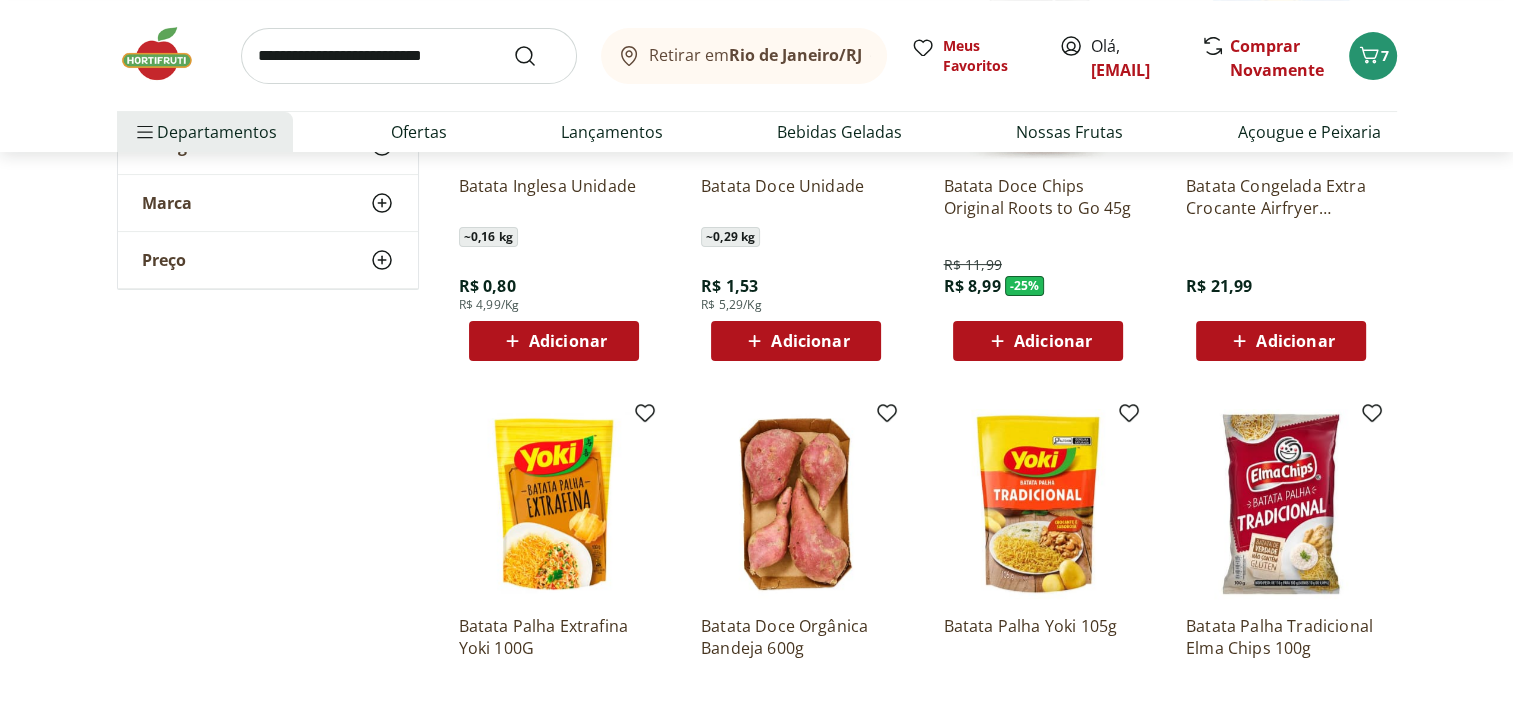 scroll, scrollTop: 600, scrollLeft: 0, axis: vertical 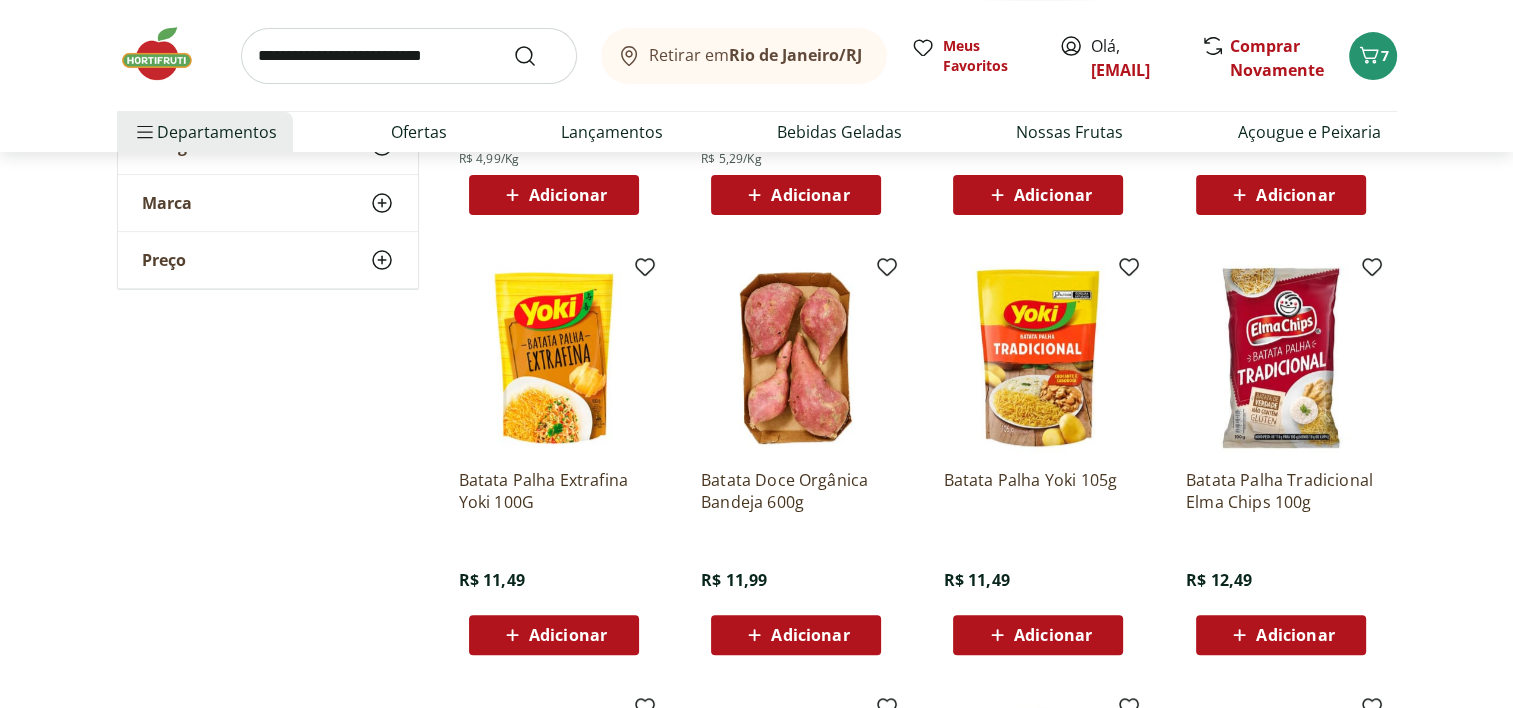 click 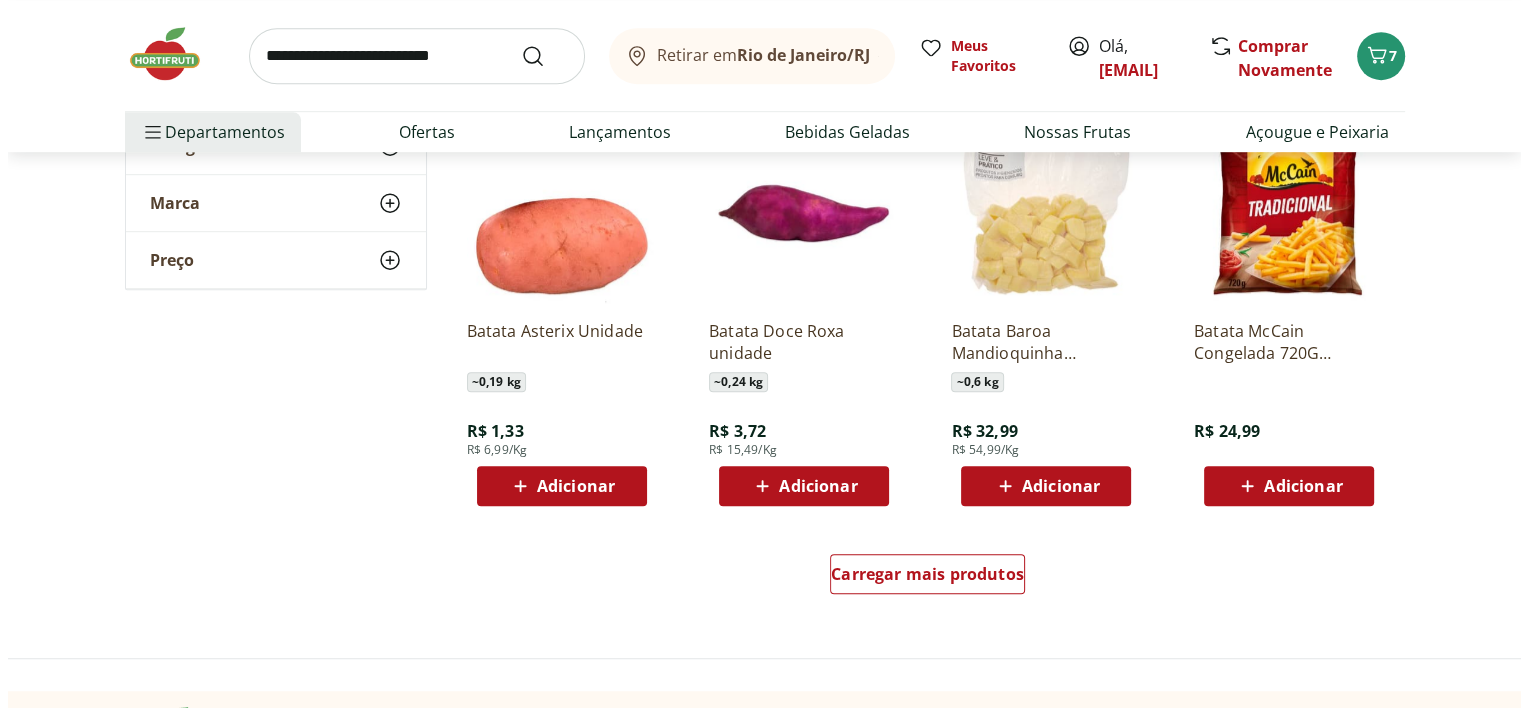 scroll, scrollTop: 1200, scrollLeft: 0, axis: vertical 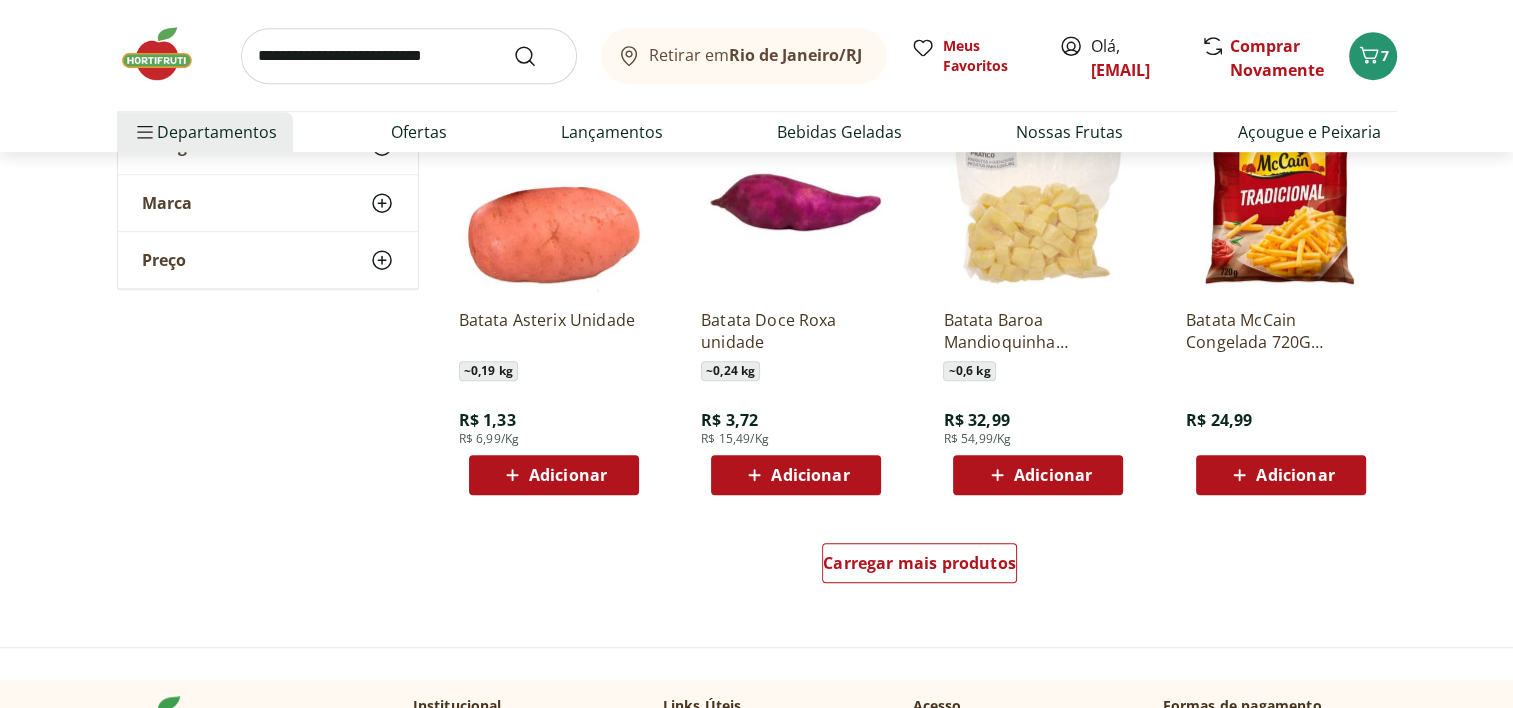 click on "Adicionar" at bounding box center [1295, 475] 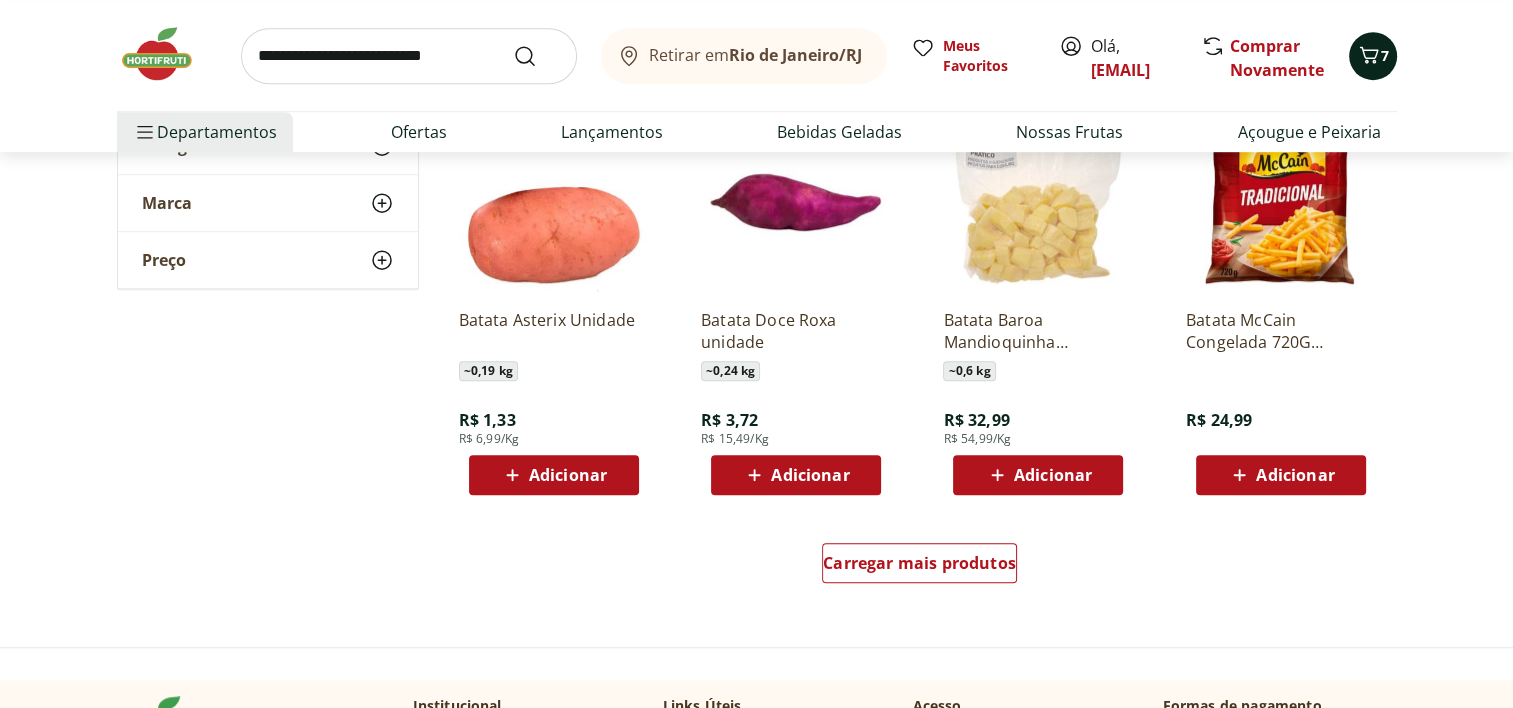click 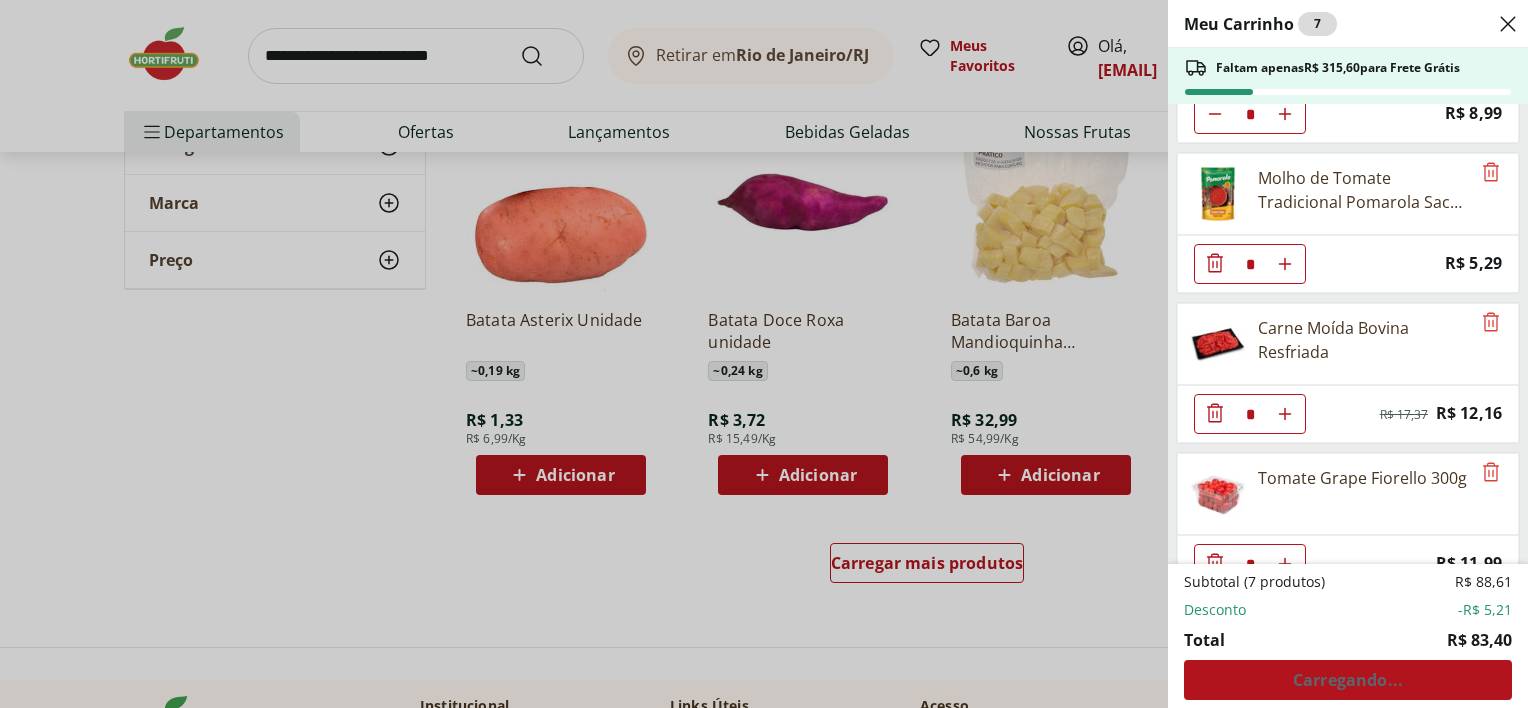 scroll, scrollTop: 292, scrollLeft: 0, axis: vertical 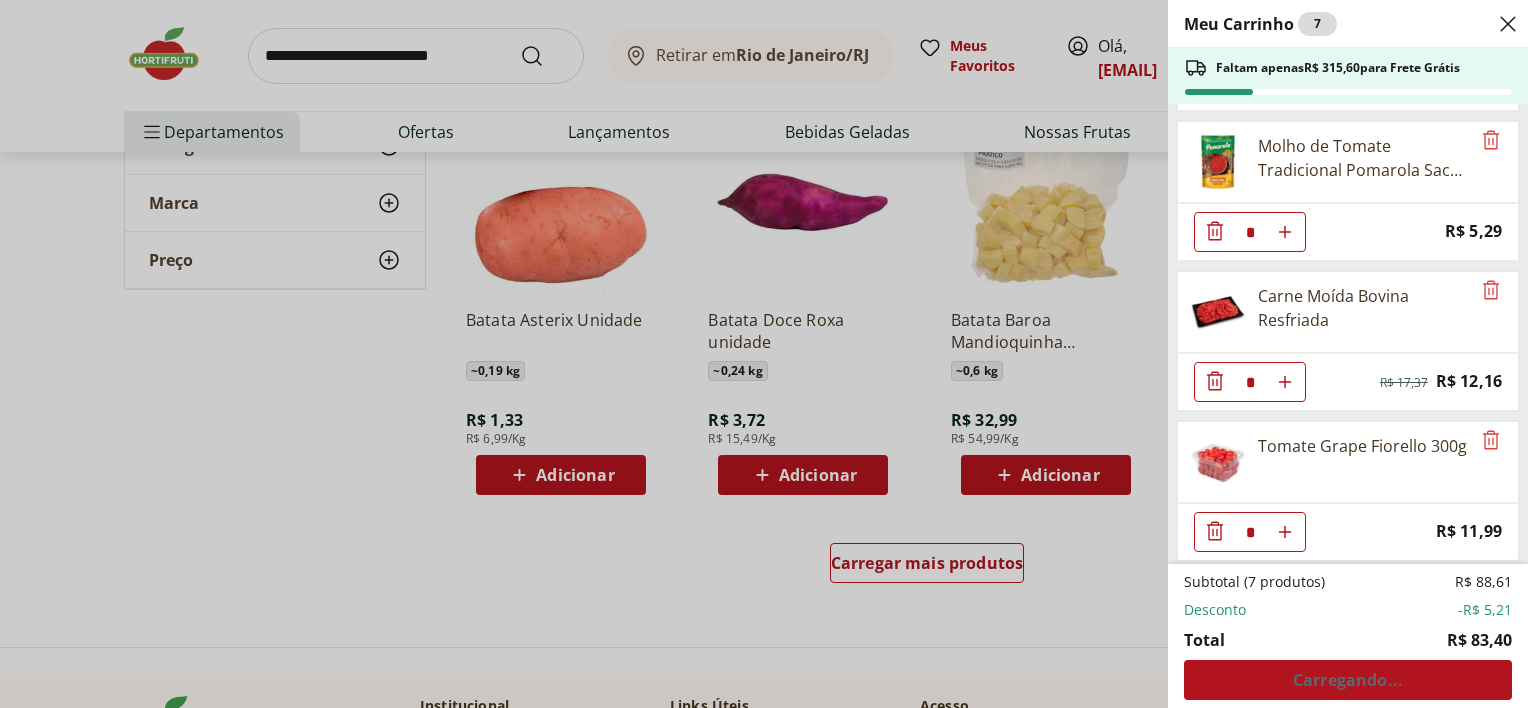 click on "Meu Carrinho 7 Faltam apenas  R$ 315,60  para Frete Grátis Ovo caipira vermelho HNT 20 unidades * Price: R$ 26,99 Leite Uht Integral Edge Piracanjuba 1L * Price: R$ 8,99 Molho de Tomate Tradicional Pomarola Sache 300g * Price: R$ 5,29 Carne Moída Bovina Resfriada * Original price: R$ 17,37 Price: R$ 12,16 Tomate Grape Fiorello 300g * Price: R$ 11,99 Subtotal (7 produtos) R$ 88,61 Desconto -R$ 5,21 Total R$ 83,40 Carregando..." at bounding box center (764, 354) 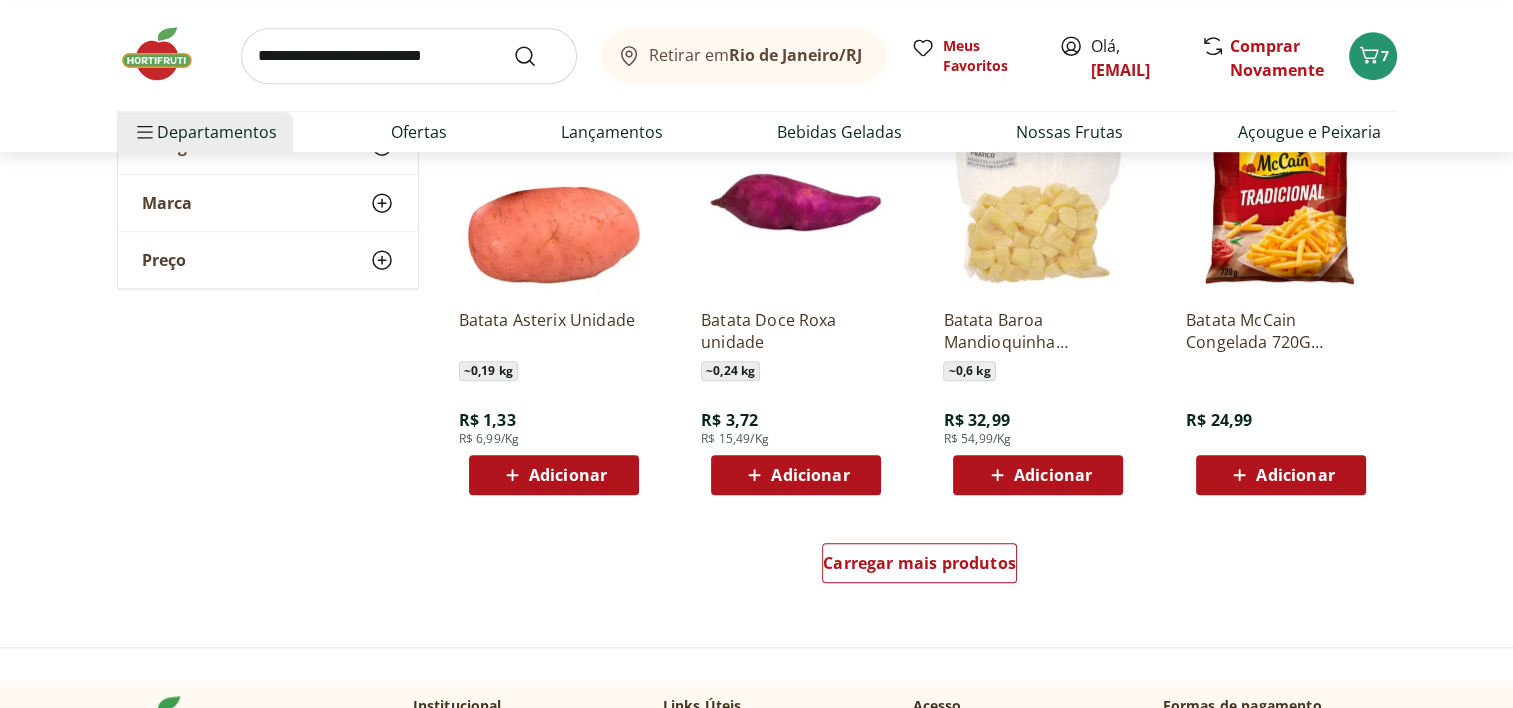 click on "Adicionar" at bounding box center (1295, 475) 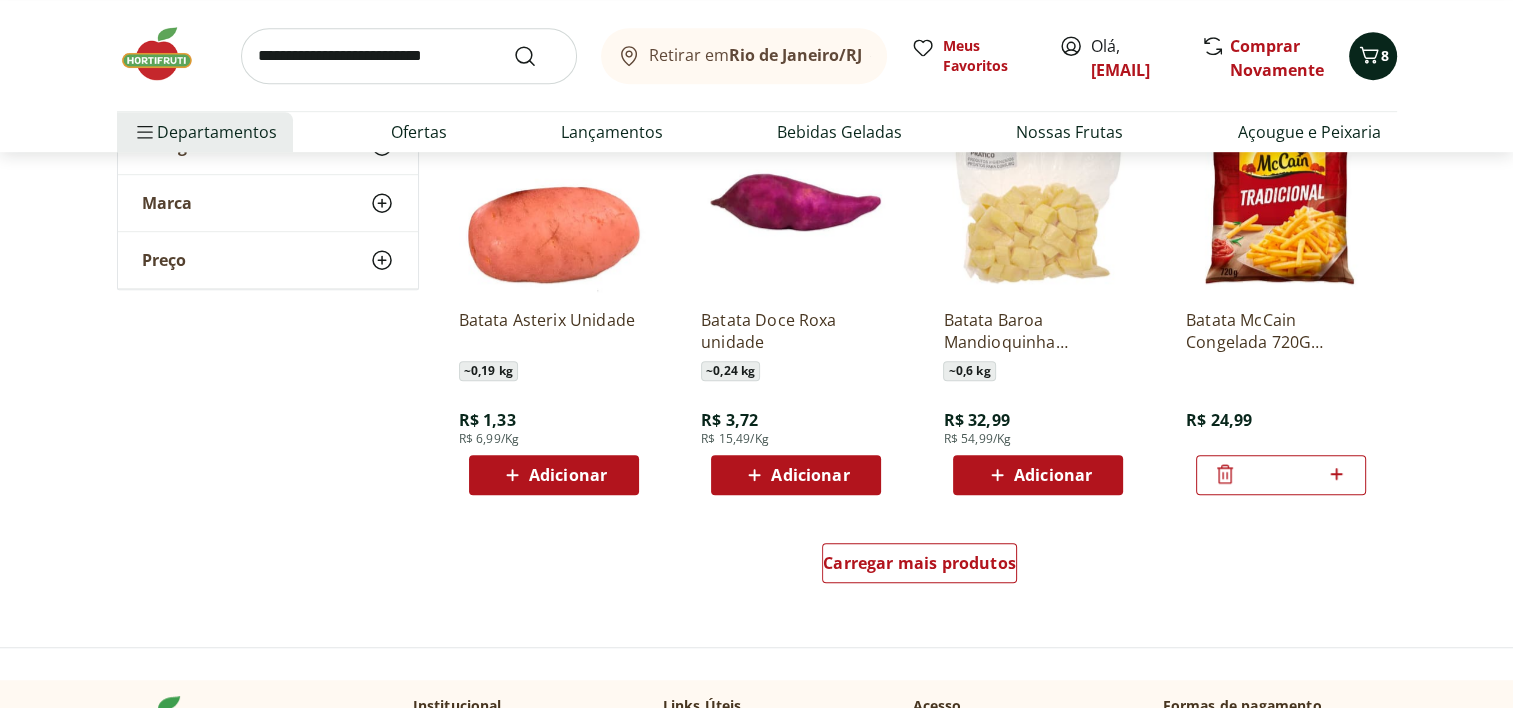 click on "8" at bounding box center (1373, 56) 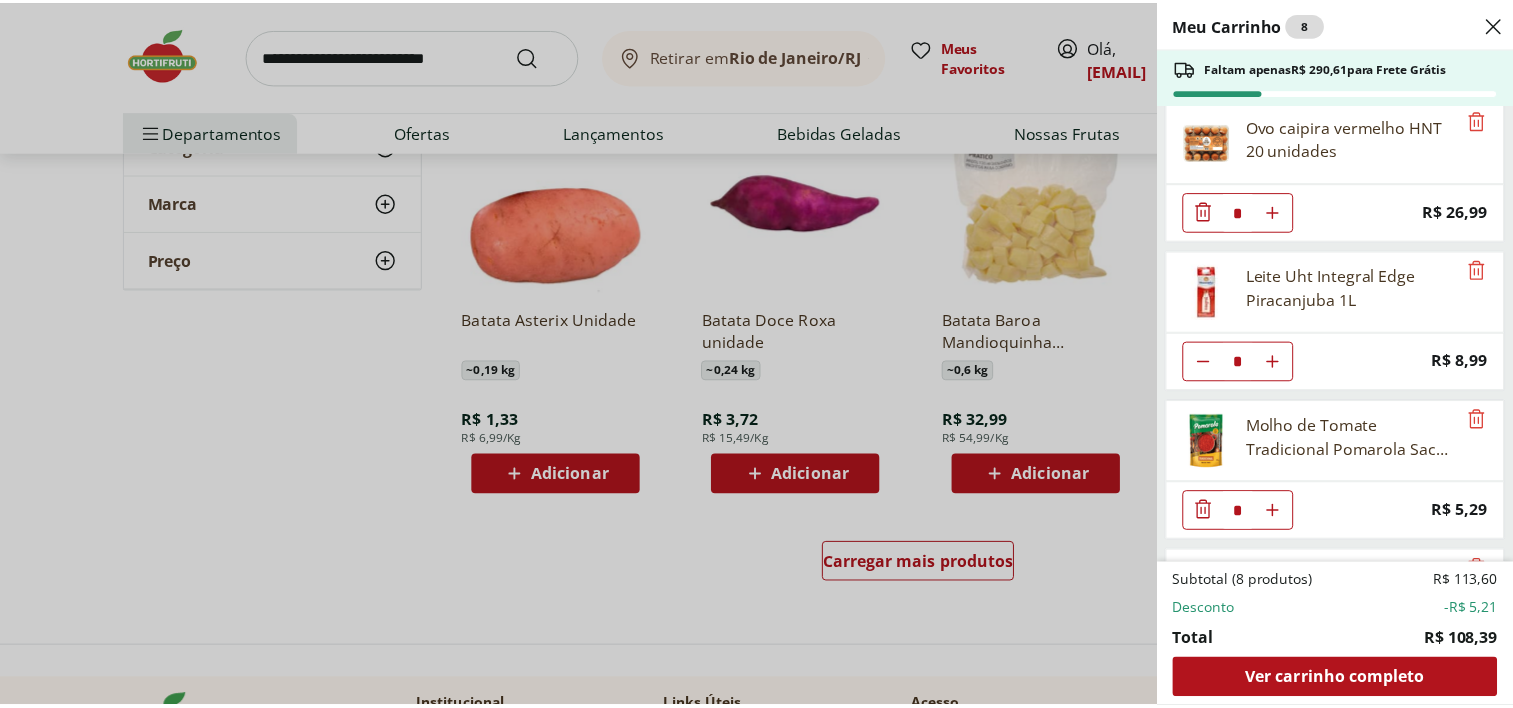 scroll, scrollTop: 0, scrollLeft: 0, axis: both 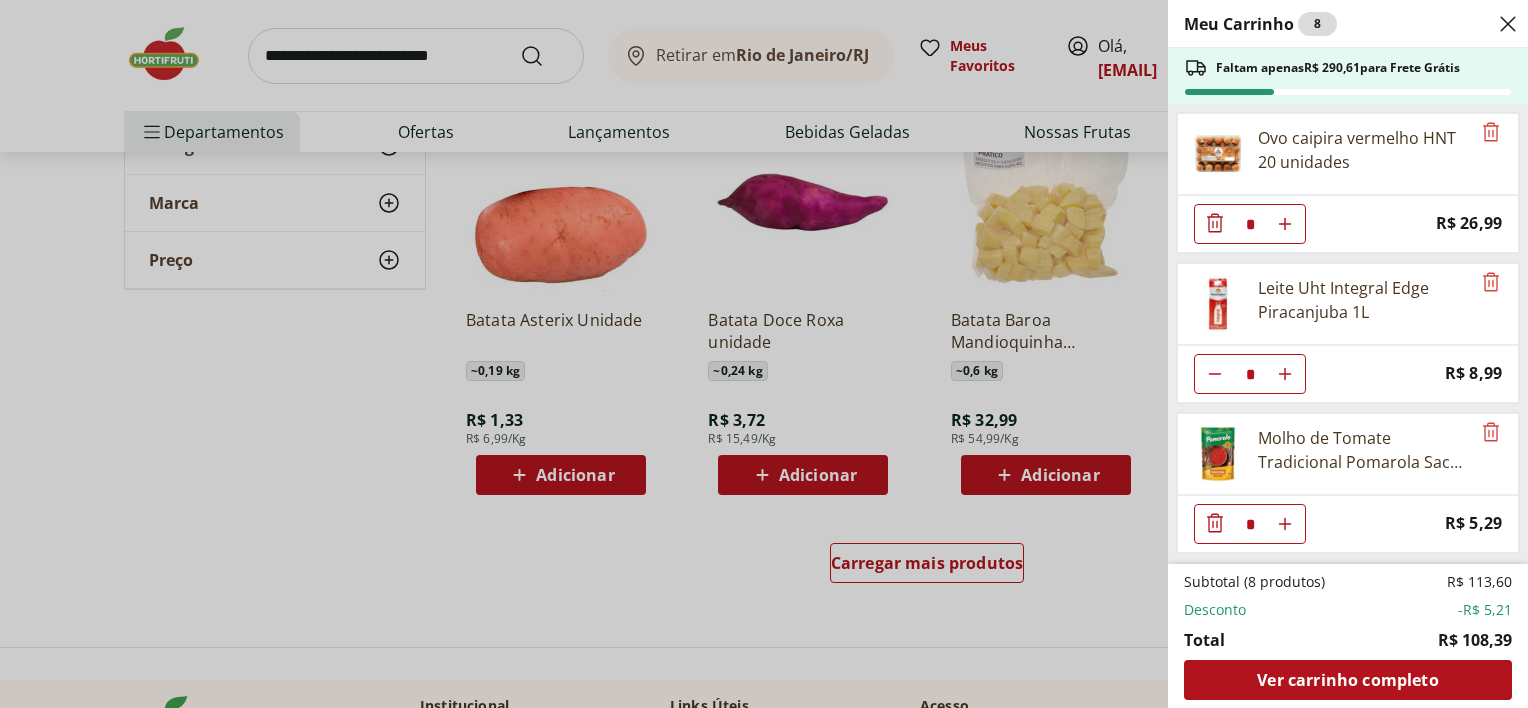 click on "Meu Carrinho 8 Faltam apenas  R$ 290,61  para Frete Grátis Ovo caipira vermelho HNT 20 unidades * Price: R$ 26,99 Leite Uht Integral Edge Piracanjuba 1L * Price: R$ 8,99 Molho de Tomate Tradicional Pomarola Sache 300g * Price: R$ 5,29 Carne Moída Bovina Resfriada * Original price: R$ 17,37 Price: R$ 12,16 Tomate Grape Fiorello 300g * Price: R$ 11,99 Batata McCain Congelada 720G Tradicional * Price: R$ 24,99 Subtotal (8 produtos) R$ 113,60 Desconto -R$ 5,21 Total R$ 108,39 Ver carrinho completo" at bounding box center [764, 354] 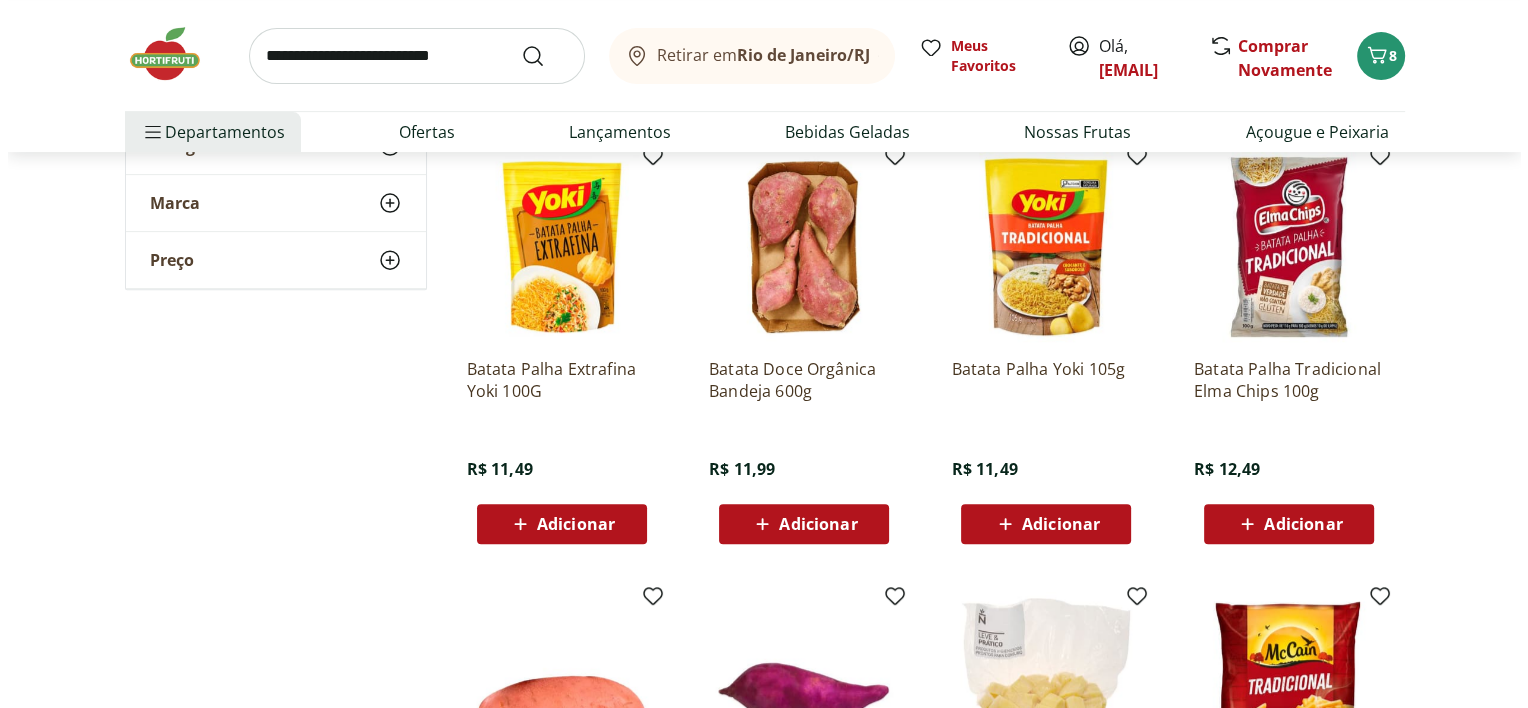 scroll, scrollTop: 800, scrollLeft: 0, axis: vertical 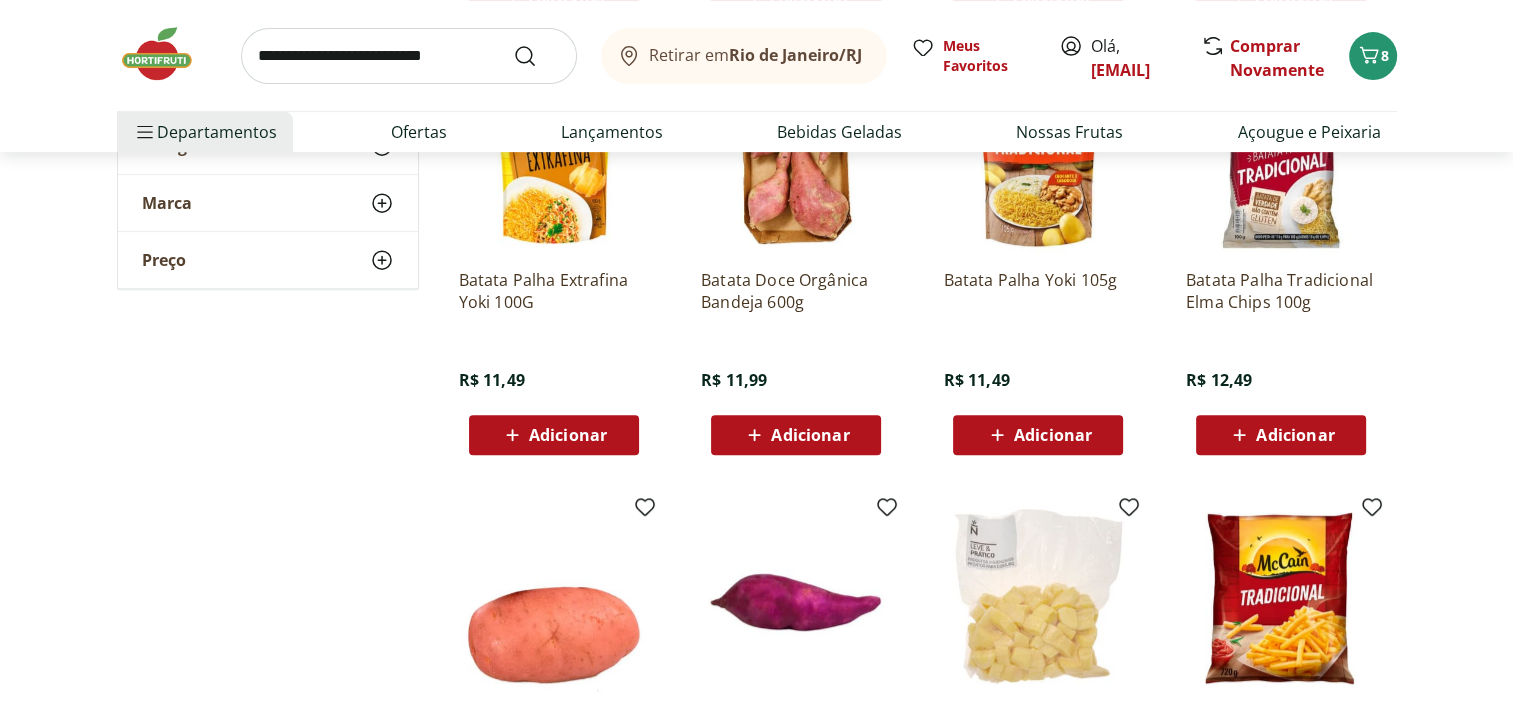 click on "Adicionar" at bounding box center (1038, 435) 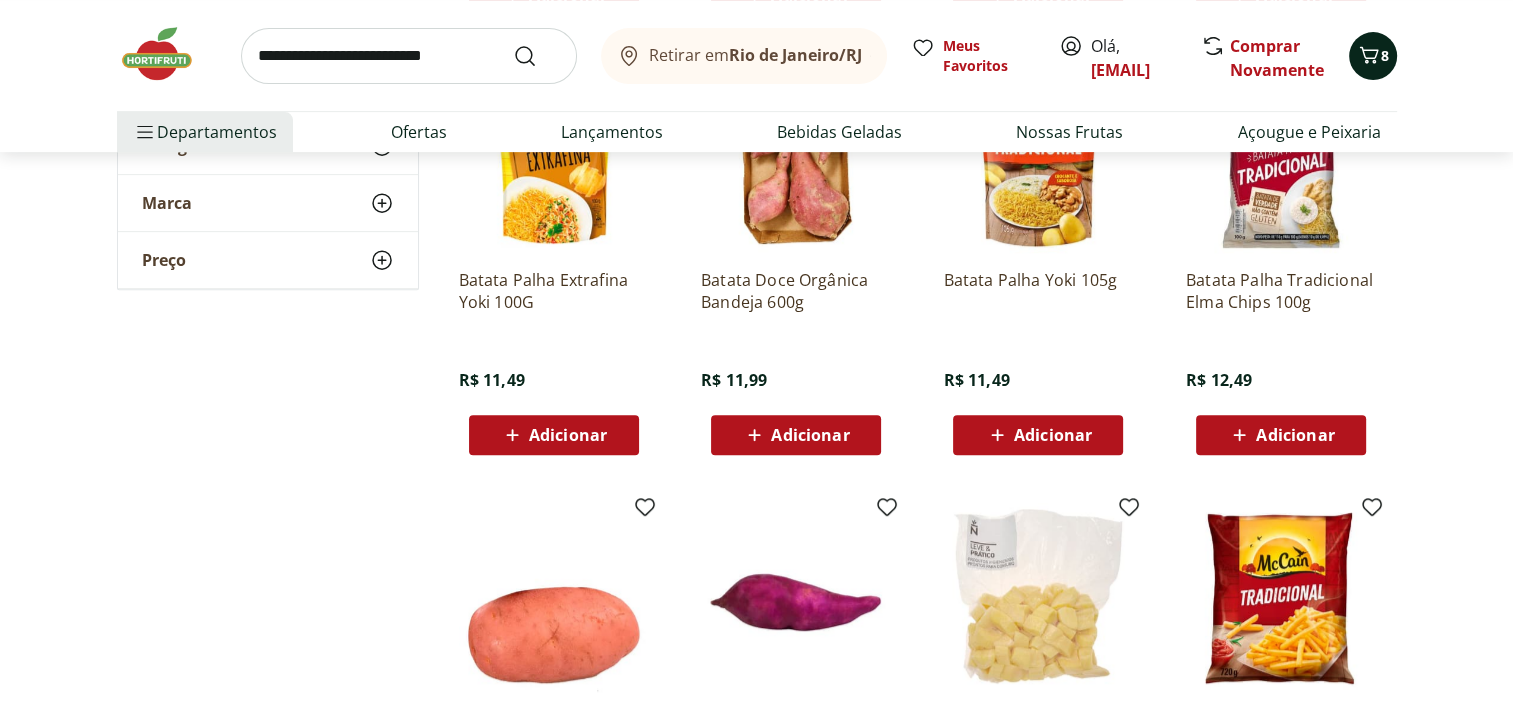 click 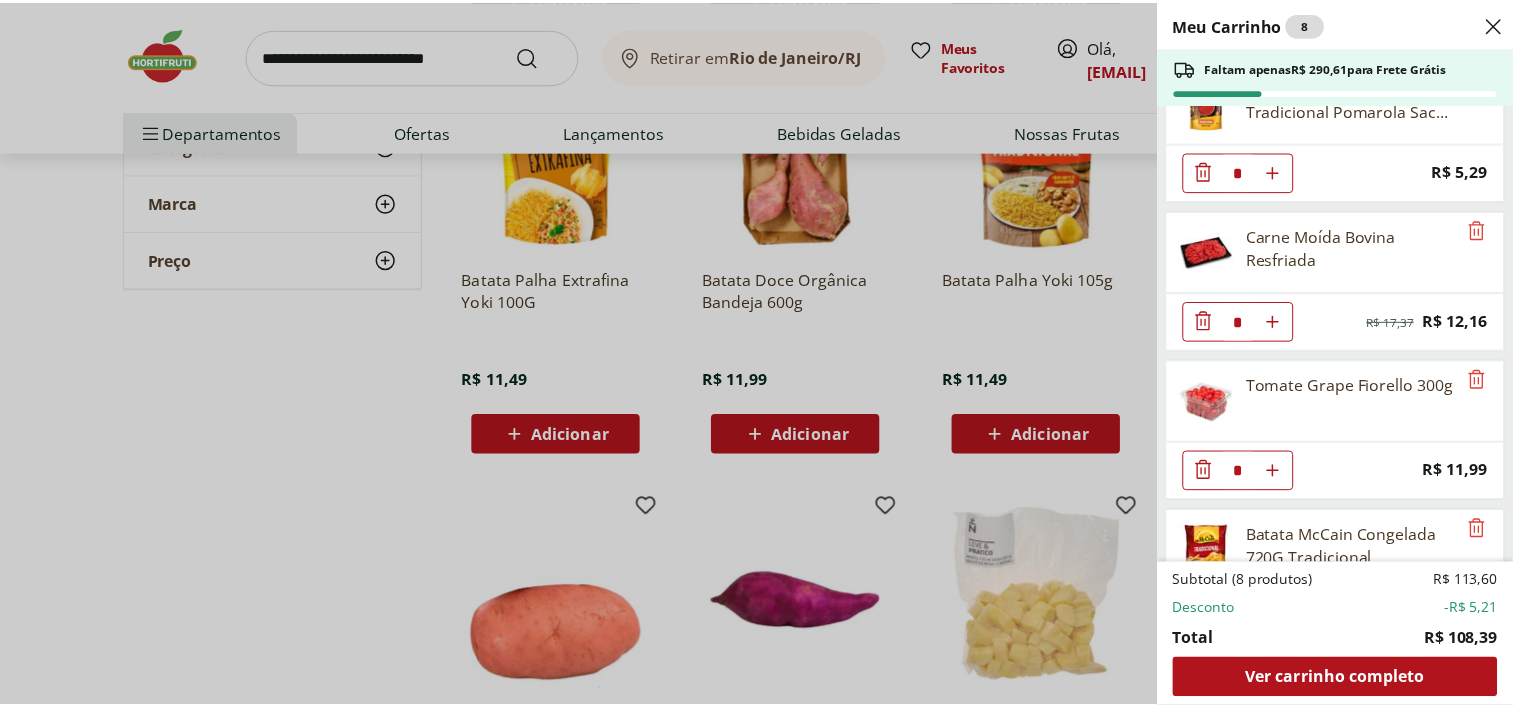 scroll, scrollTop: 440, scrollLeft: 0, axis: vertical 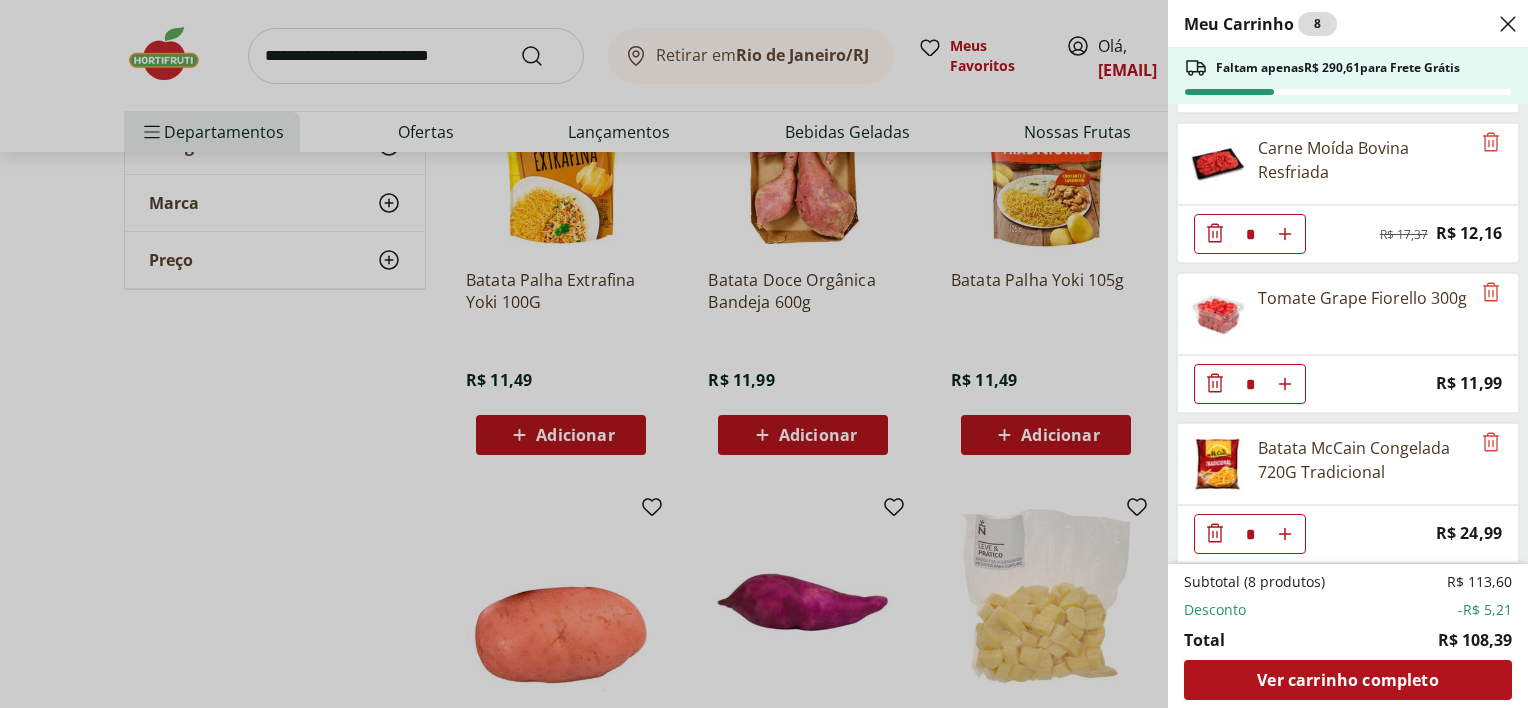 click on "Meu Carrinho 8 Faltam apenas  R$ 290,61  para Frete Grátis Ovo caipira vermelho HNT 20 unidades * Price: R$ 26,99 Leite Uht Integral Edge Piracanjuba 1L * Price: R$ 8,99 Molho de Tomate Tradicional Pomarola Sache 300g * Price: R$ 5,29 Carne Moída Bovina Resfriada * Original price: R$ 17,37 Price: R$ 12,16 Tomate Grape Fiorello 300g * Price: R$ 11,99 Batata McCain Congelada 720G Tradicional * Price: R$ 24,99 Subtotal (8 produtos) R$ 113,60 Desconto -R$ 5,21 Total R$ 108,39 Ver carrinho completo" at bounding box center (764, 354) 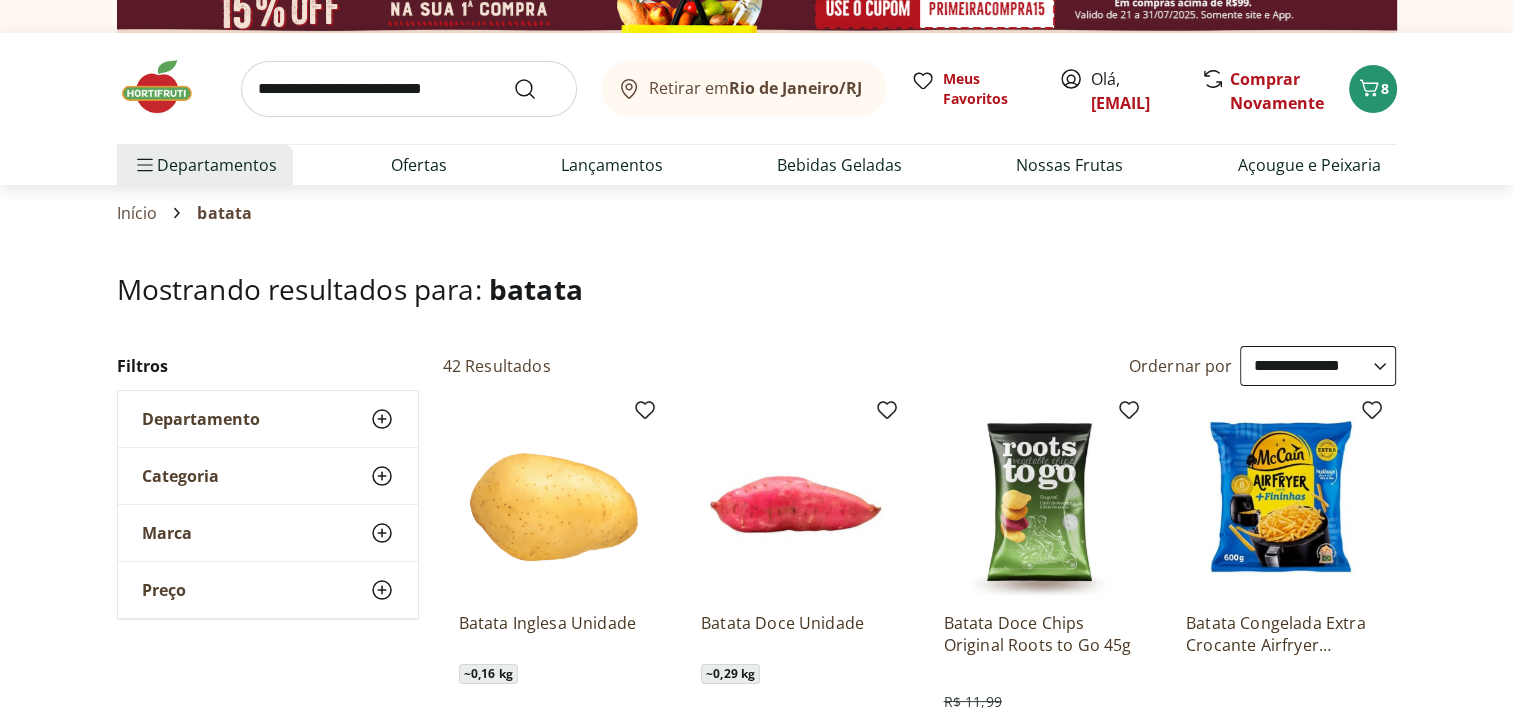 scroll, scrollTop: 0, scrollLeft: 0, axis: both 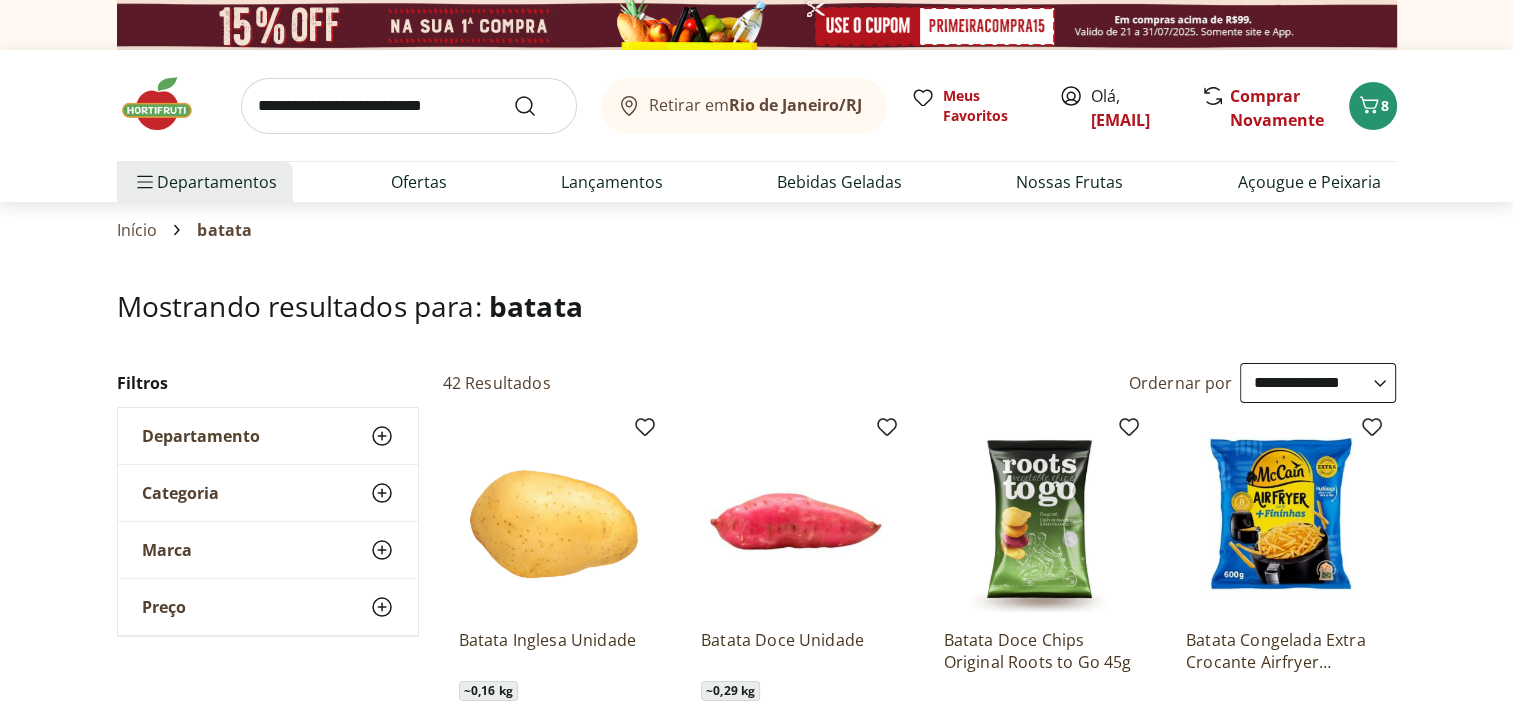click at bounding box center [167, 104] 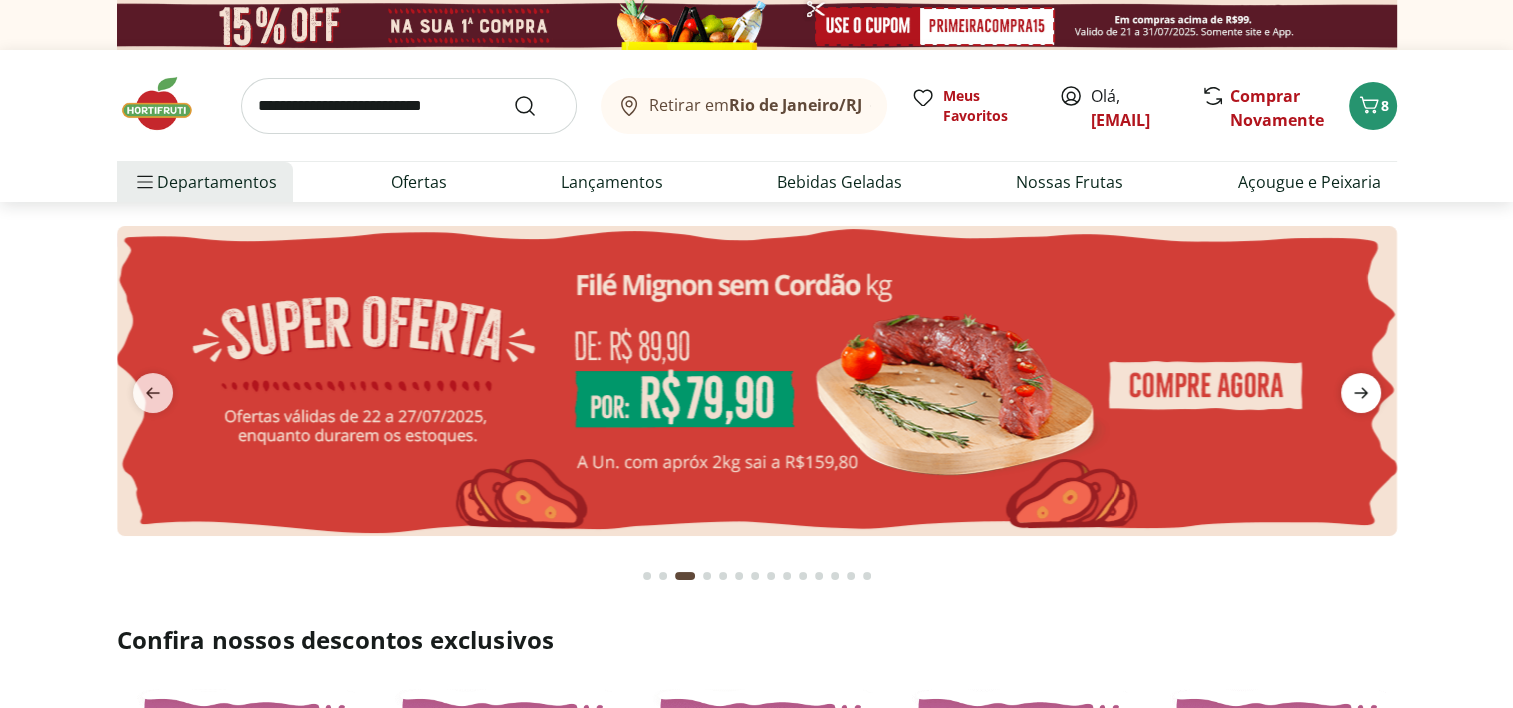 click 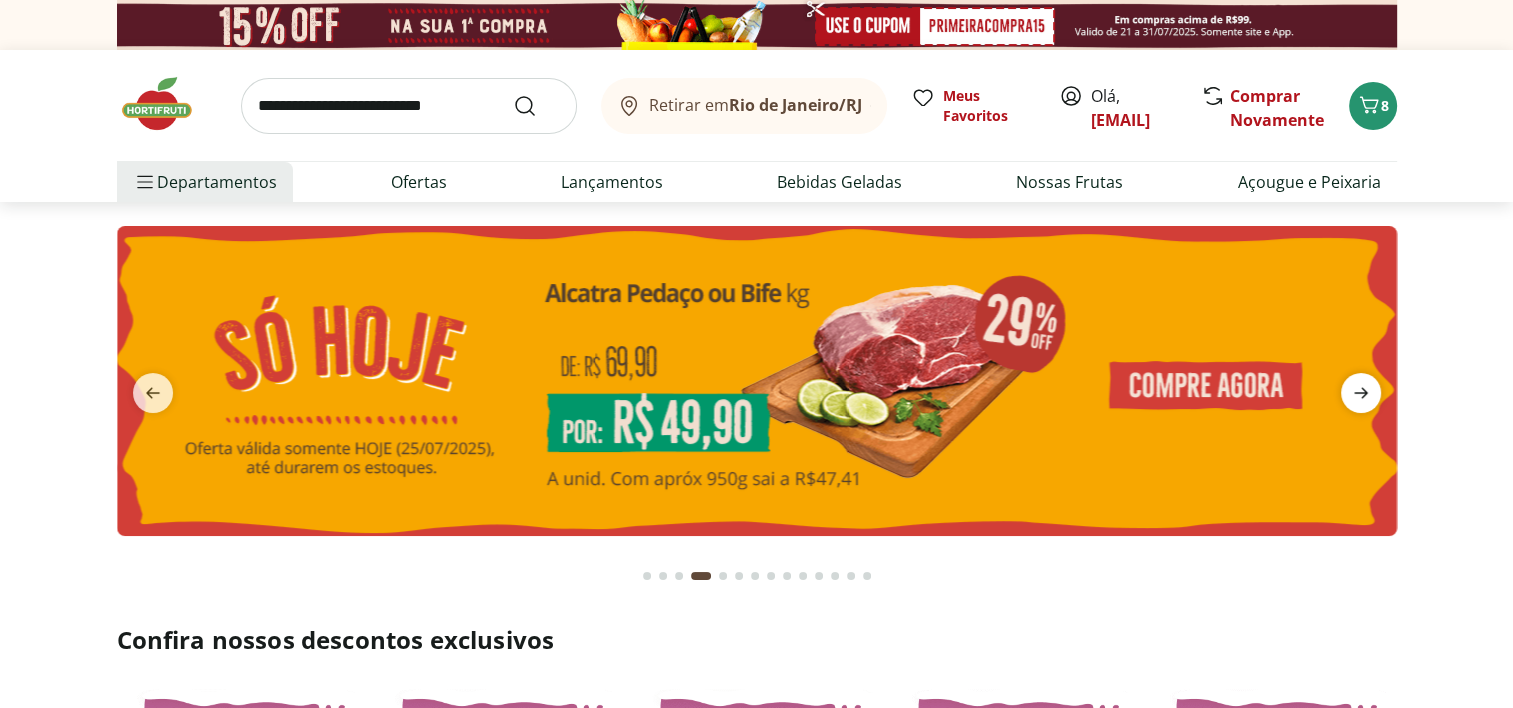 click 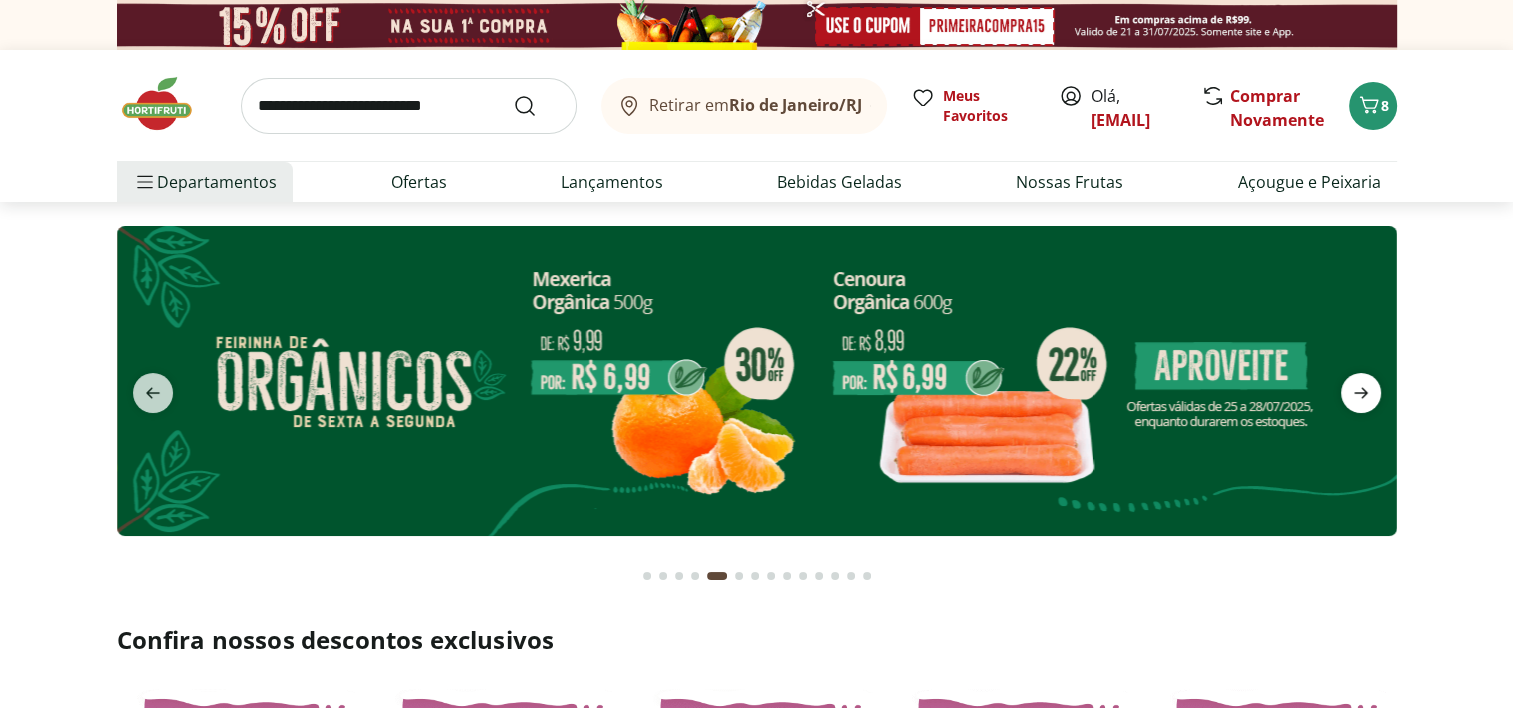 click 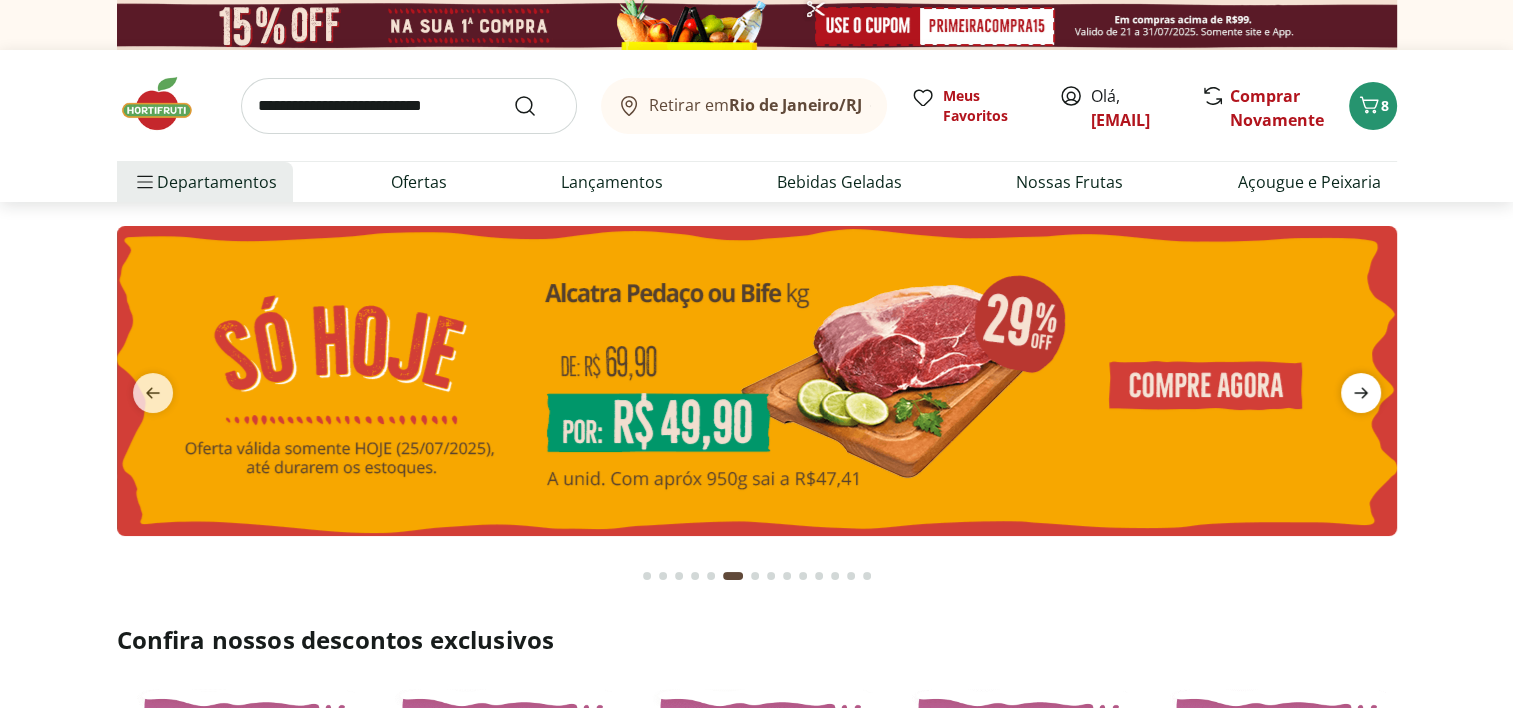 click 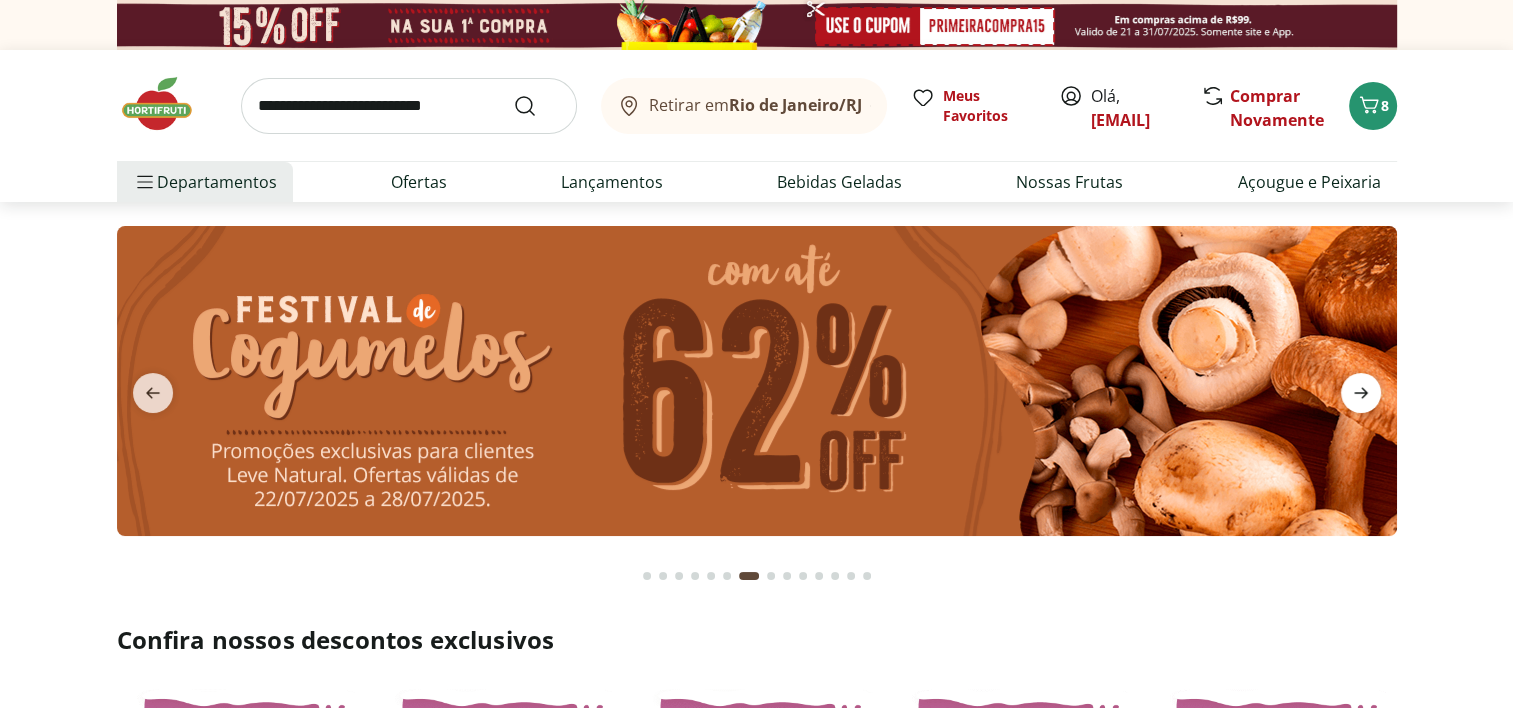 click 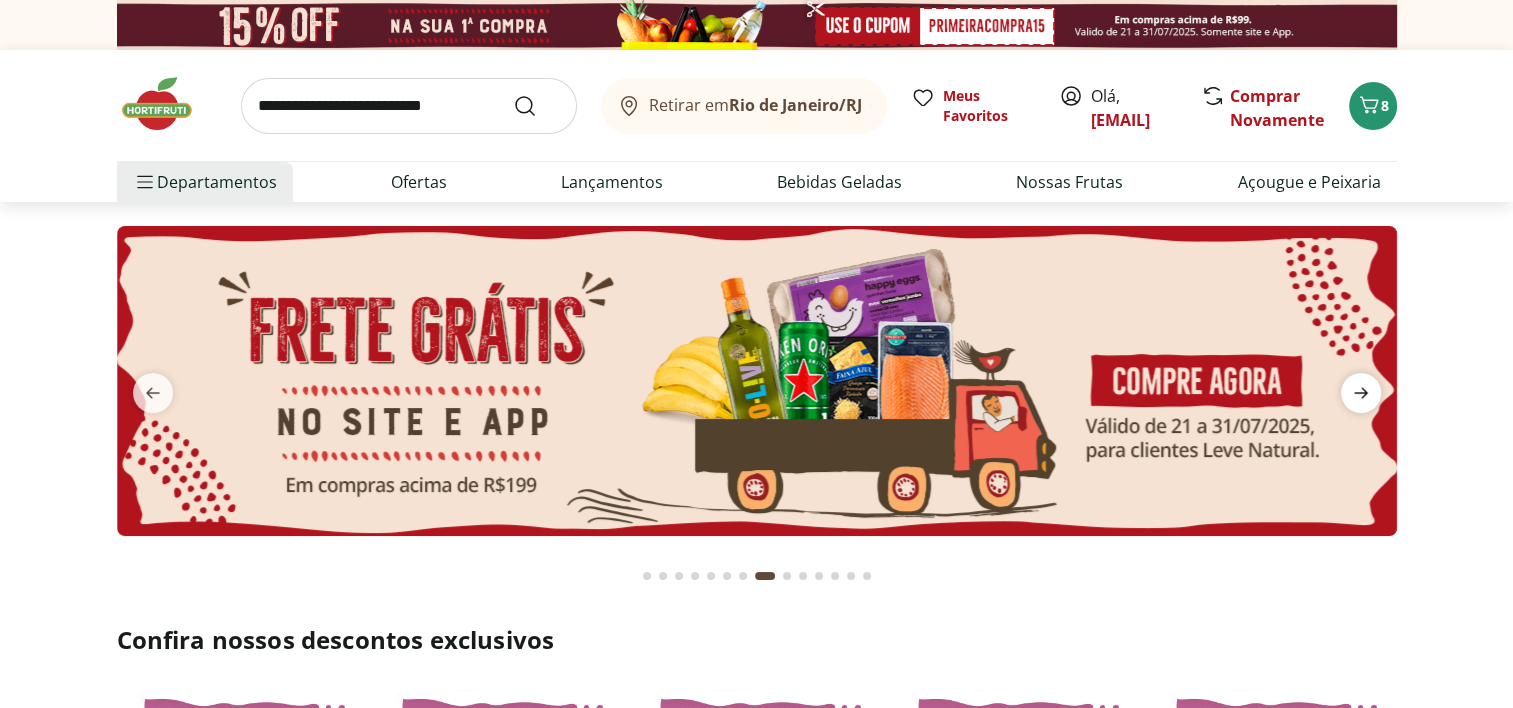 click 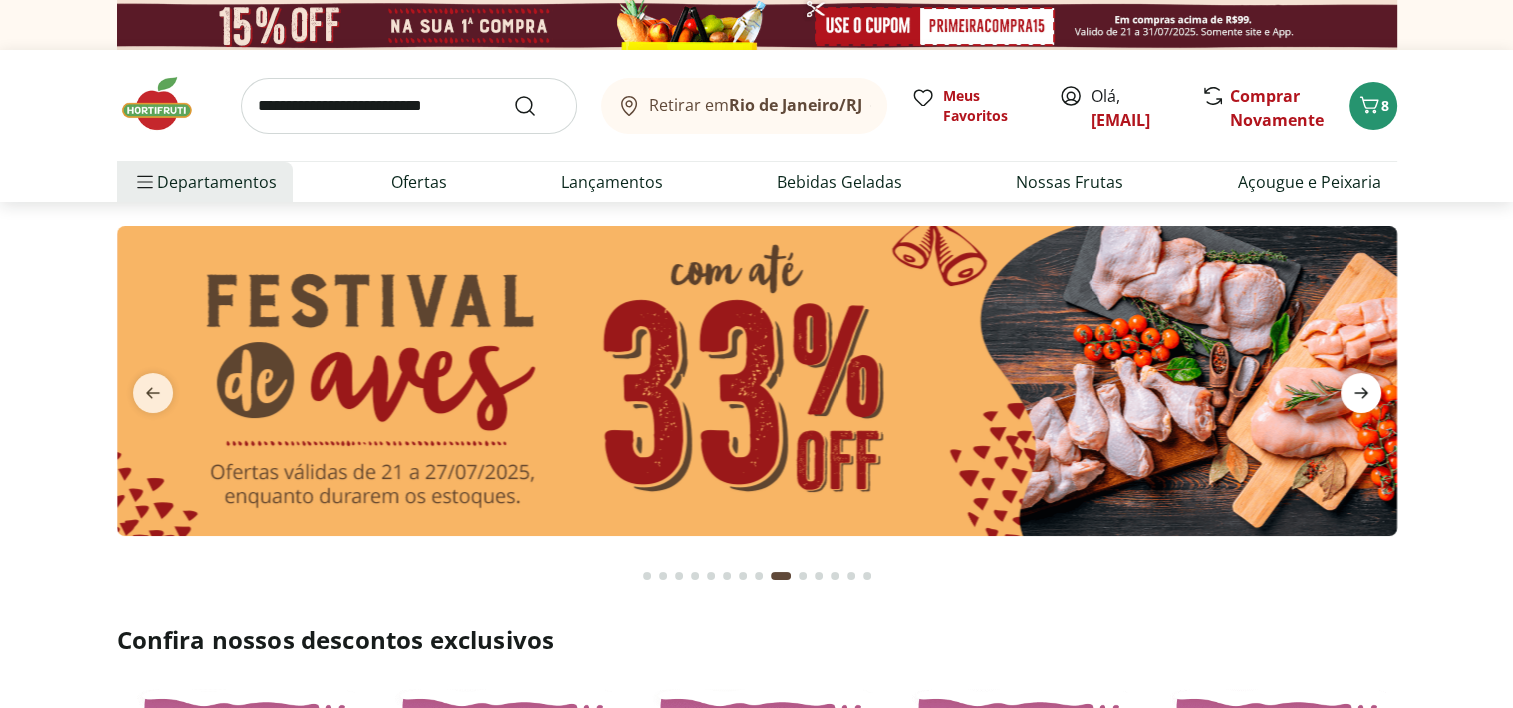 click 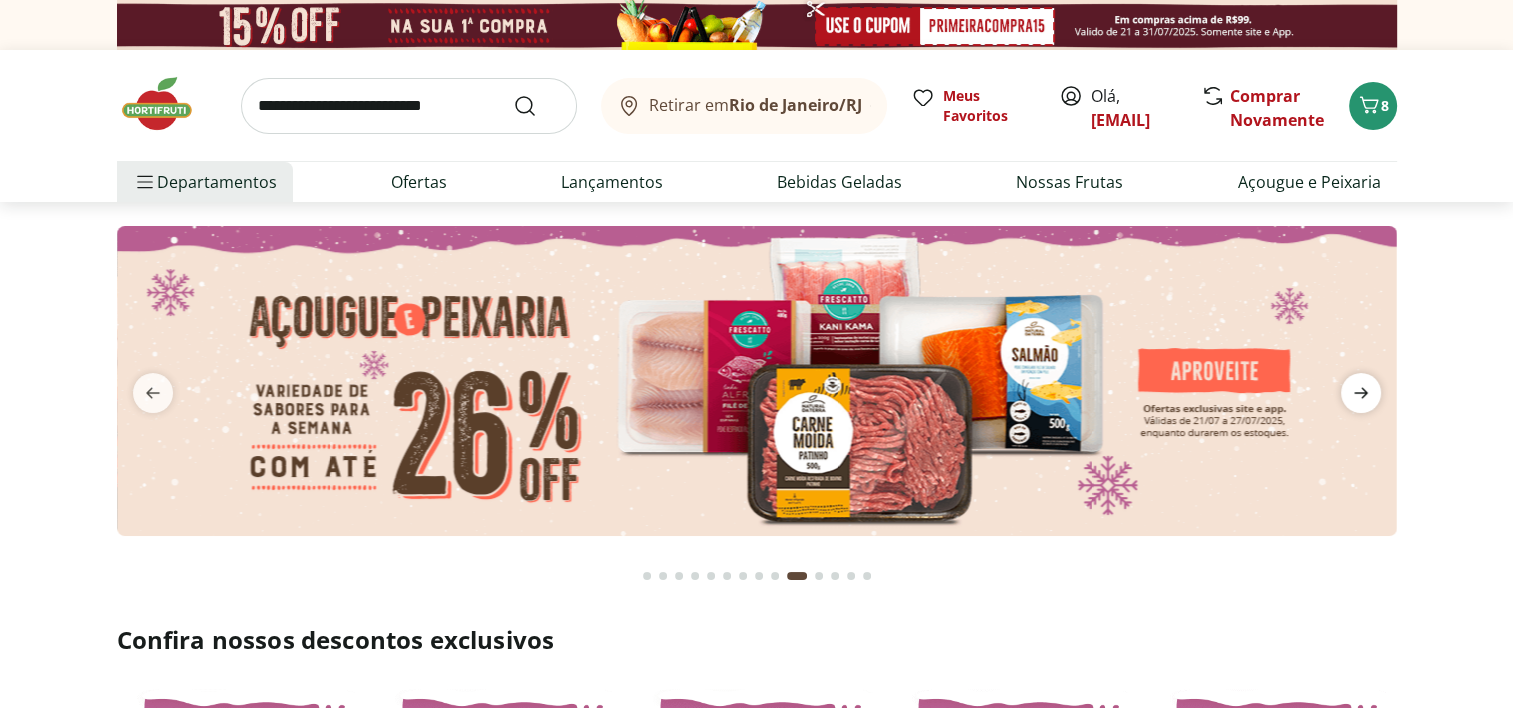 click 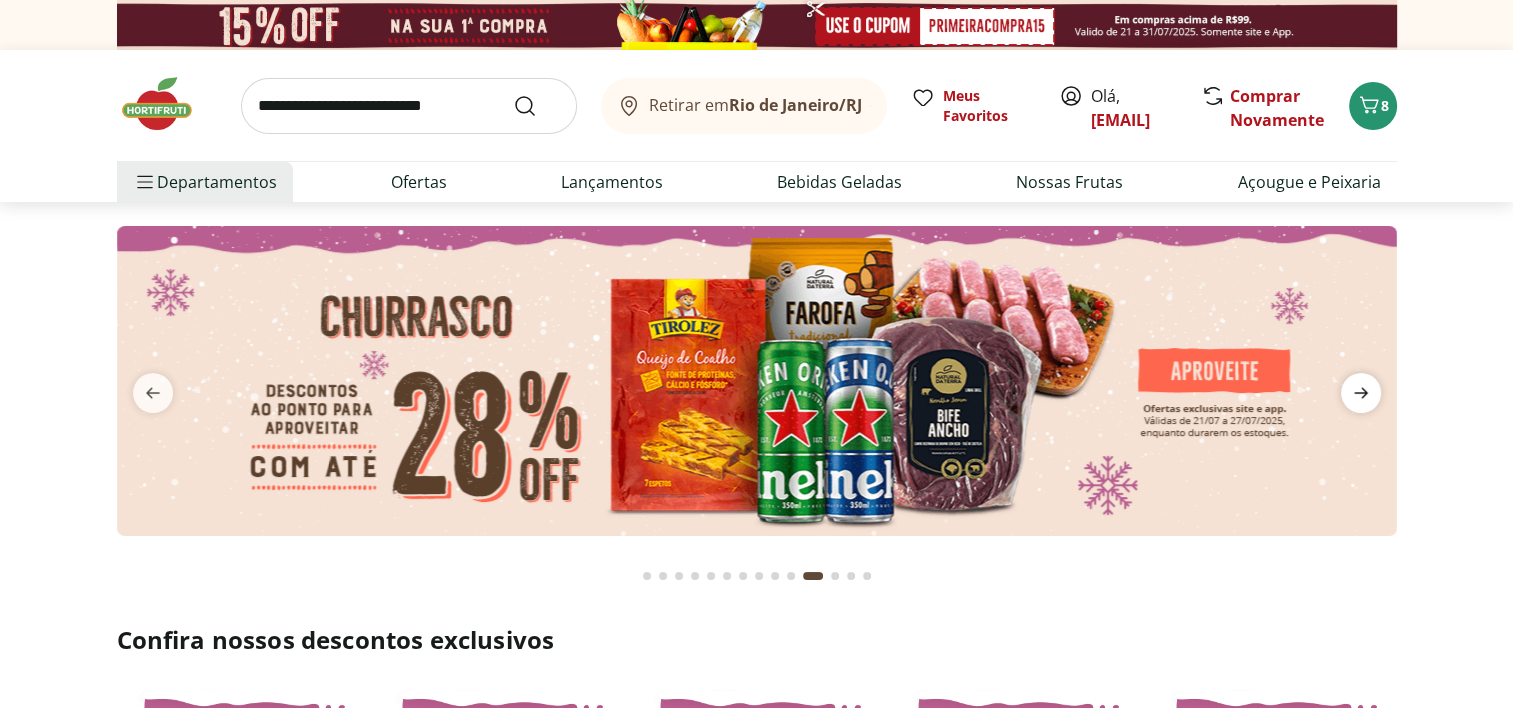 click 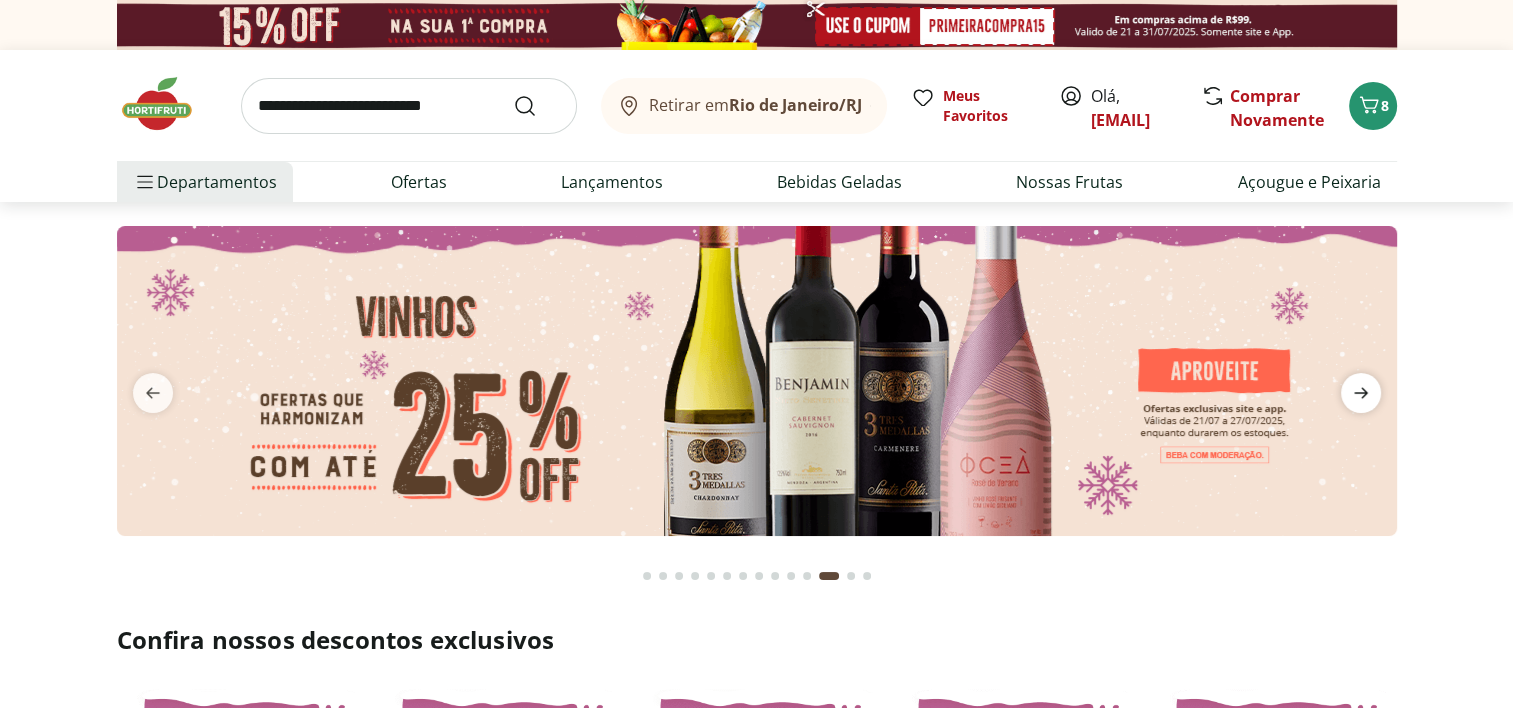 click 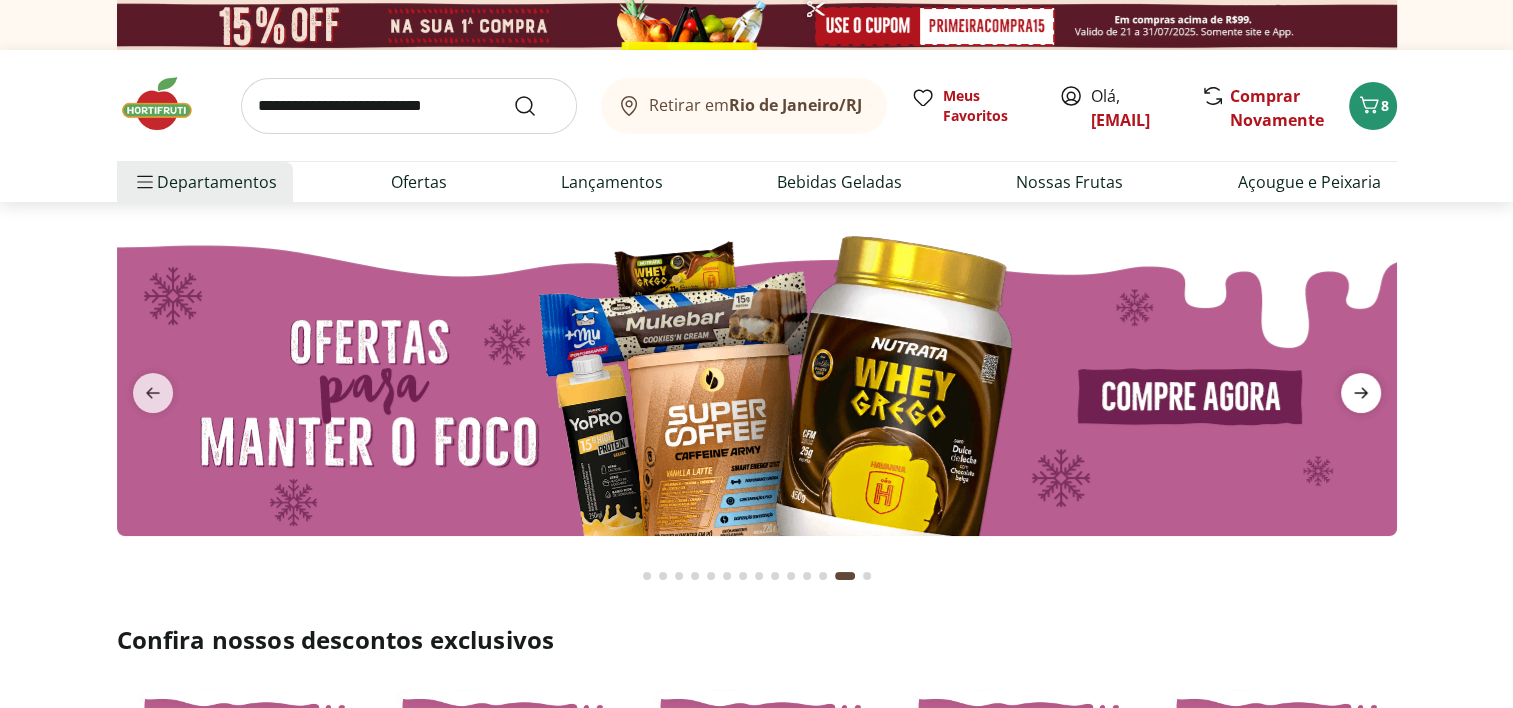 click 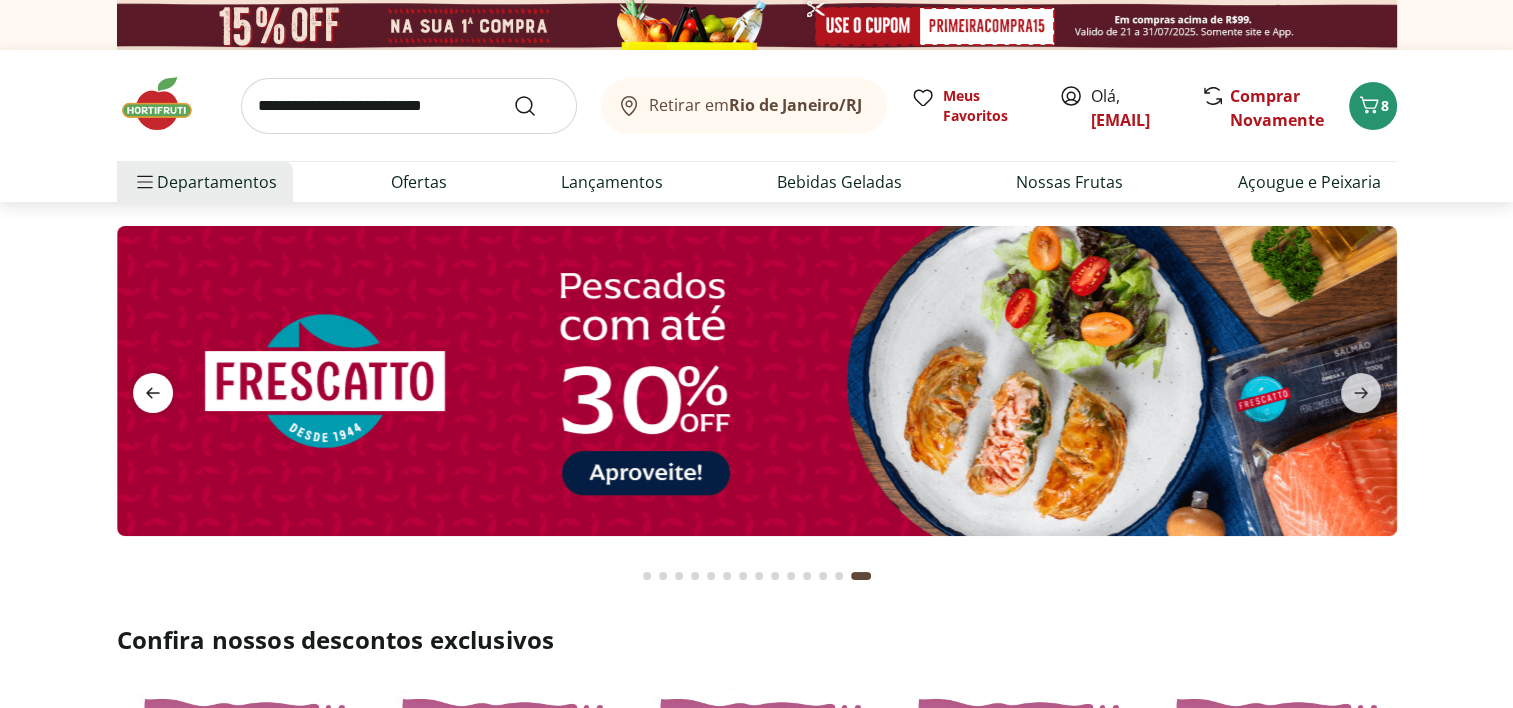 click 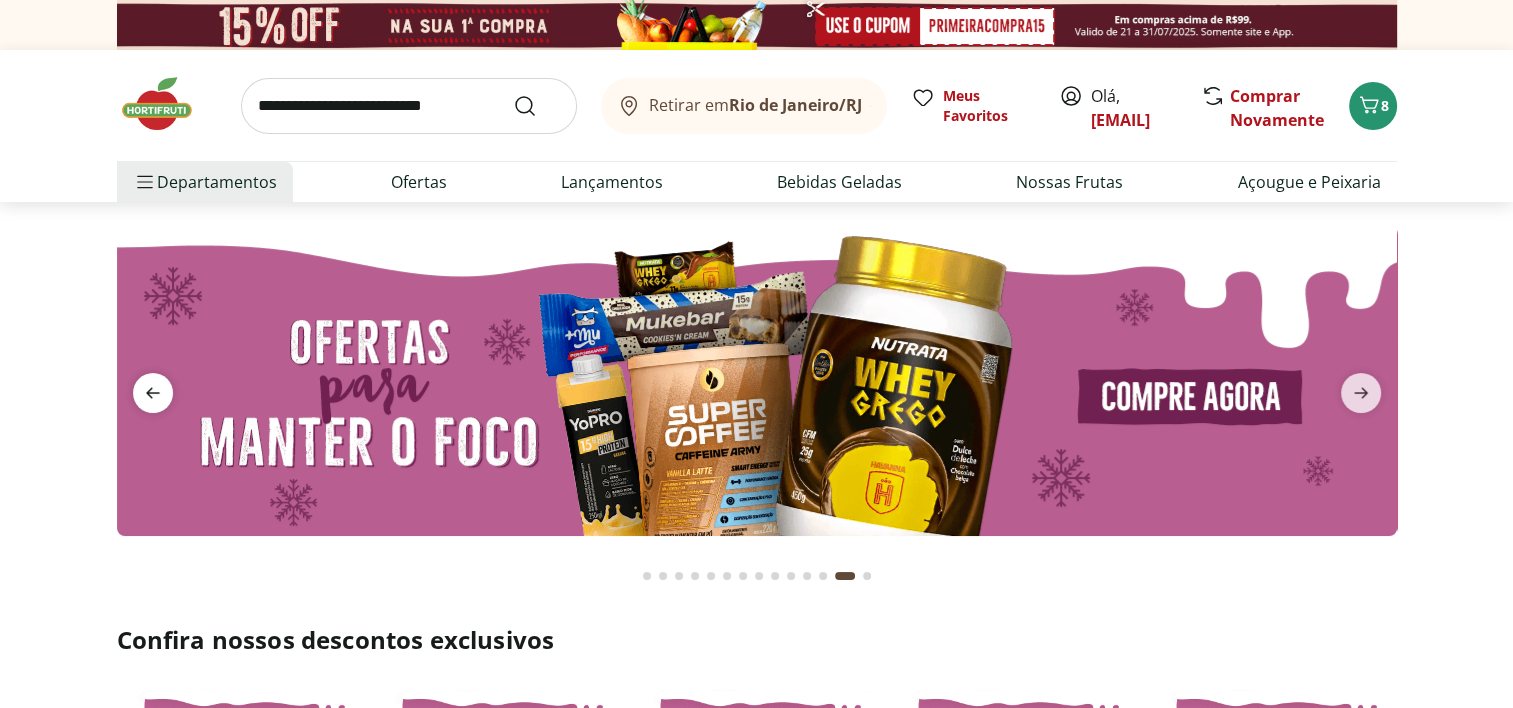 click 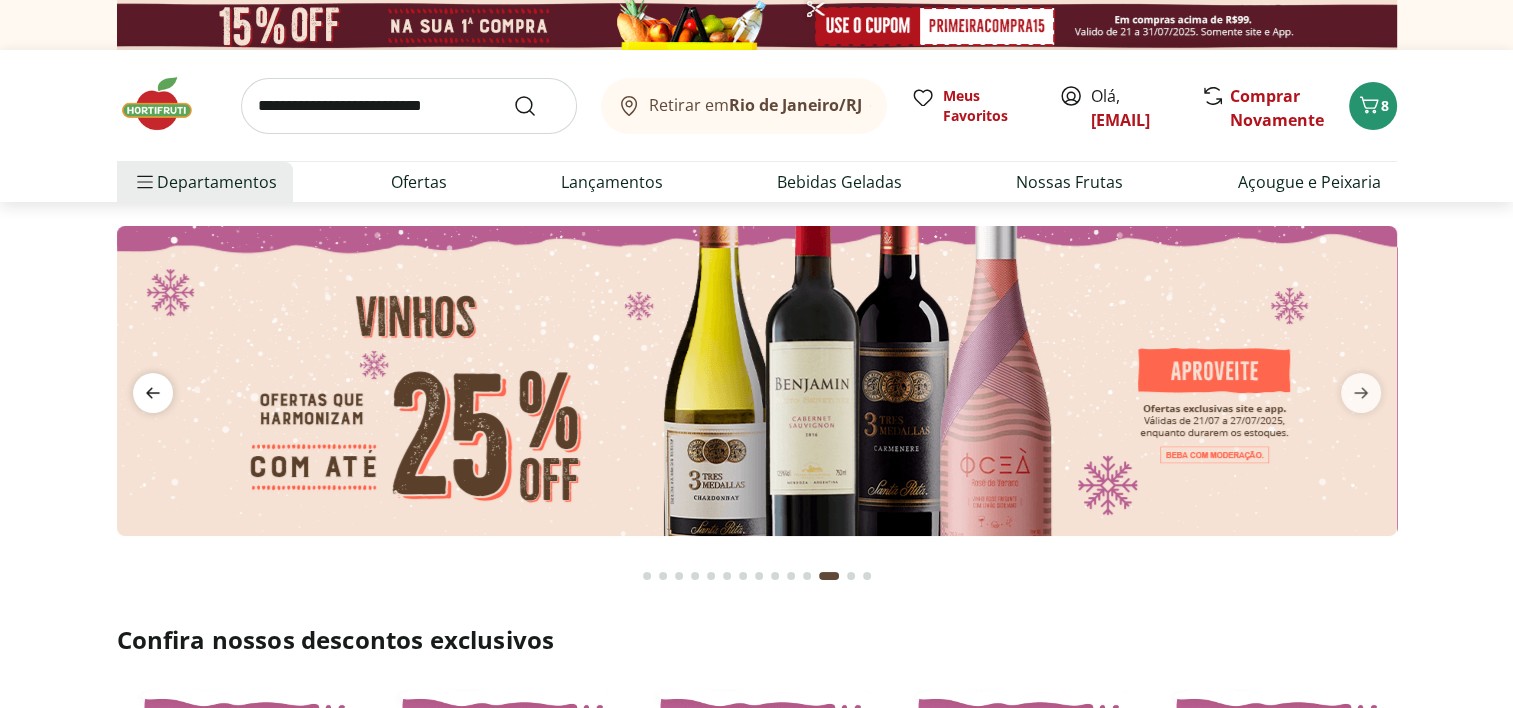 click 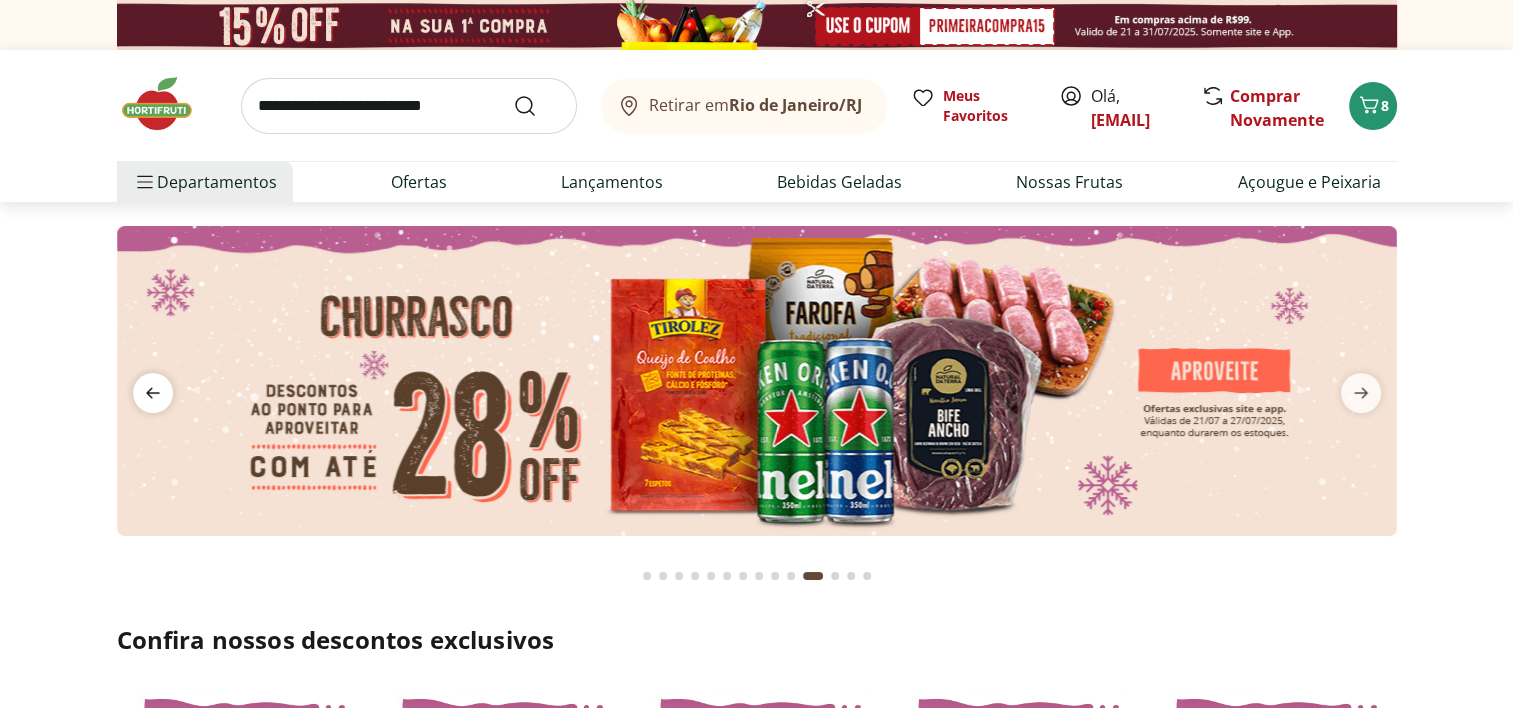 click 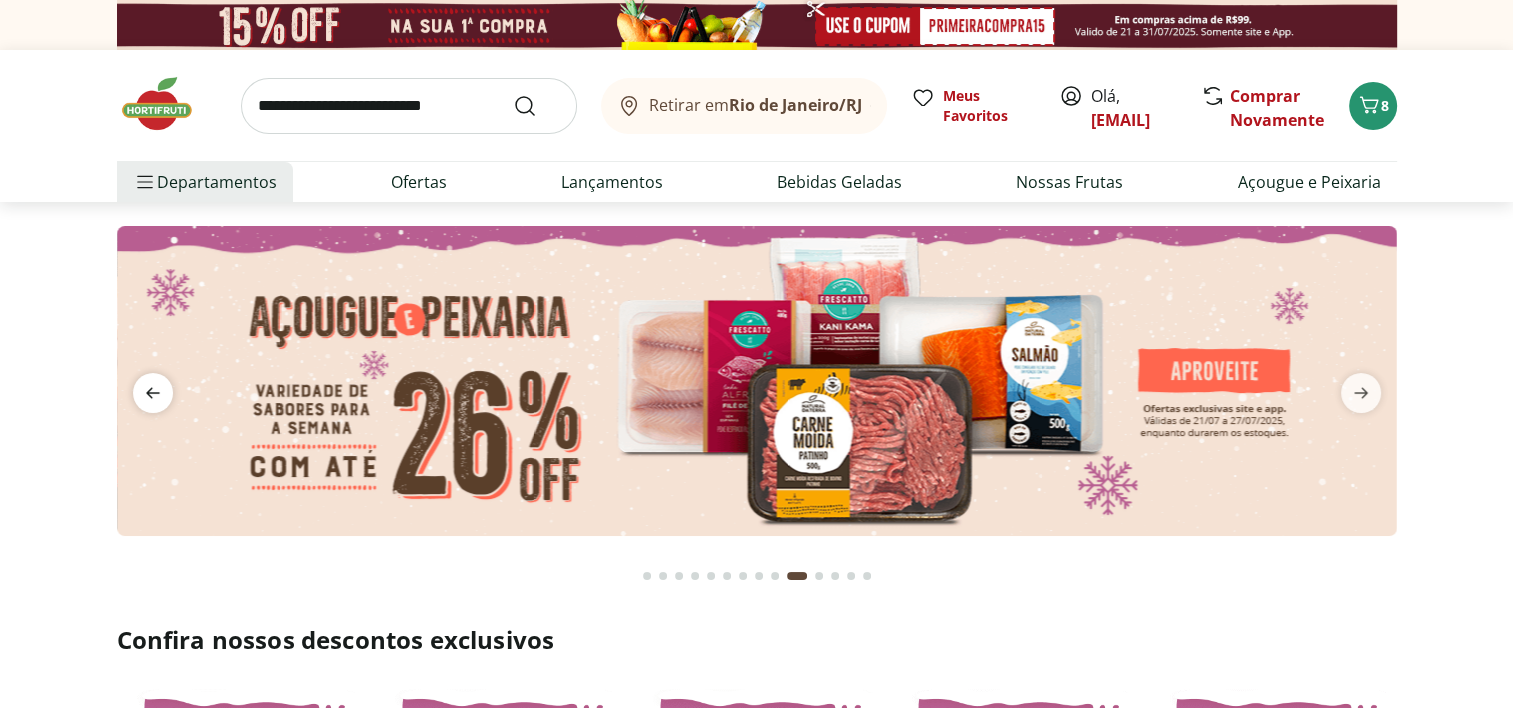 click 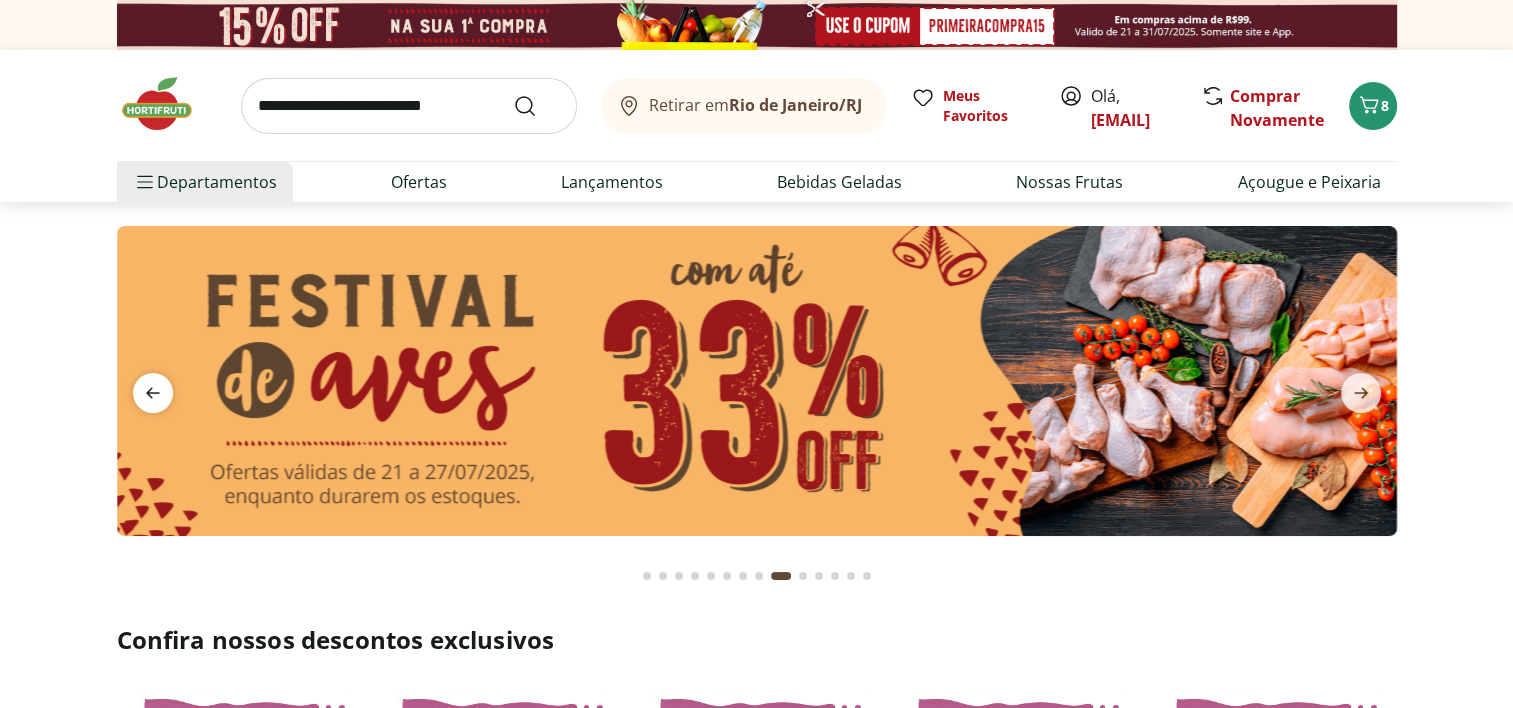 click 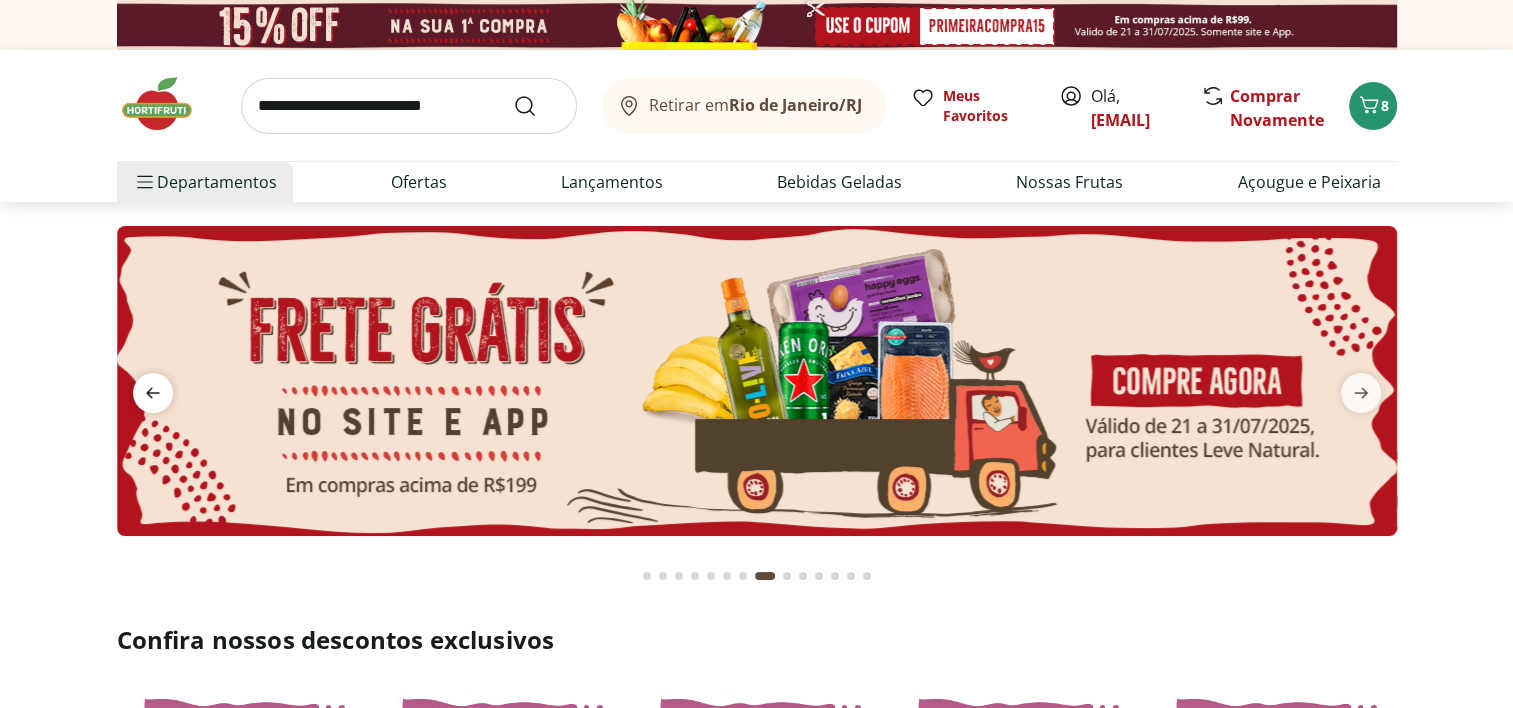 click 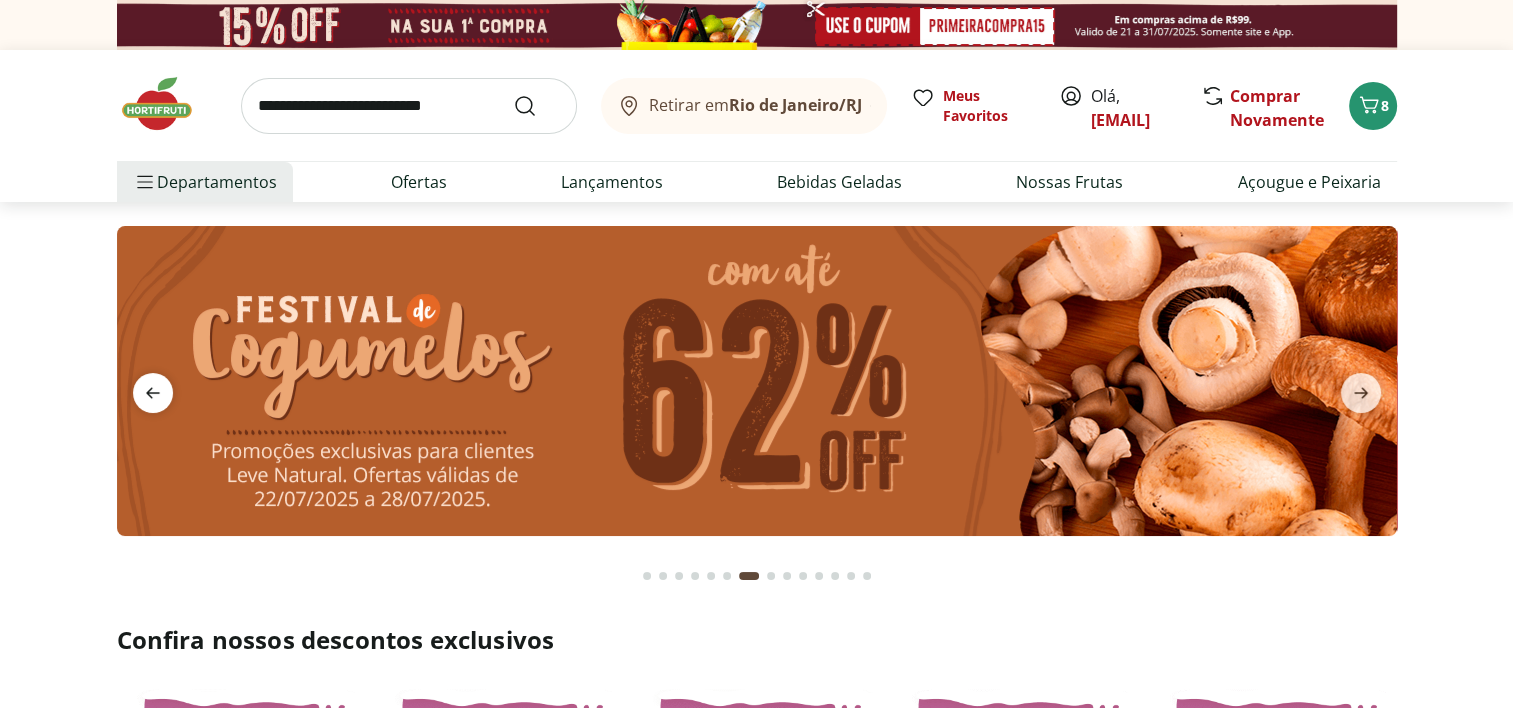 click 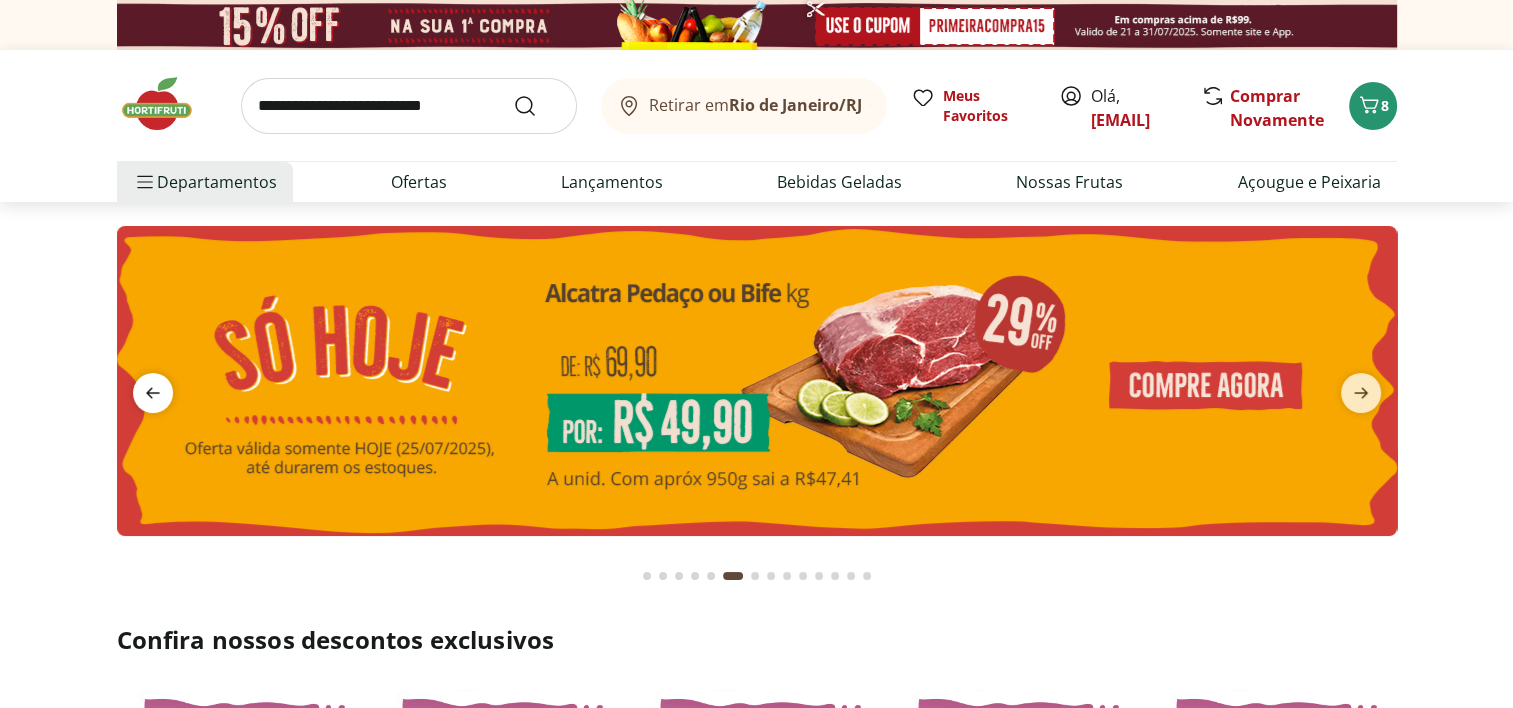 click 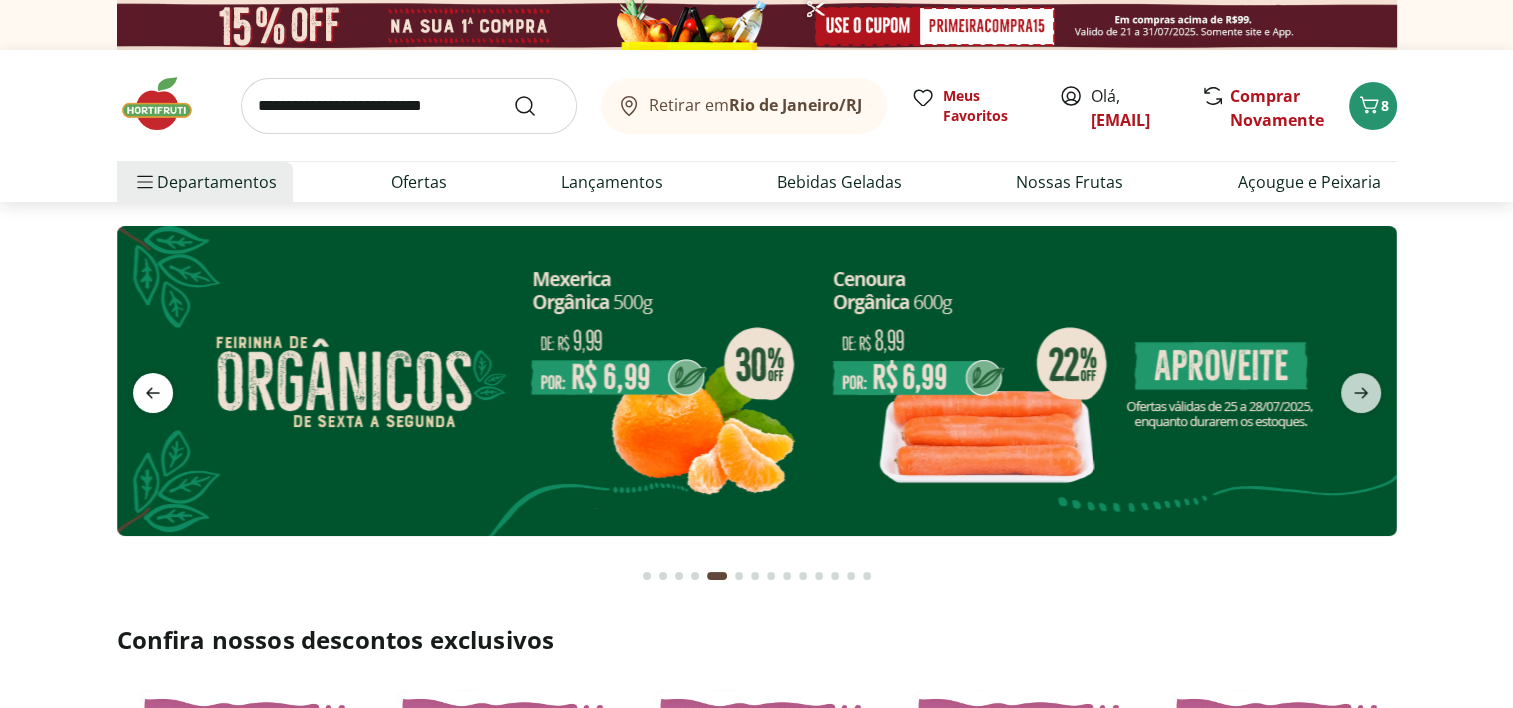 click 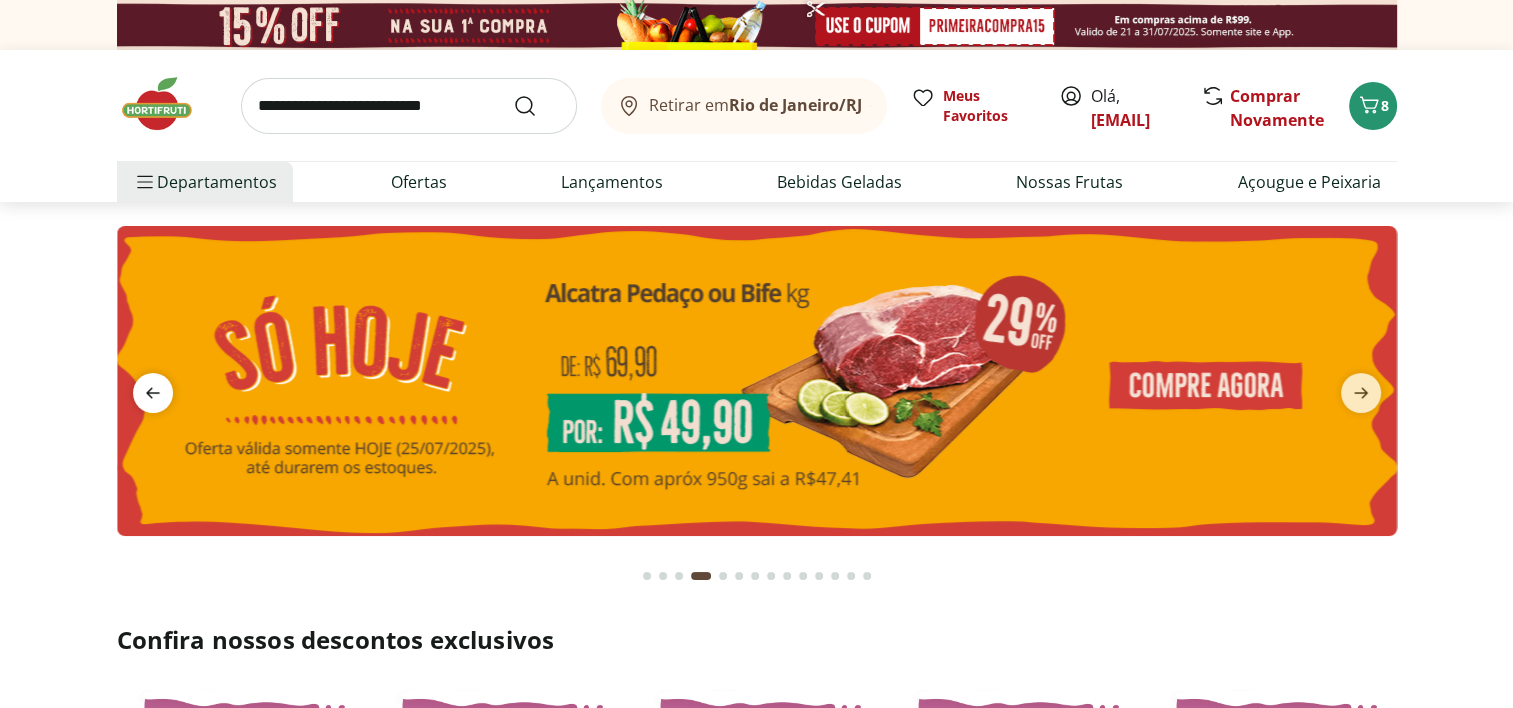 click 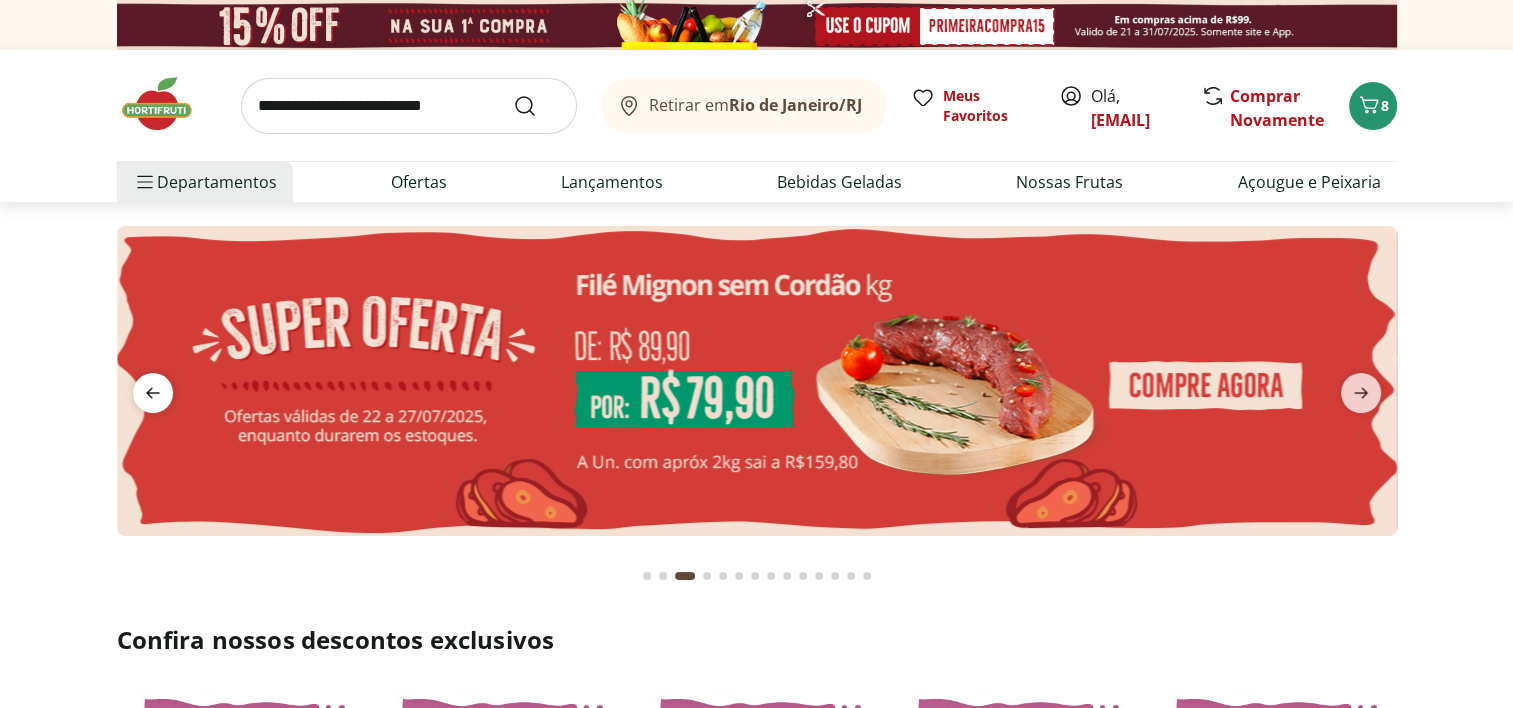 click 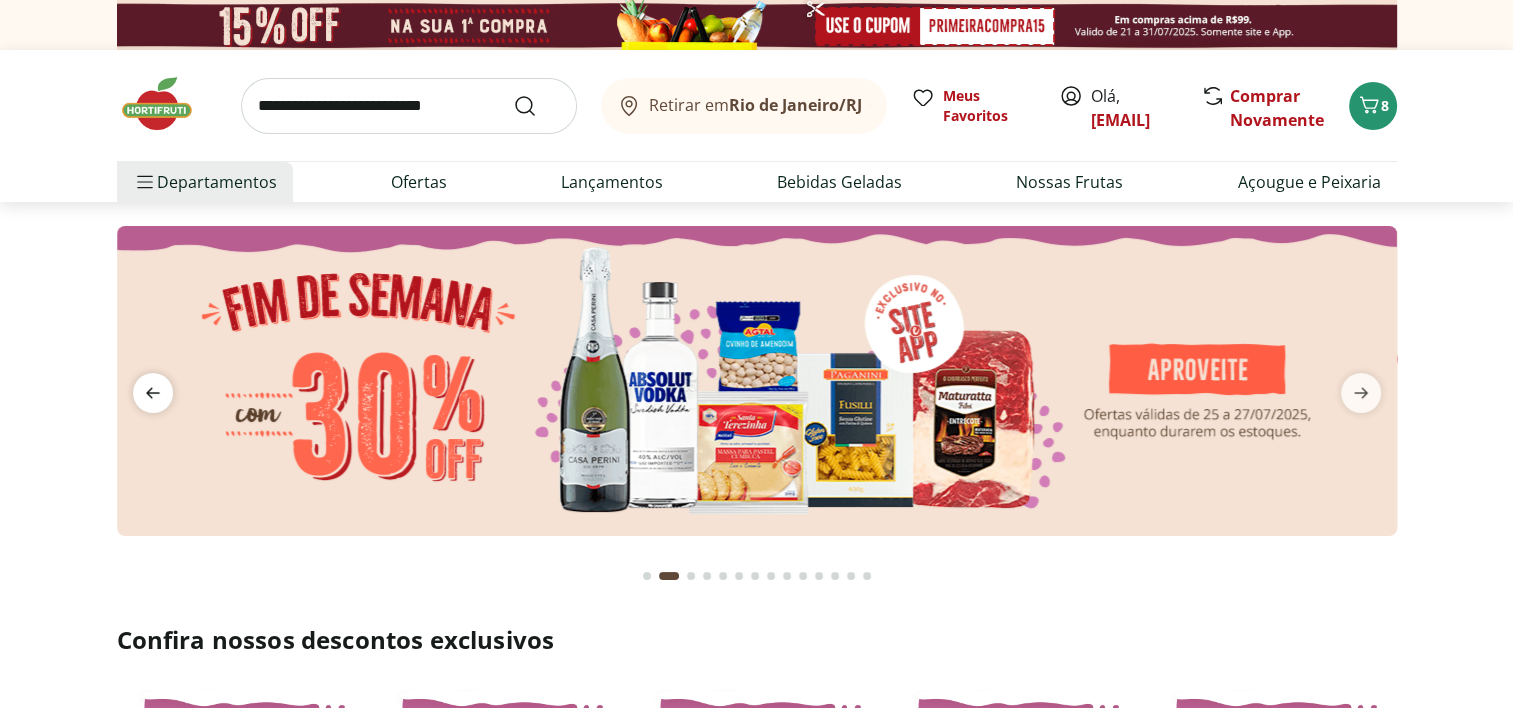 click 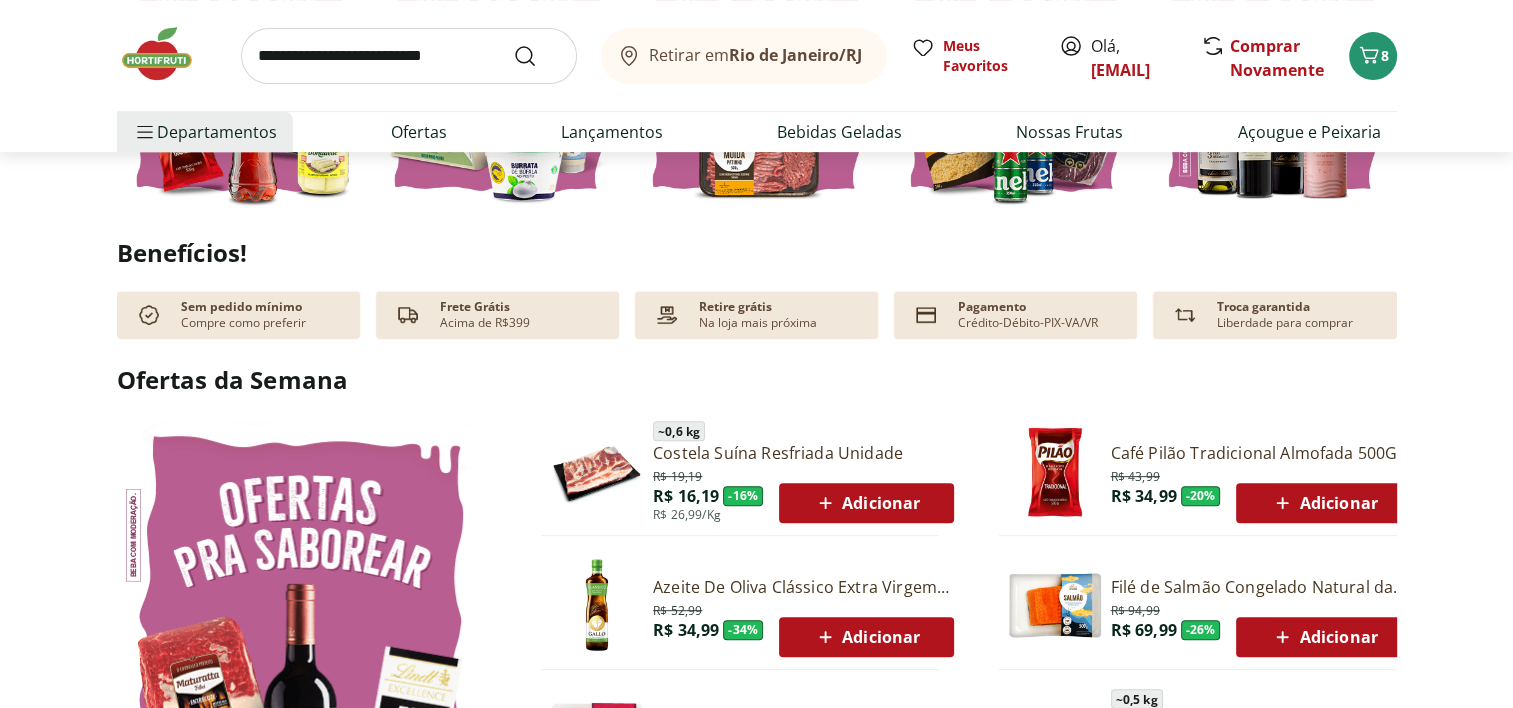 scroll, scrollTop: 900, scrollLeft: 0, axis: vertical 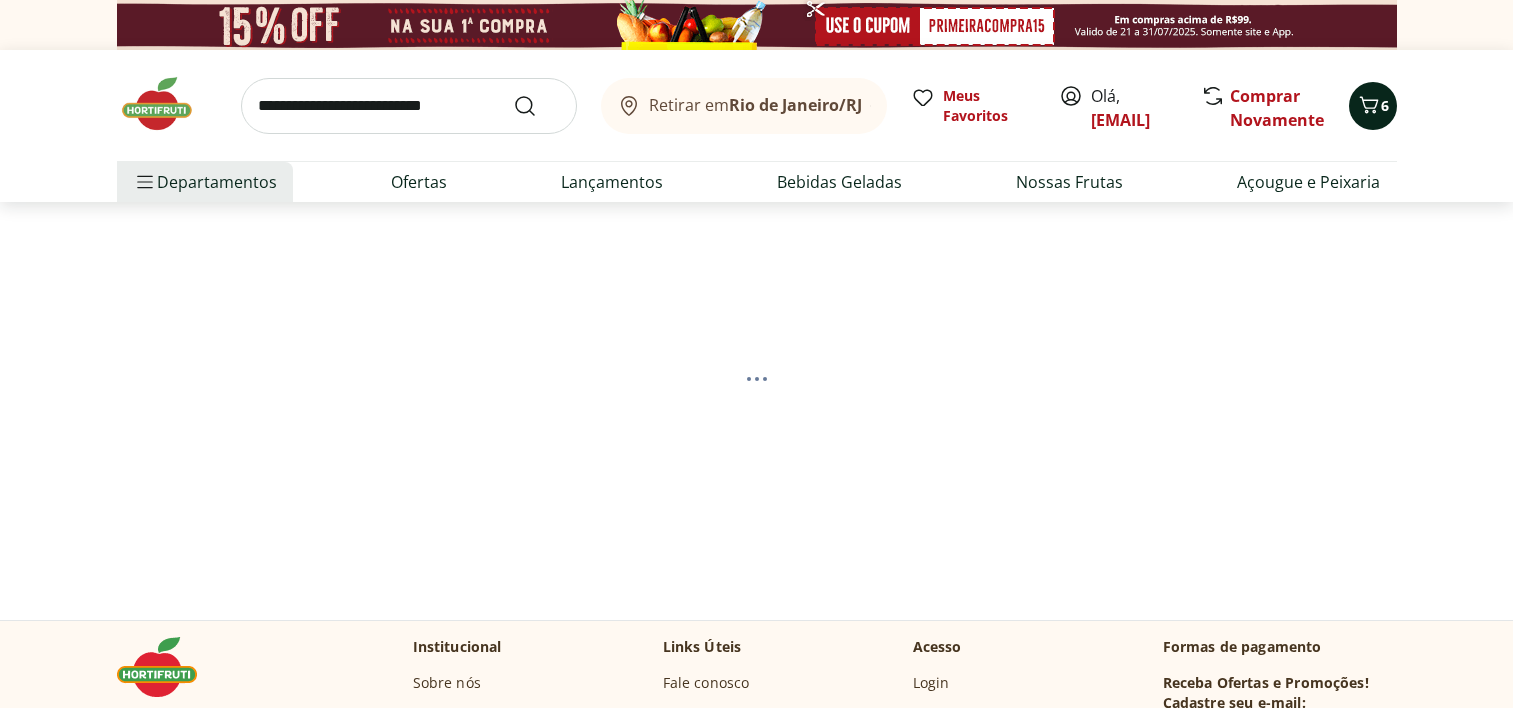 click 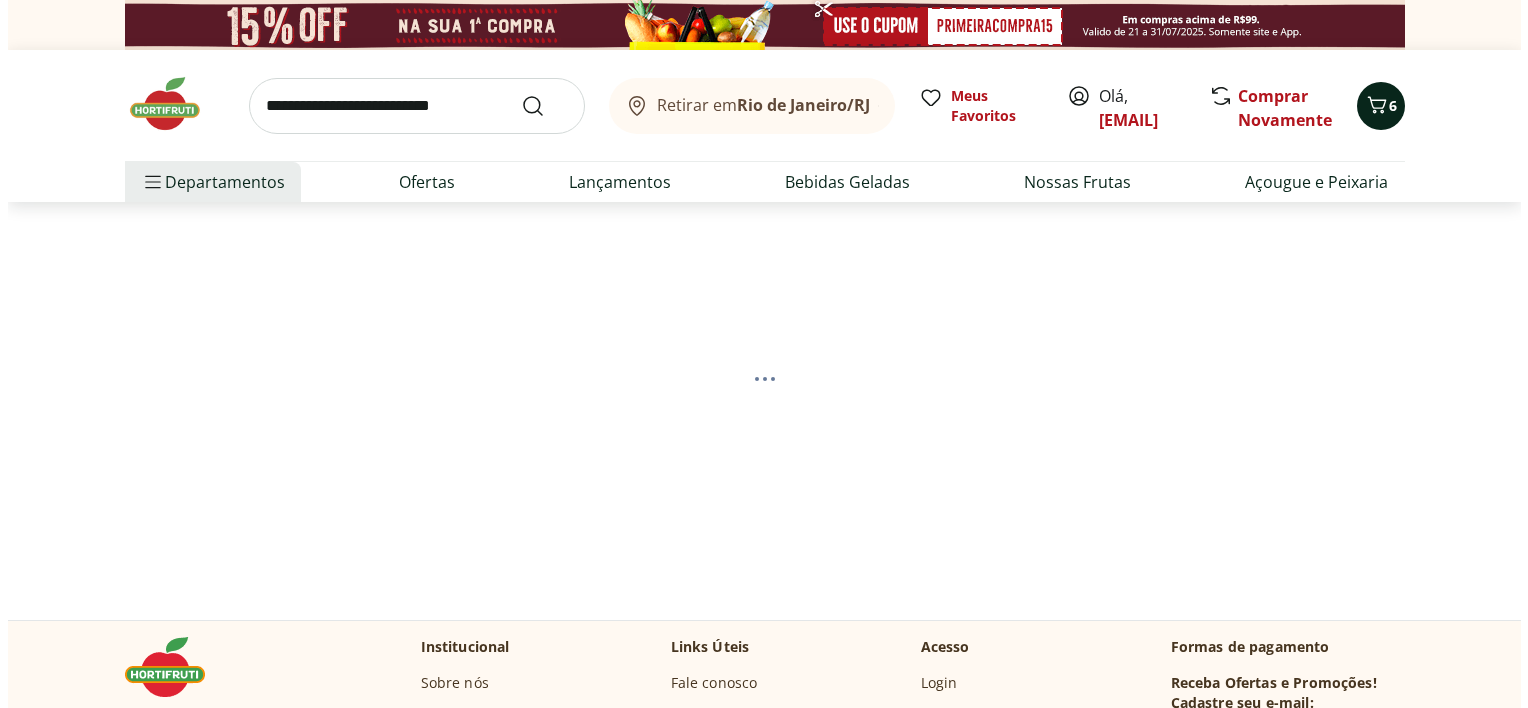 scroll, scrollTop: 0, scrollLeft: 0, axis: both 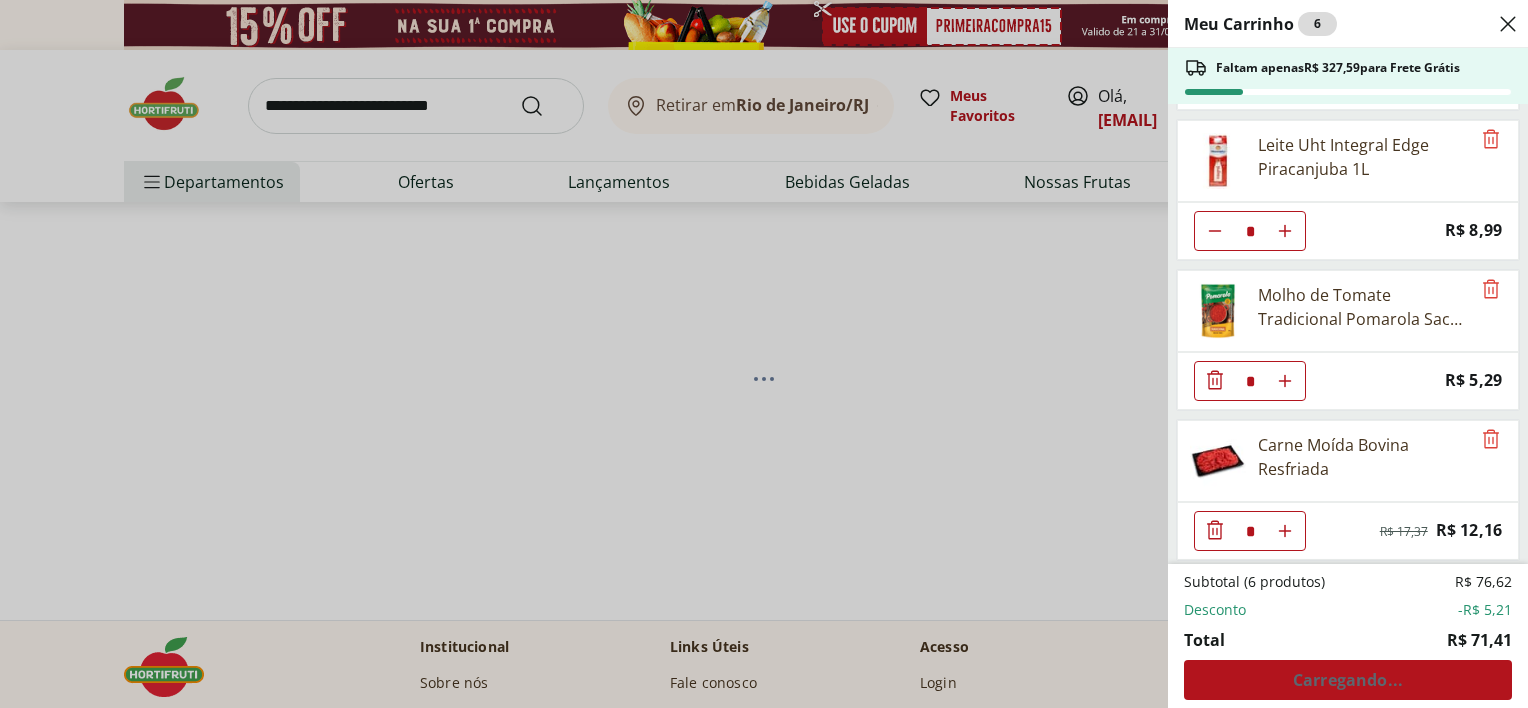 select on "**********" 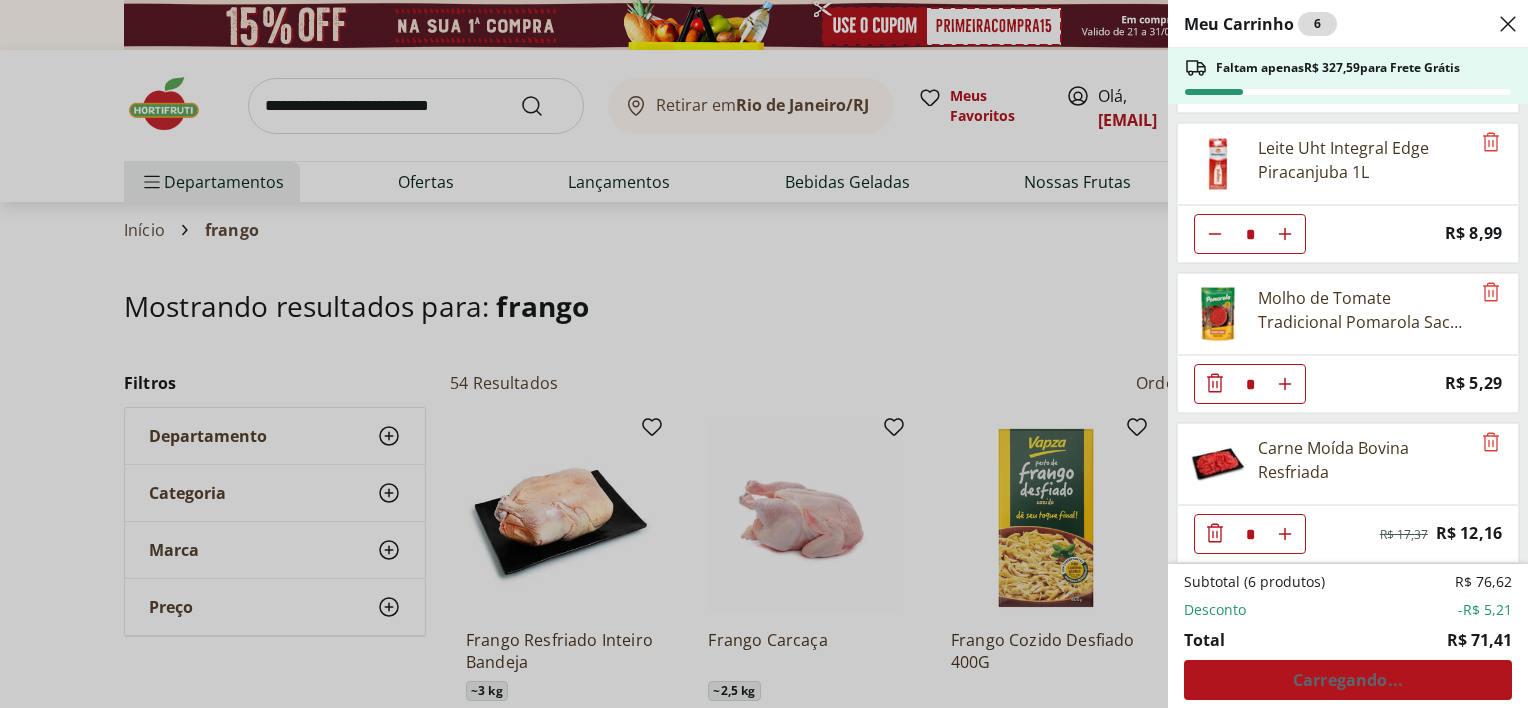scroll, scrollTop: 143, scrollLeft: 0, axis: vertical 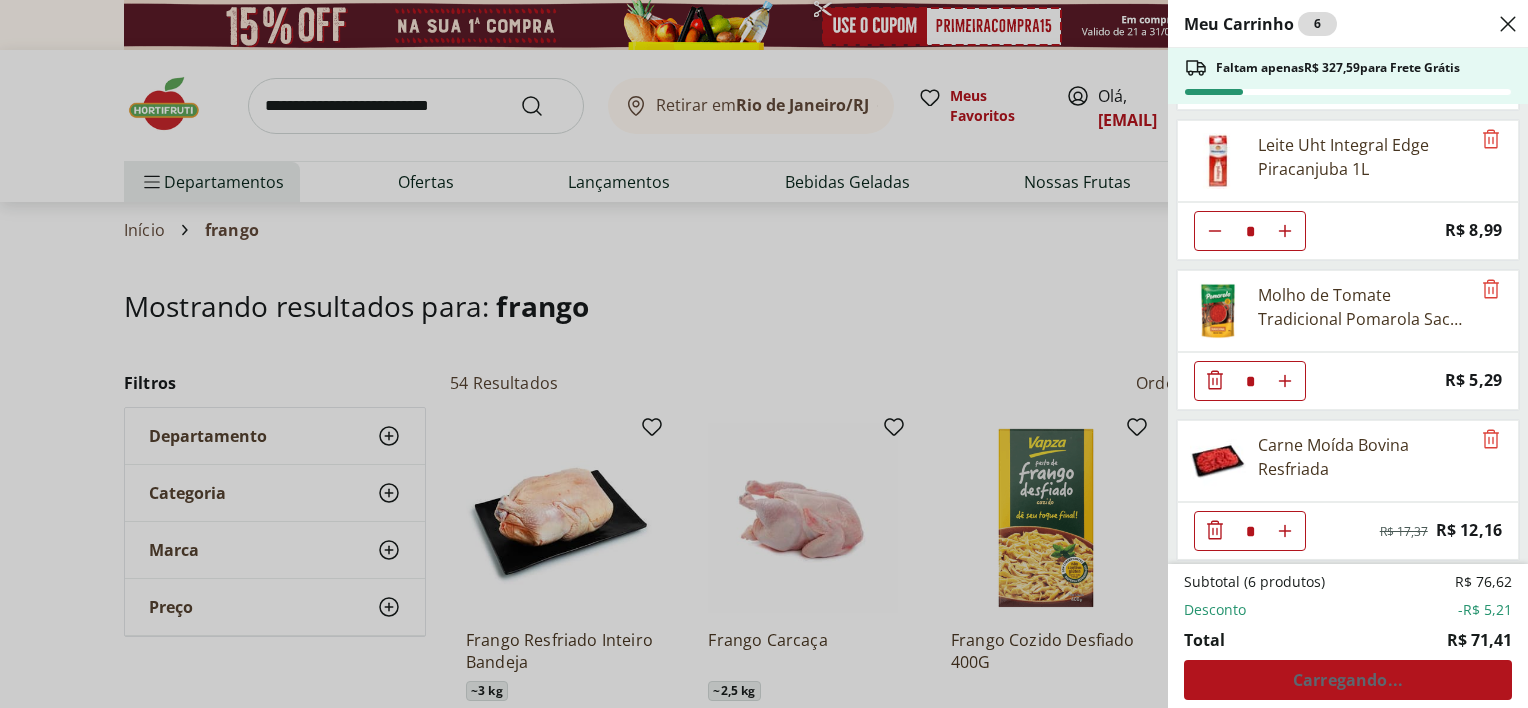 click on "Meu Carrinho 6 Faltam apenas  R$ 327,59  para Frete Grátis Ovo caipira vermelho HNT 20 unidades * Price: R$ 26,99 Leite Uht Integral Edge Piracanjuba 1L * Price: R$ 8,99 Molho de Tomate Tradicional Pomarola Sache 300g * Price: R$ 5,29 Carne Moída Bovina Resfriada * Original price: R$ 17,37 Price: R$ 12,16 Subtotal (6 produtos) R$ 76,62 Desconto -R$ 5,21 Total R$ 71,41 Carregando..." at bounding box center [764, 354] 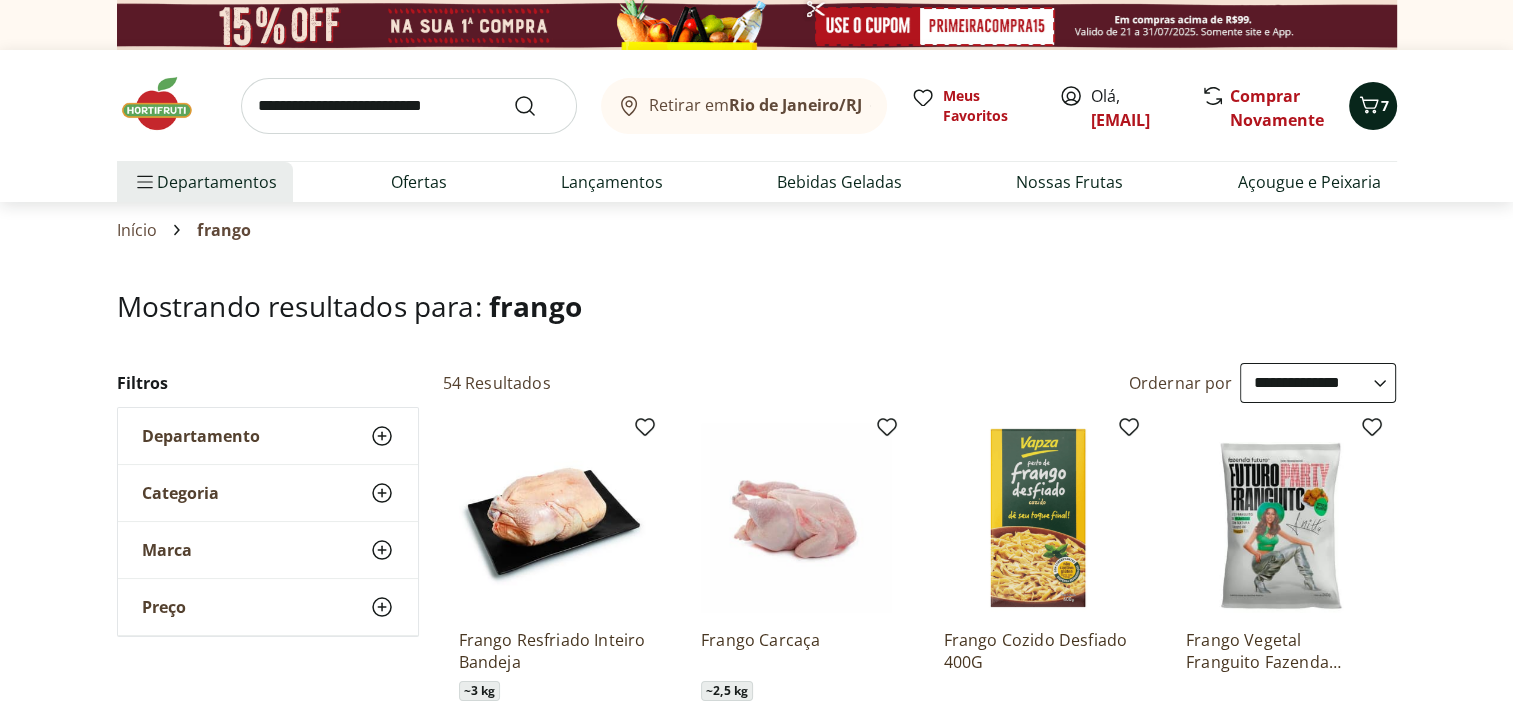 click 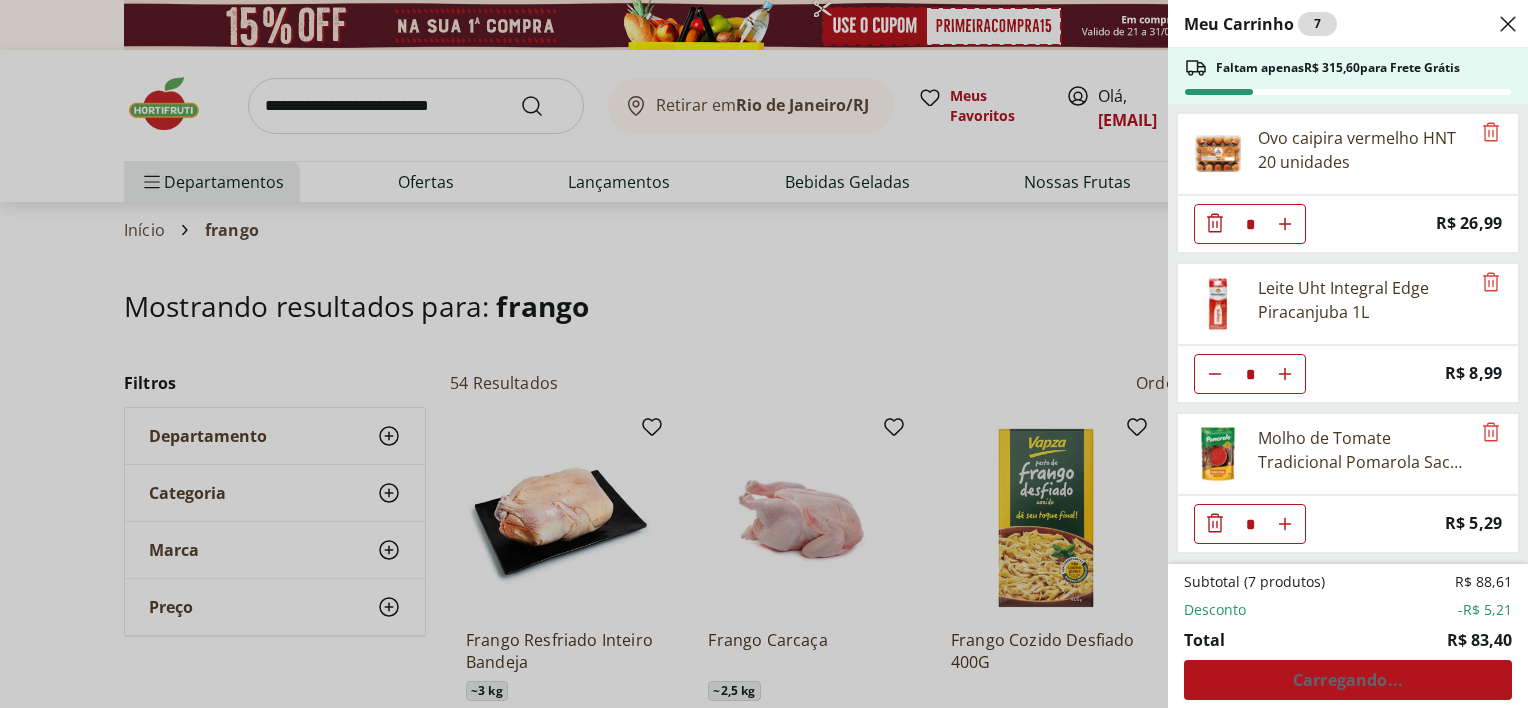 click on "Subtotal (7 produtos) R$ 88,61 Desconto -R$ 5,21 Total R$ 83,40 Carregando..." at bounding box center (1348, 636) 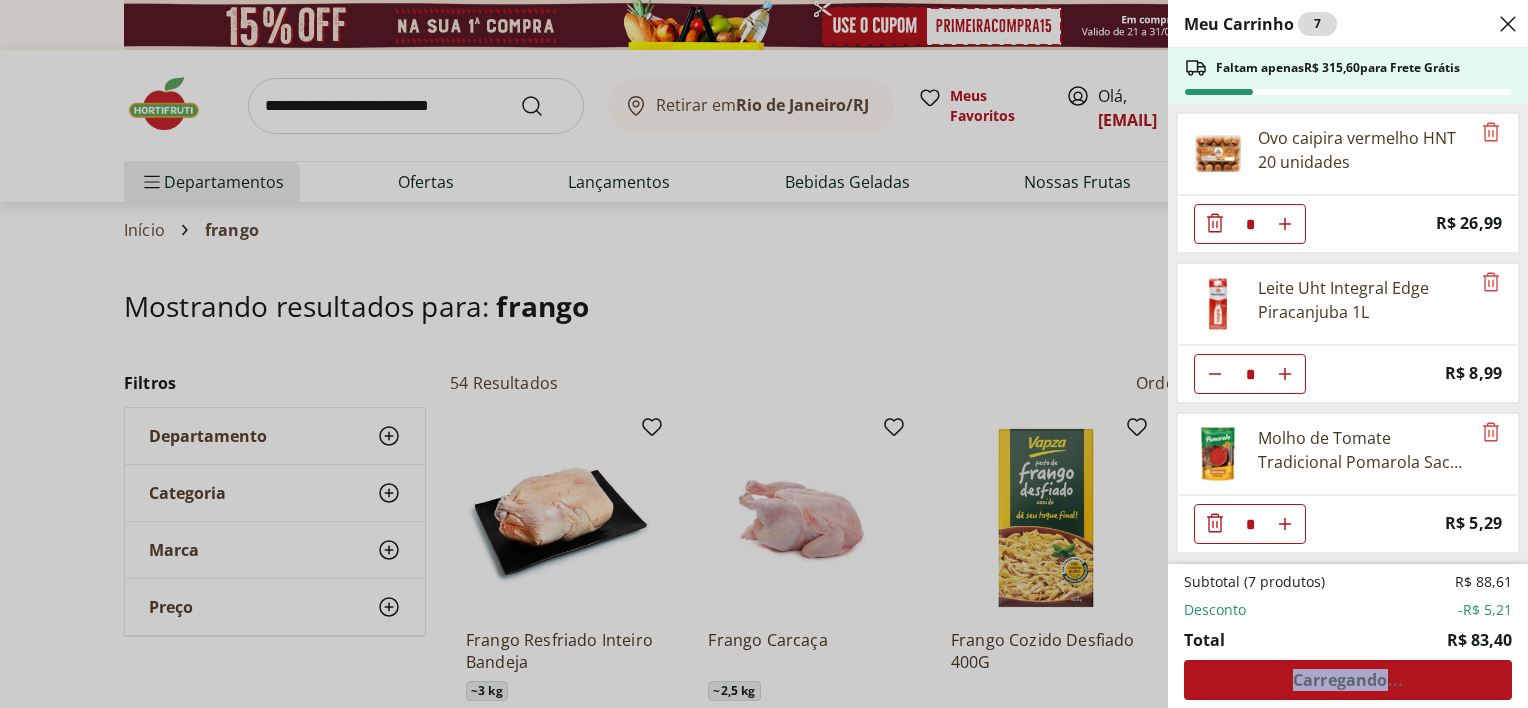 click on "Subtotal (7 produtos) R$ 88,61 Desconto -R$ 5,21 Total R$ 83,40 Carregando..." at bounding box center [1348, 636] 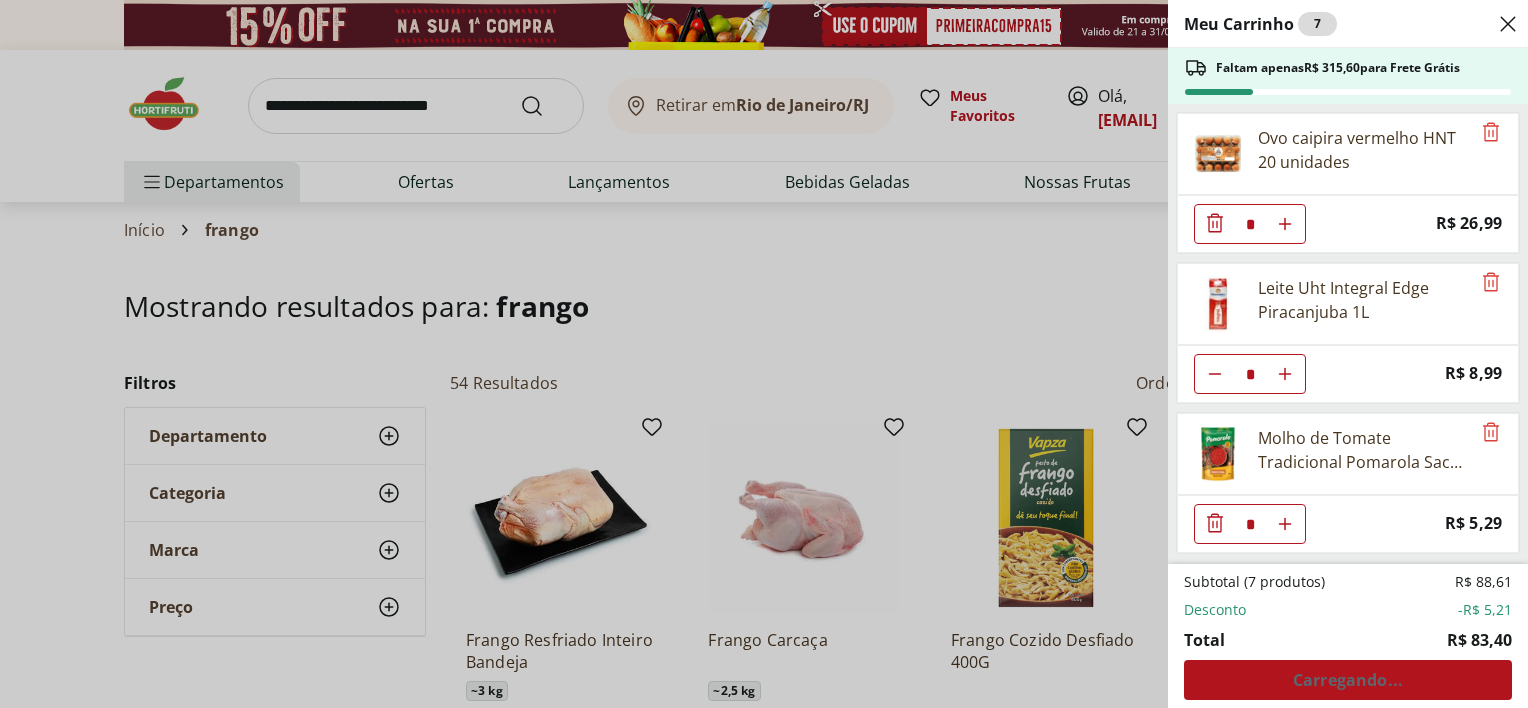 click on "Subtotal (7 produtos) R$ 88,61 Desconto -R$ 5,21 Total R$ 83,40 Carregando..." at bounding box center [1348, 636] 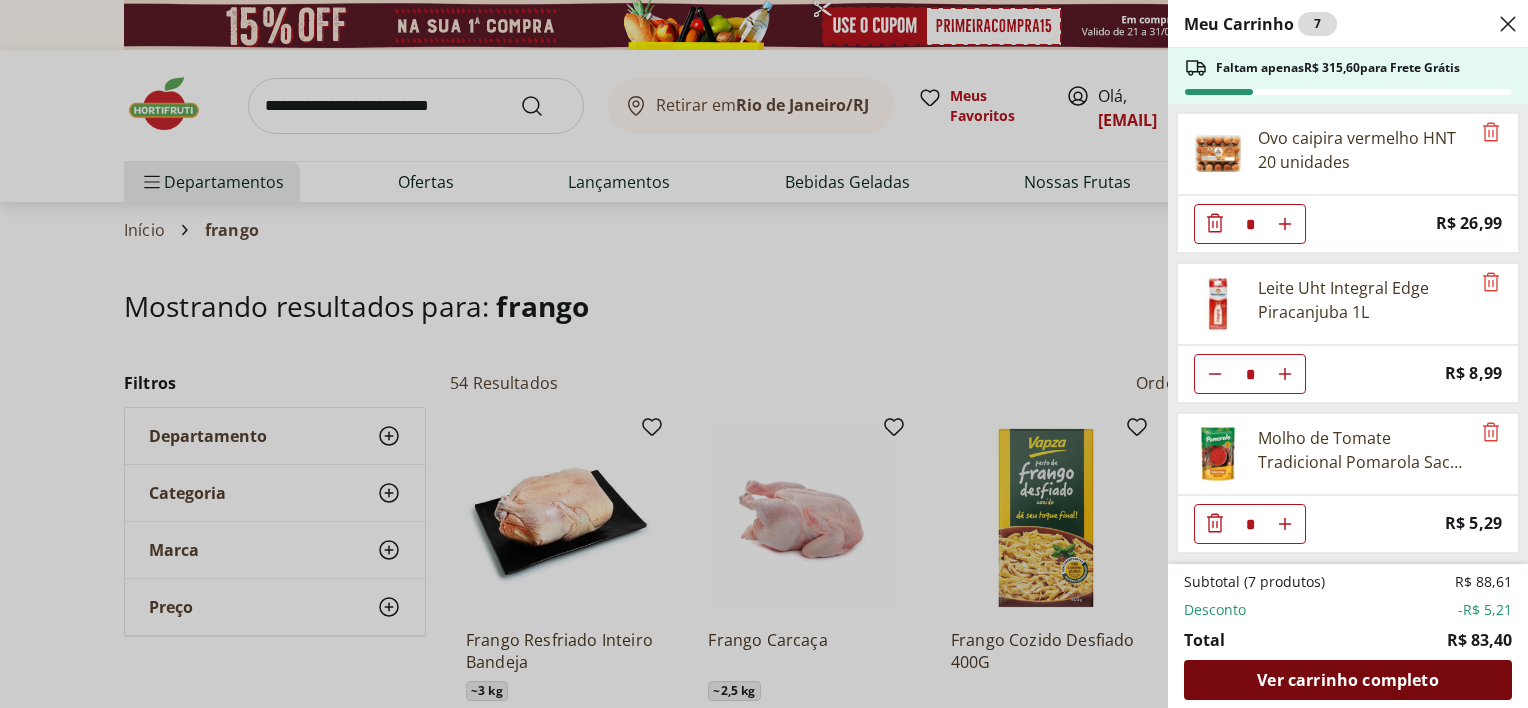 click on "Ver carrinho completo" at bounding box center [1347, 680] 